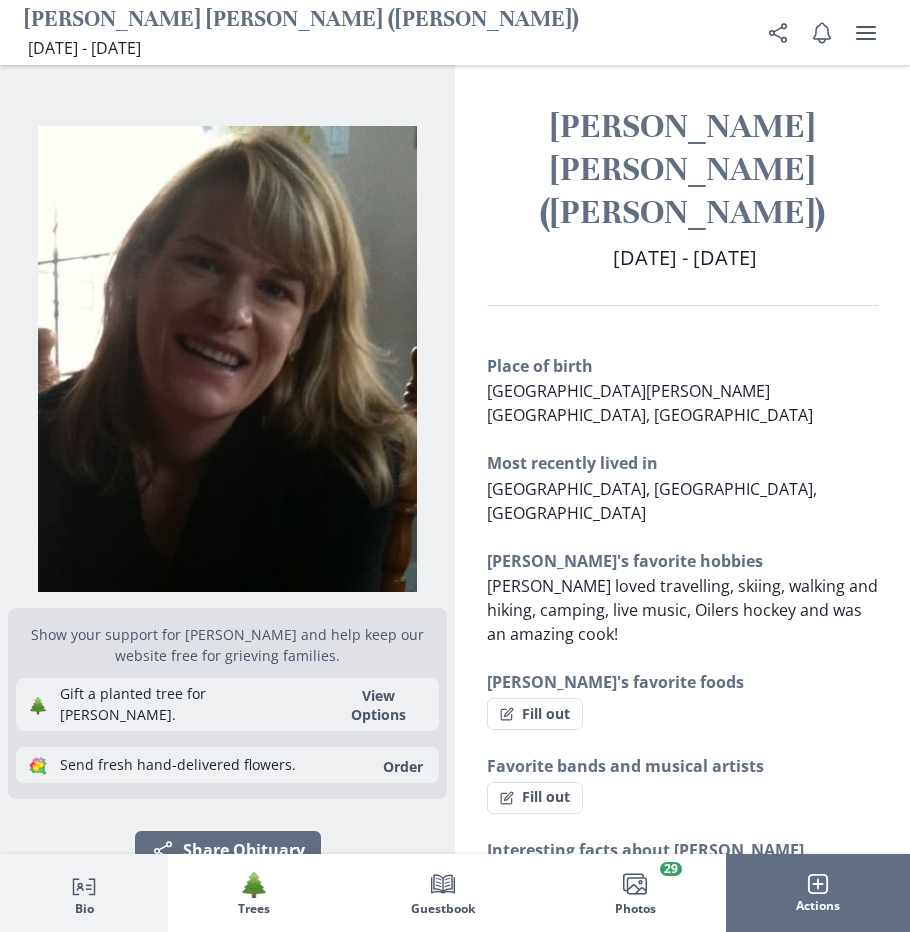 scroll, scrollTop: 300, scrollLeft: 0, axis: vertical 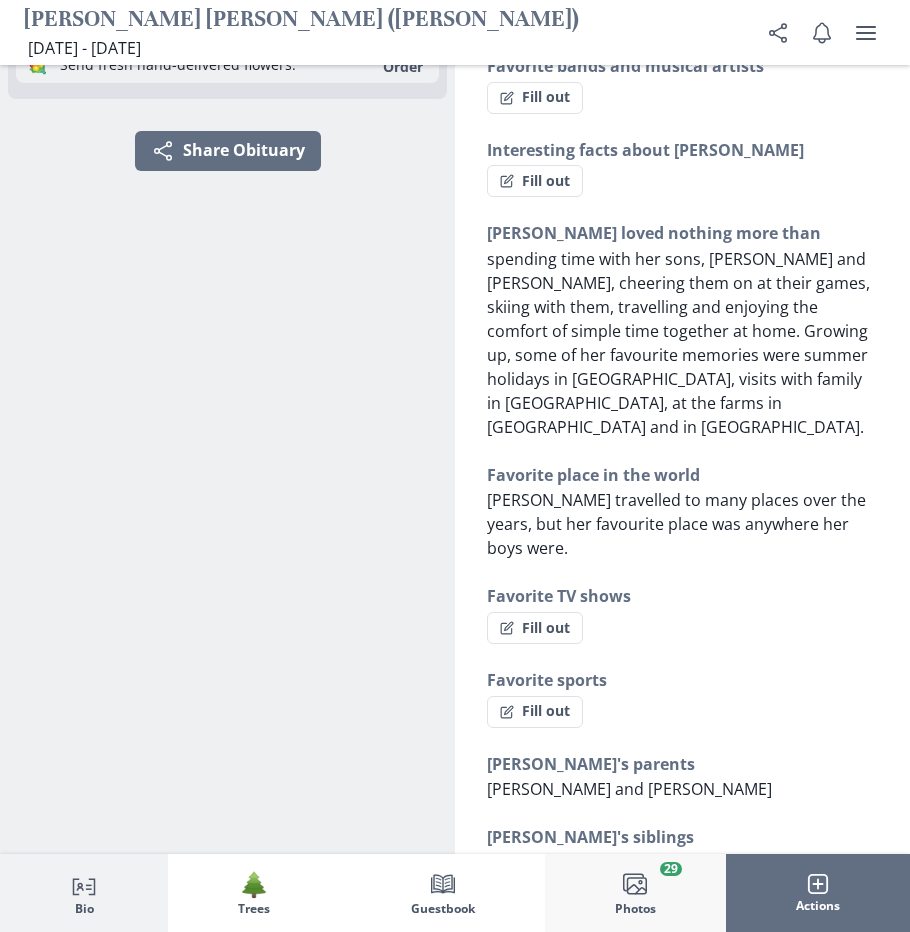 click 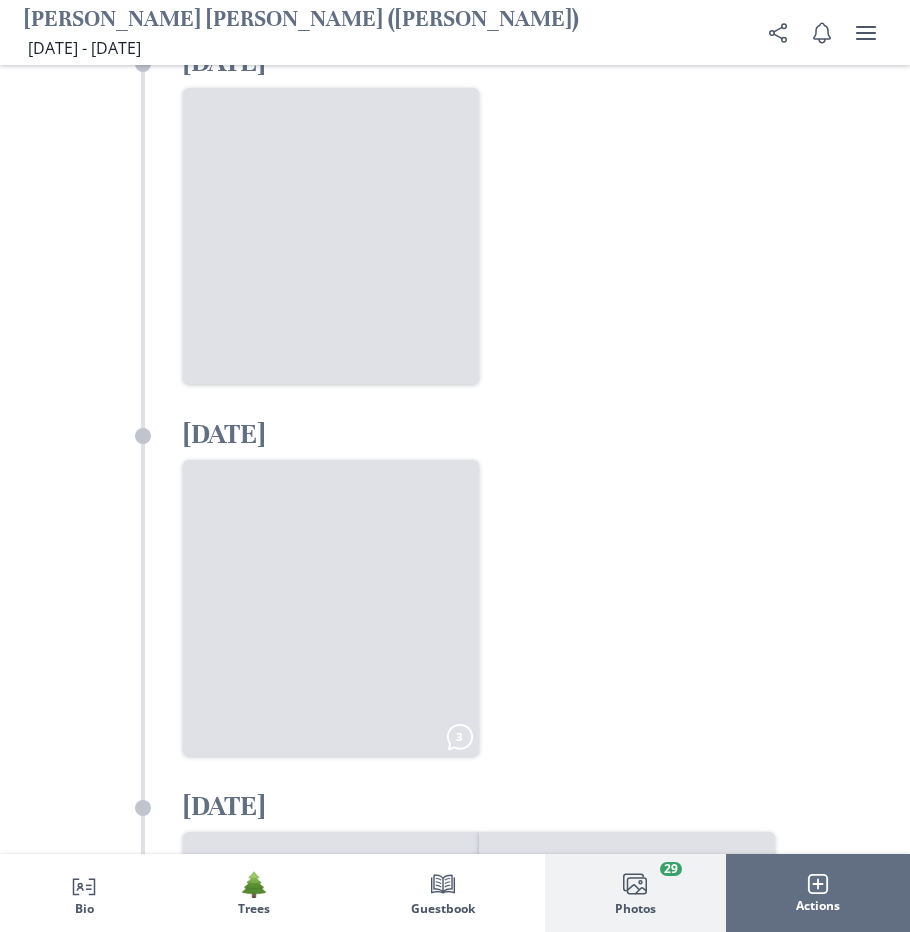 scroll, scrollTop: 11483, scrollLeft: 0, axis: vertical 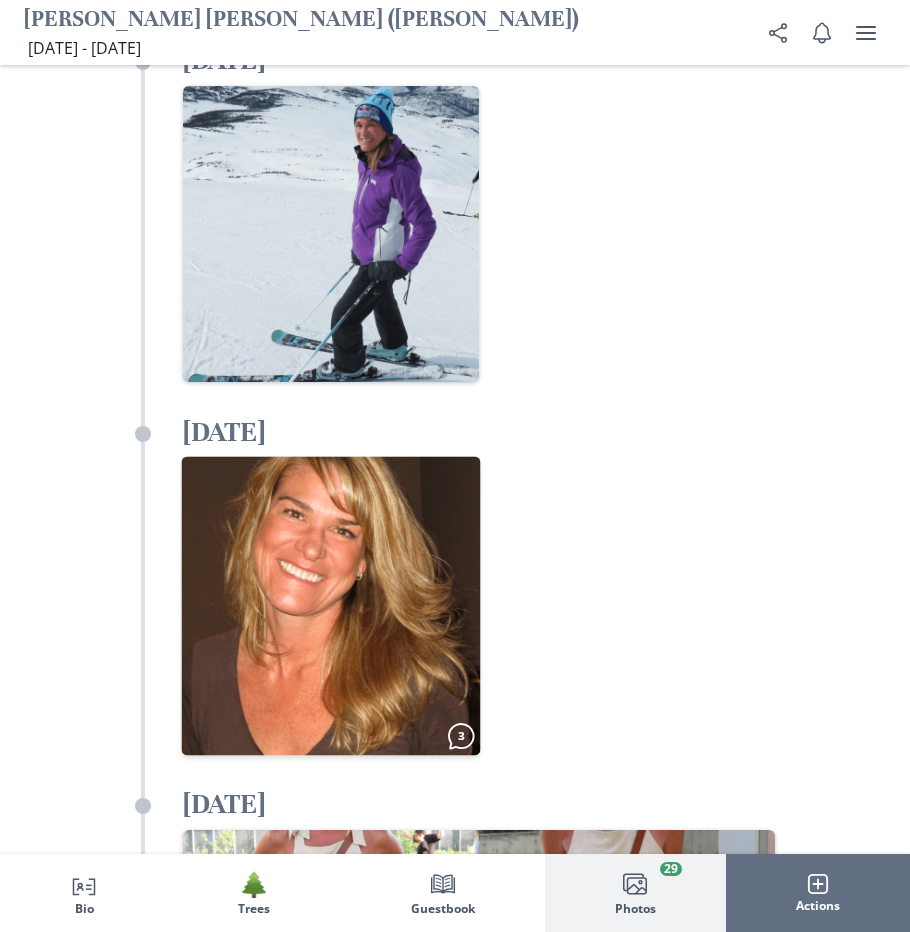 click at bounding box center (331, 605) 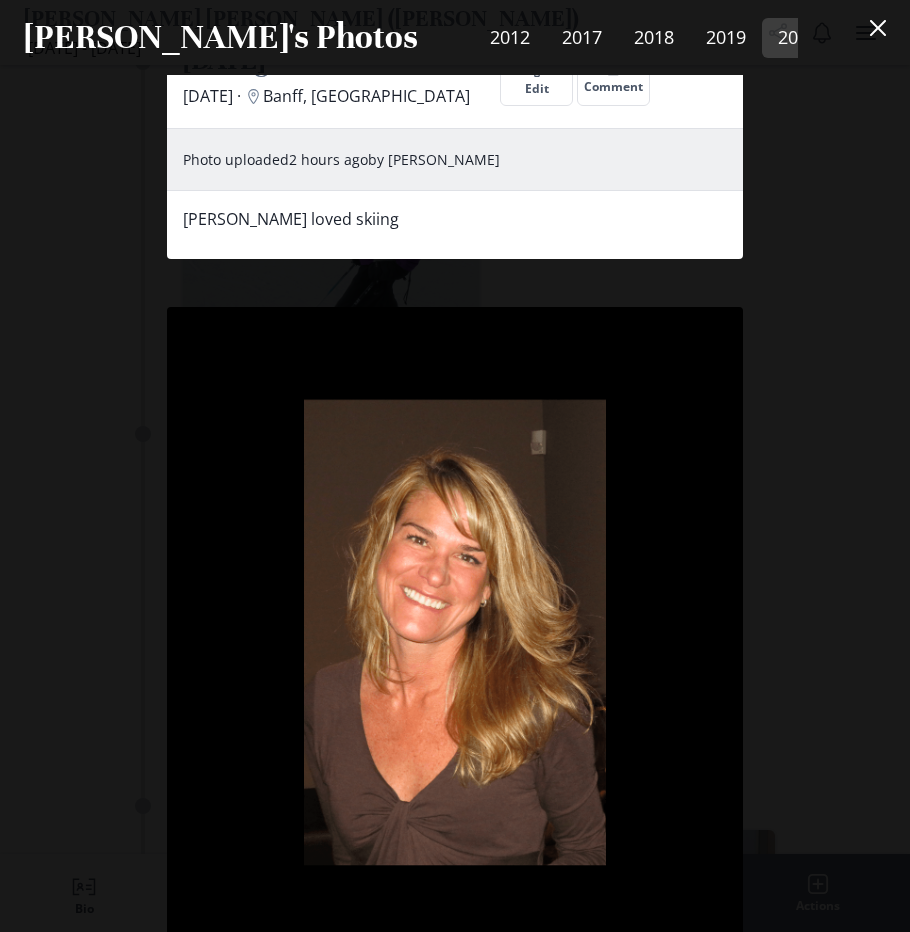 scroll, scrollTop: 20347, scrollLeft: 0, axis: vertical 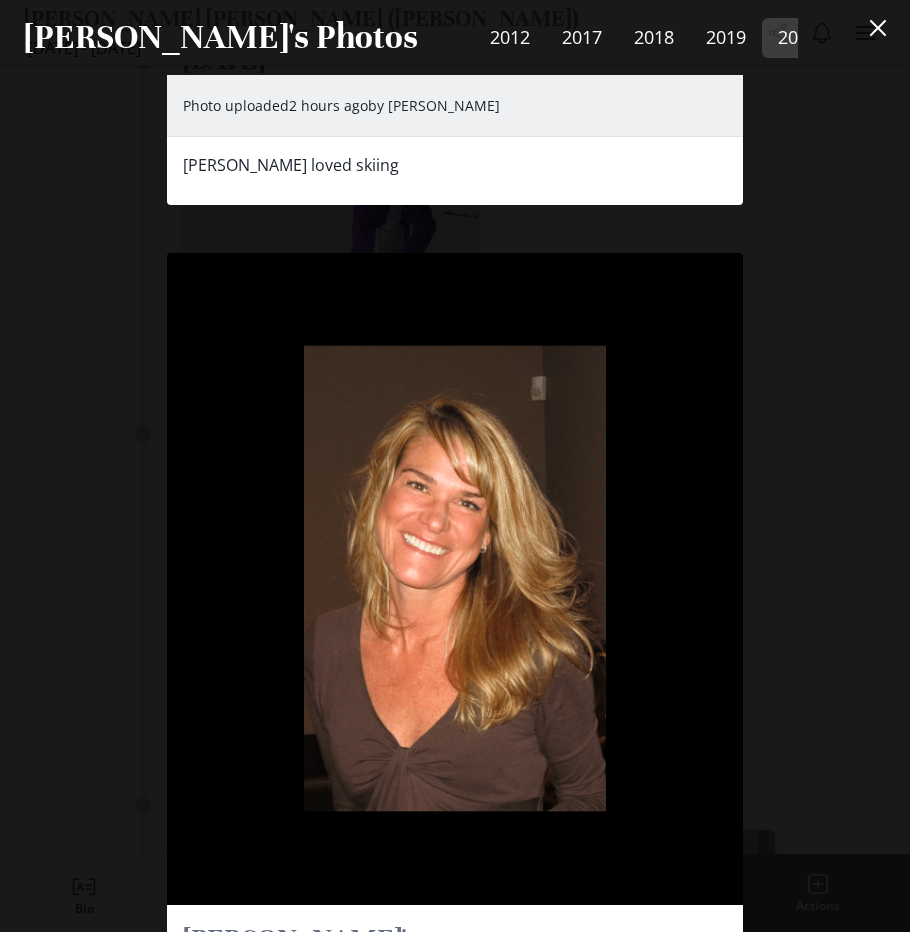 click on "View more" at bounding box center (310, 1393) 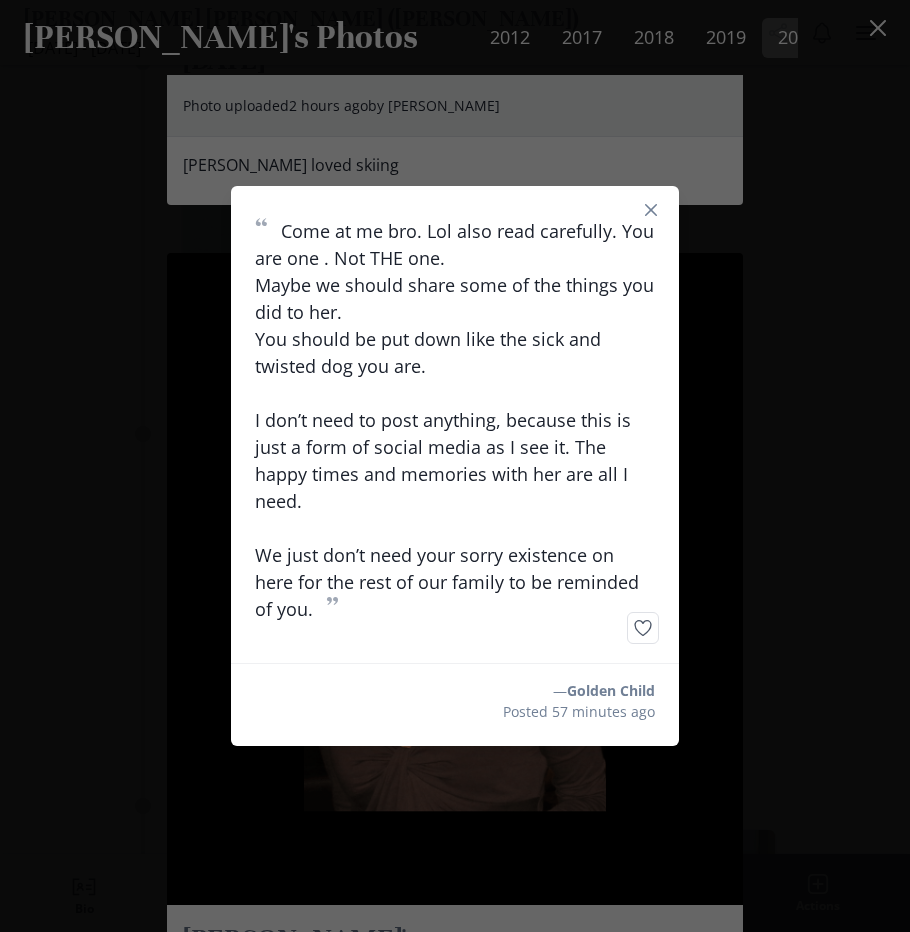 click on "“ Come at me bro. Lol also read carefully. You are one . Not THE one.
Maybe we should share some of the things you did to her.
You should be put down like the sick and twisted dog you are.
I don’t need to post anything, because this is just a form of social media as I see it. The happy times and memories with her are all I need.
We just don’t need your sorry existence on here for the rest of our family to be reminded of you. ”" at bounding box center [455, 428] 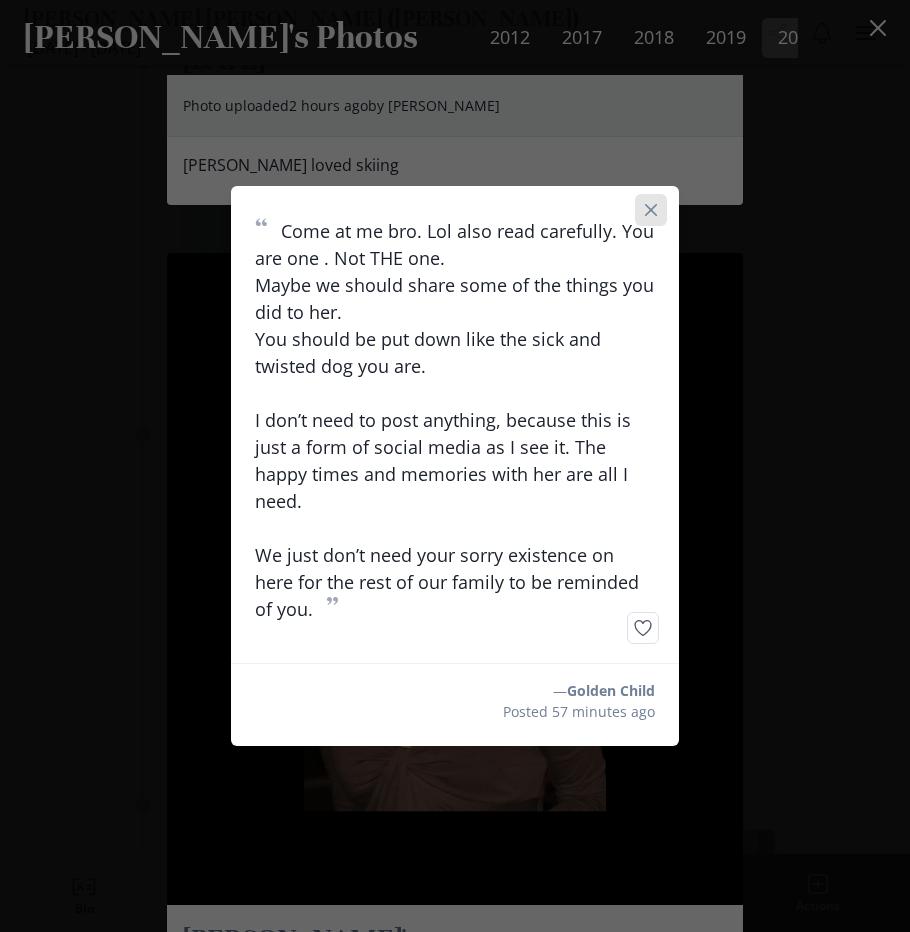click at bounding box center [651, 210] 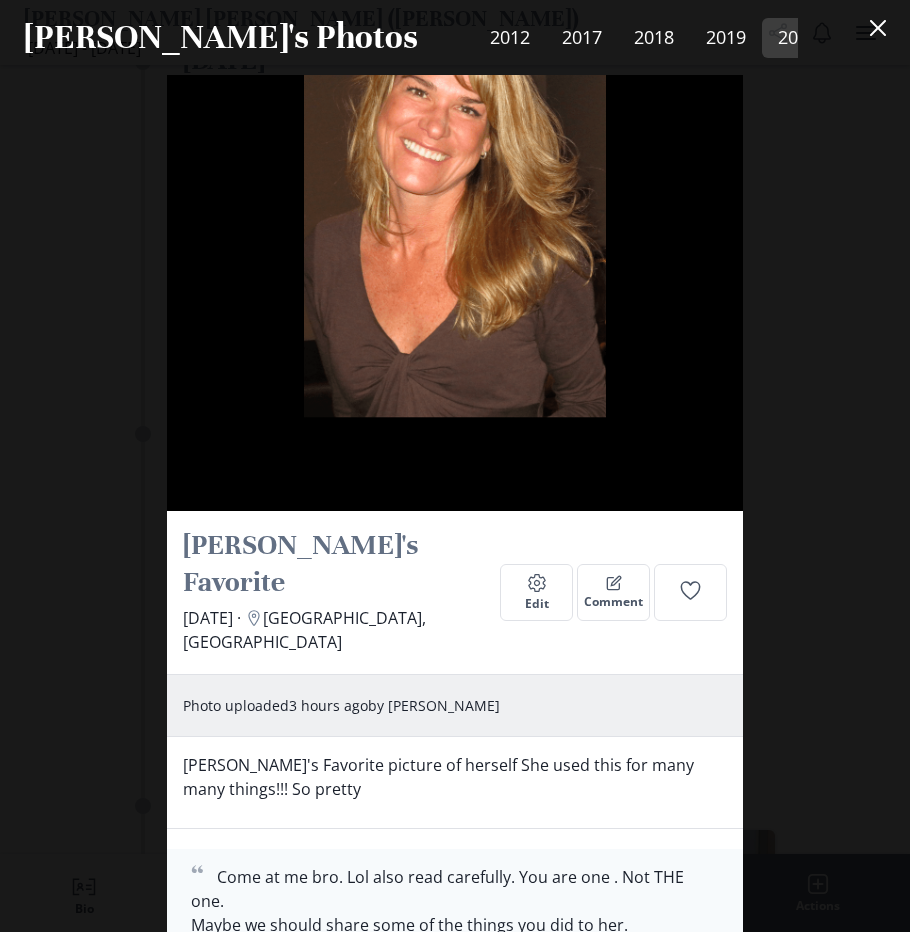 scroll, scrollTop: 20747, scrollLeft: 0, axis: vertical 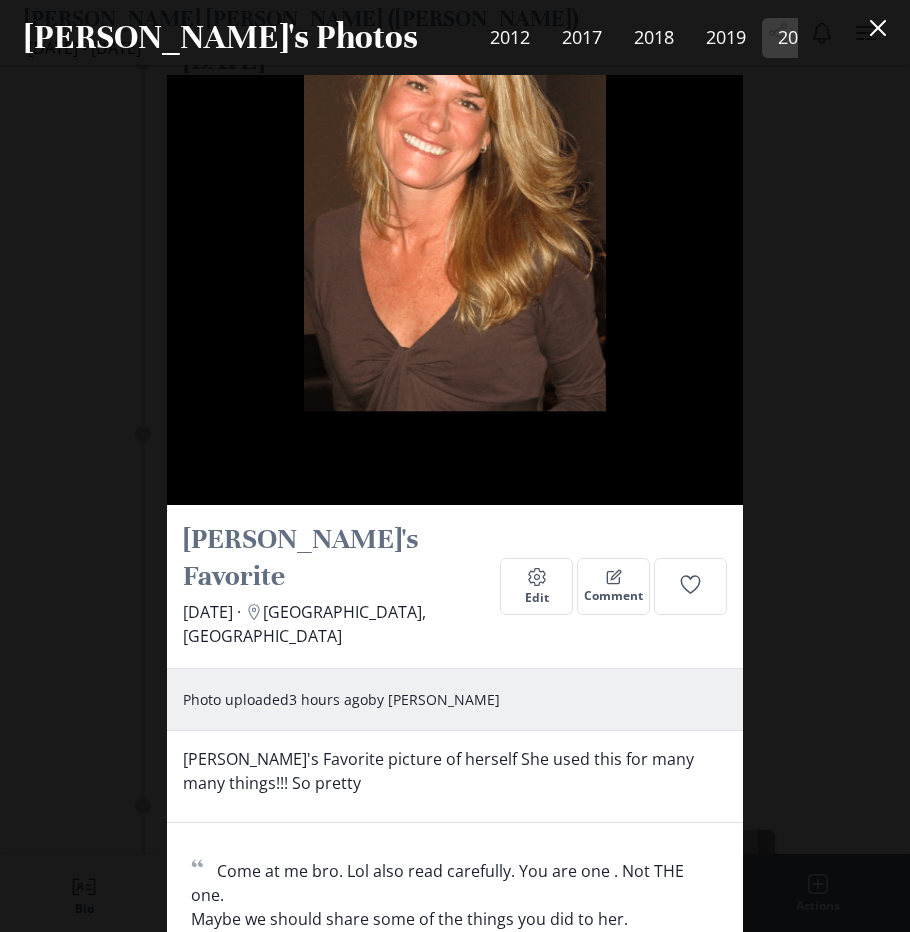 click on "View more" at bounding box center [334, 1248] 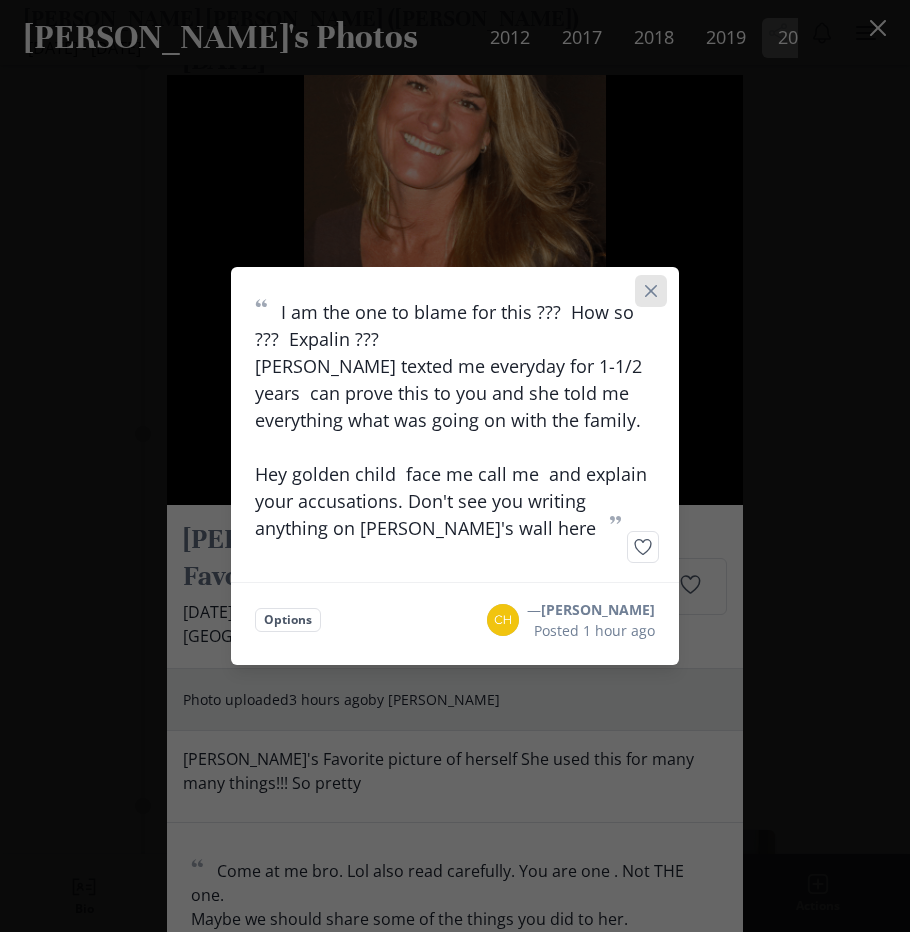click at bounding box center (651, 291) 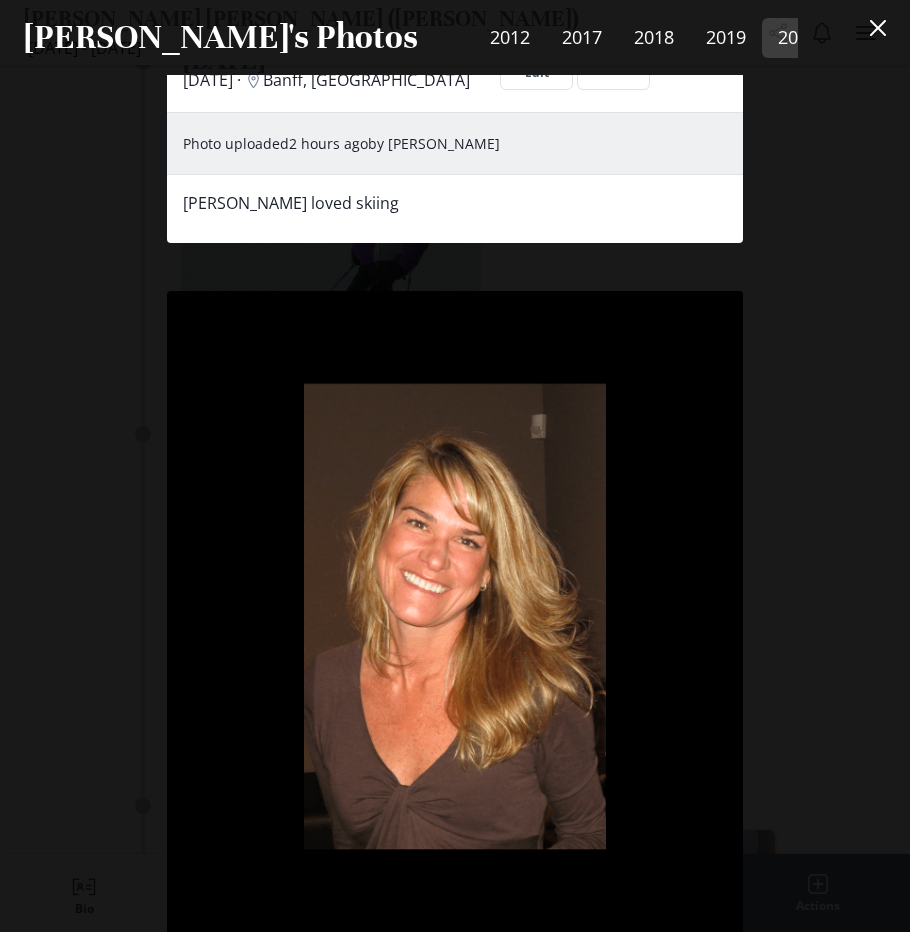 scroll, scrollTop: 20447, scrollLeft: 0, axis: vertical 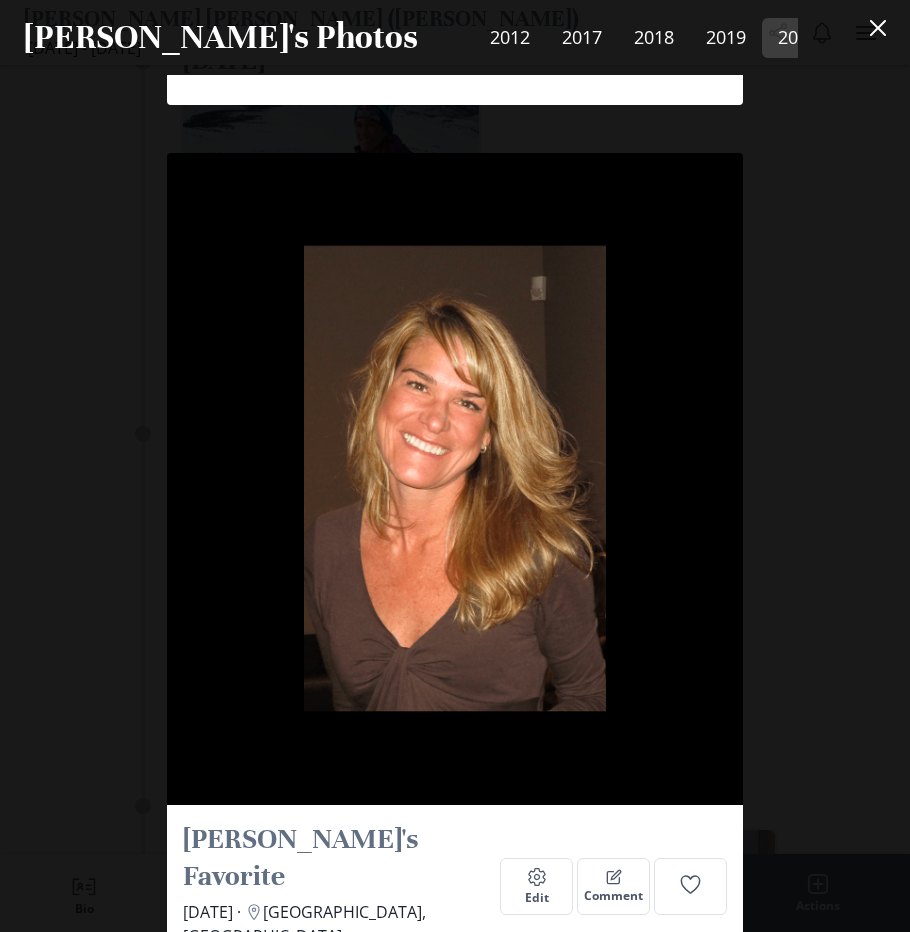 click on "View more" at bounding box center [310, 1293] 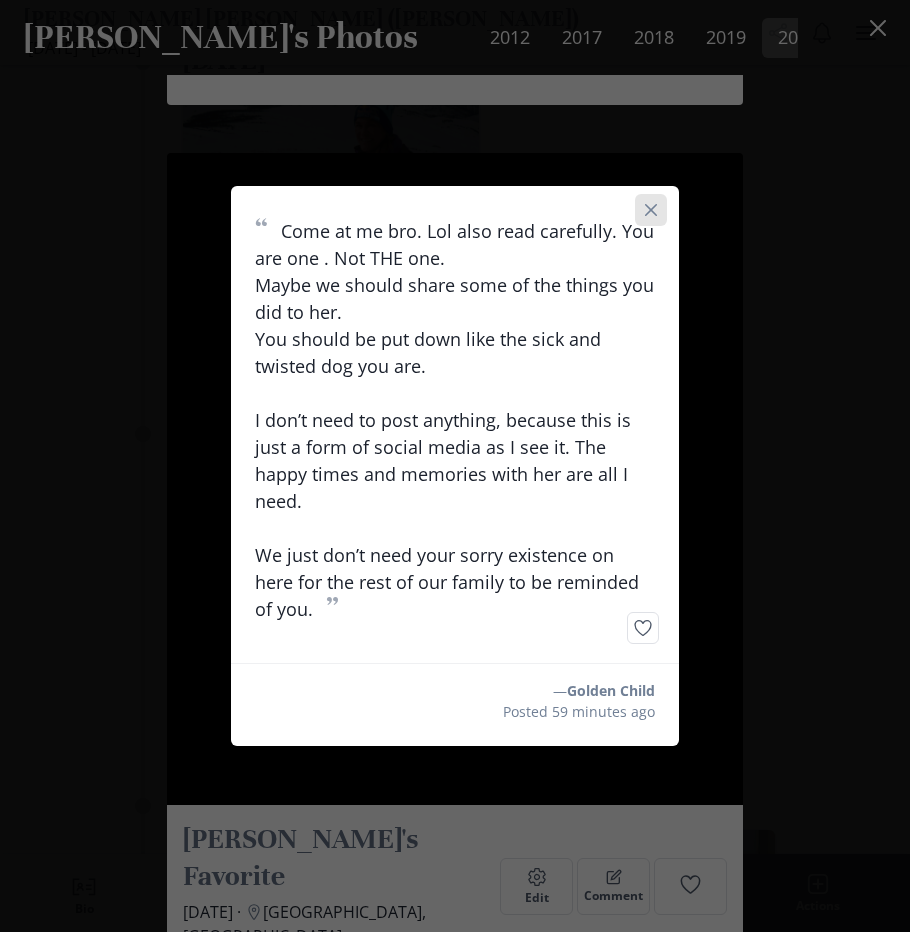 click 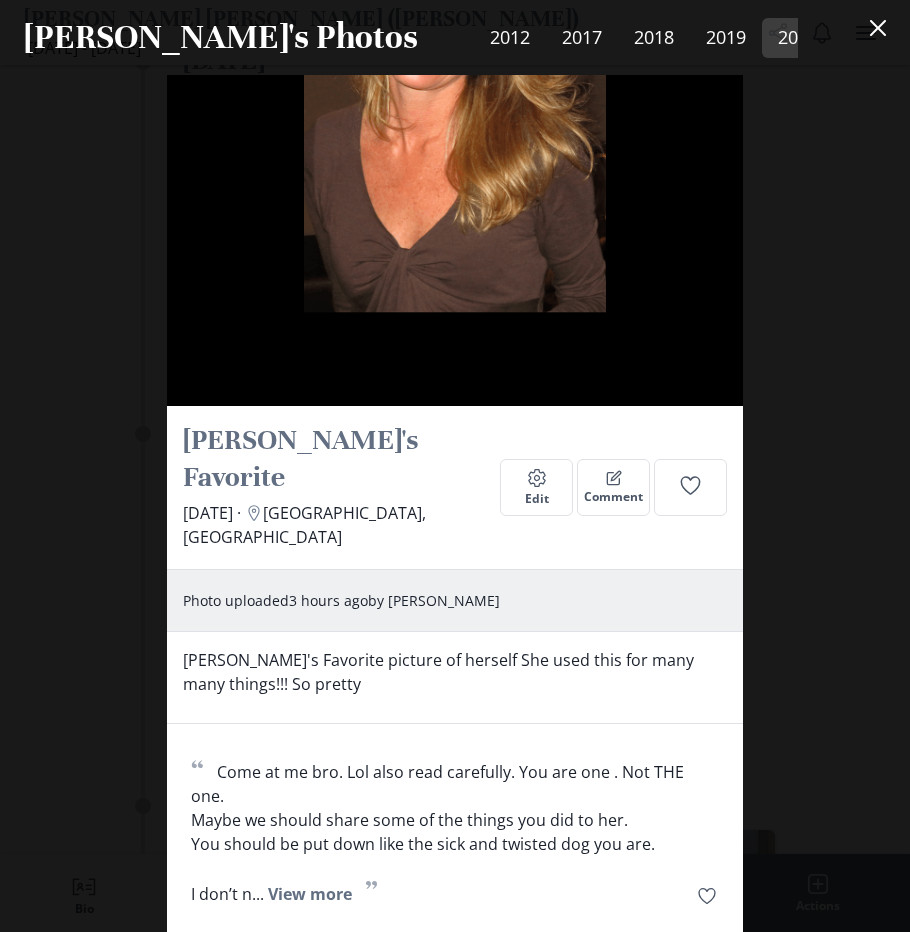 scroll, scrollTop: 20847, scrollLeft: 0, axis: vertical 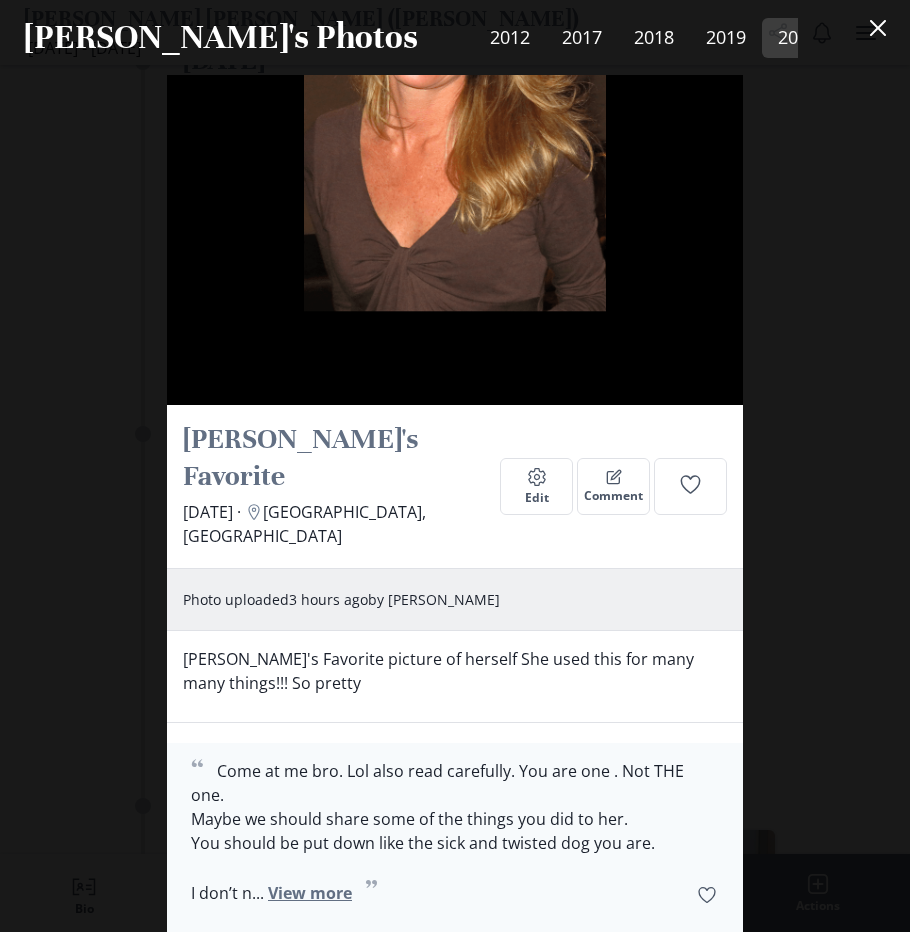 click on "View more" at bounding box center [310, 893] 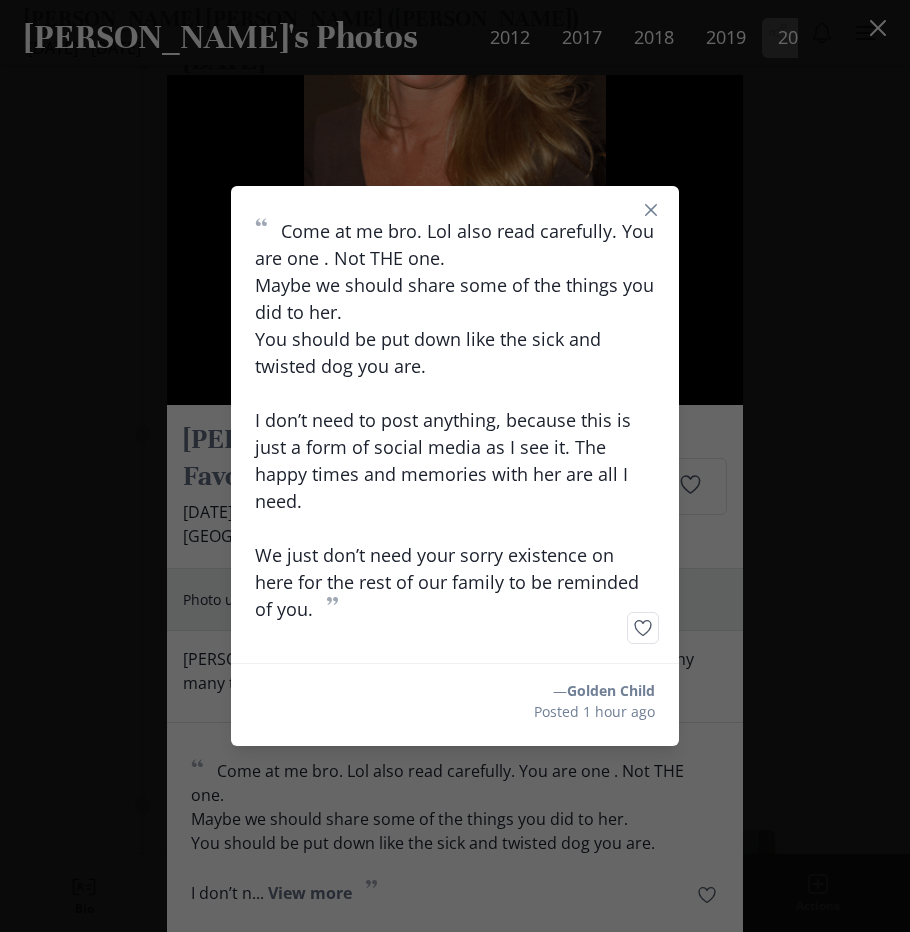 click on "“ Come at me bro. Lol also read carefully. You are one . Not THE one.
Maybe we should share some of the things you did to her.
You should be put down like the sick and twisted dog you are.
I don’t need to post anything, because this is just a form of social media as I see it. The happy times and memories with her are all I need.
We just don’t need your sorry existence on here for the rest of our family to be reminded of you. ”" at bounding box center (455, 420) 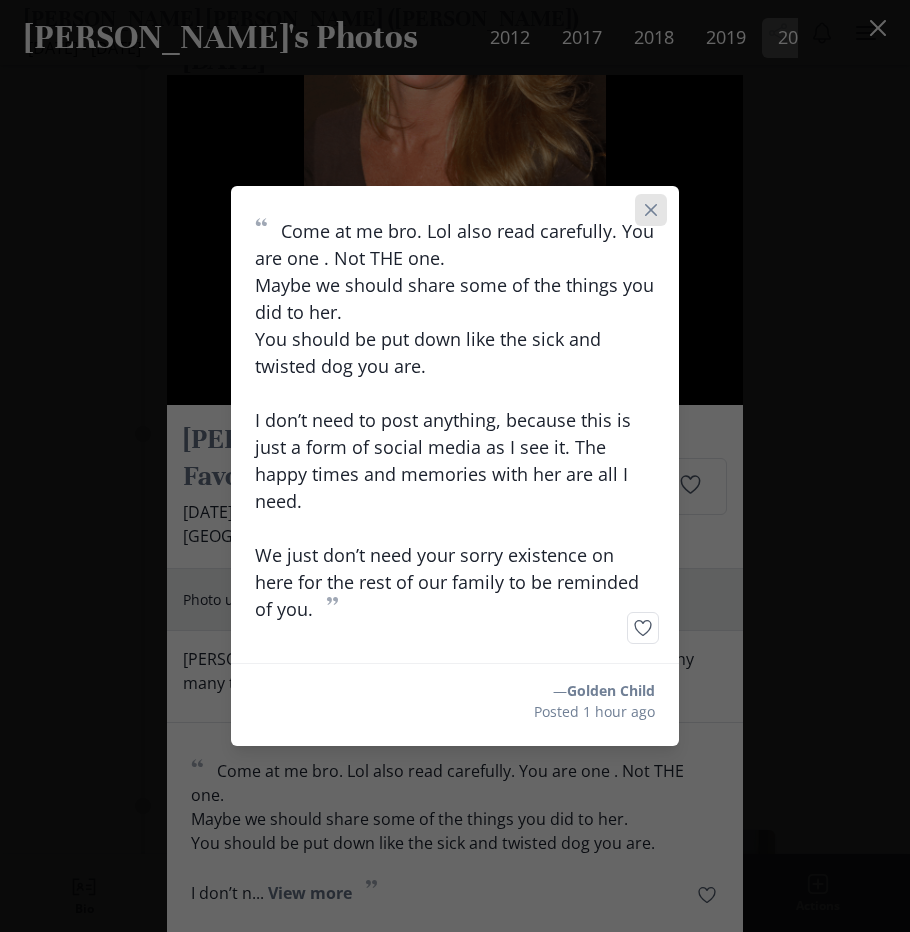 click 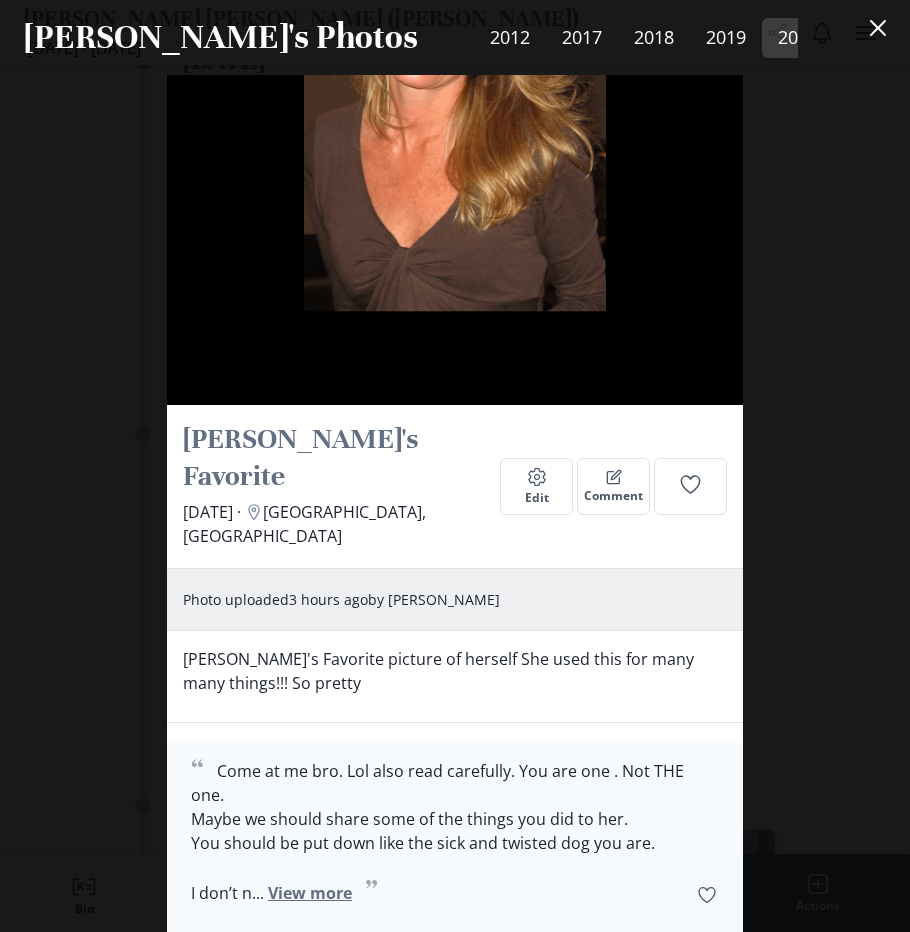 click on "View more" at bounding box center [310, 893] 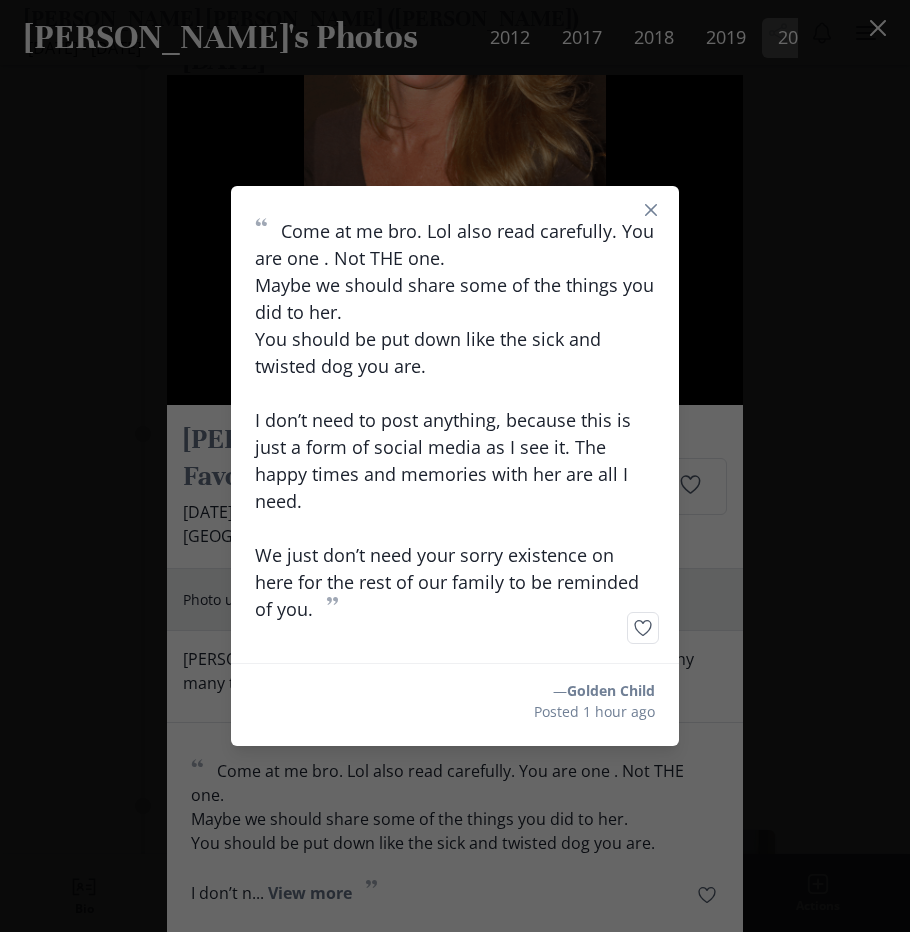 click on "“ Come at me bro. Lol also read carefully. You are one . Not THE one.
Maybe we should share some of the things you did to her.
You should be put down like the sick and twisted dog you are.
I don’t need to post anything, because this is just a form of social media as I see it. The happy times and memories with her are all I need.
We just don’t need your sorry existence on here for the rest of our family to be reminded of you. ”" at bounding box center (455, 420) 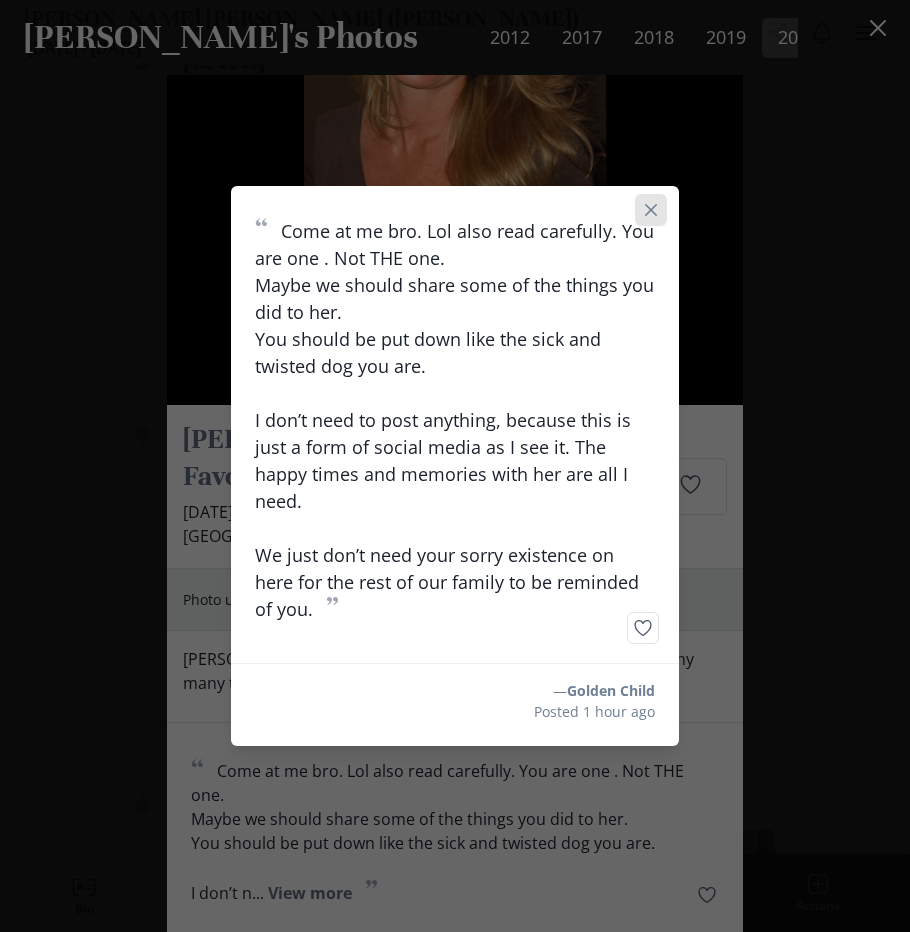 click 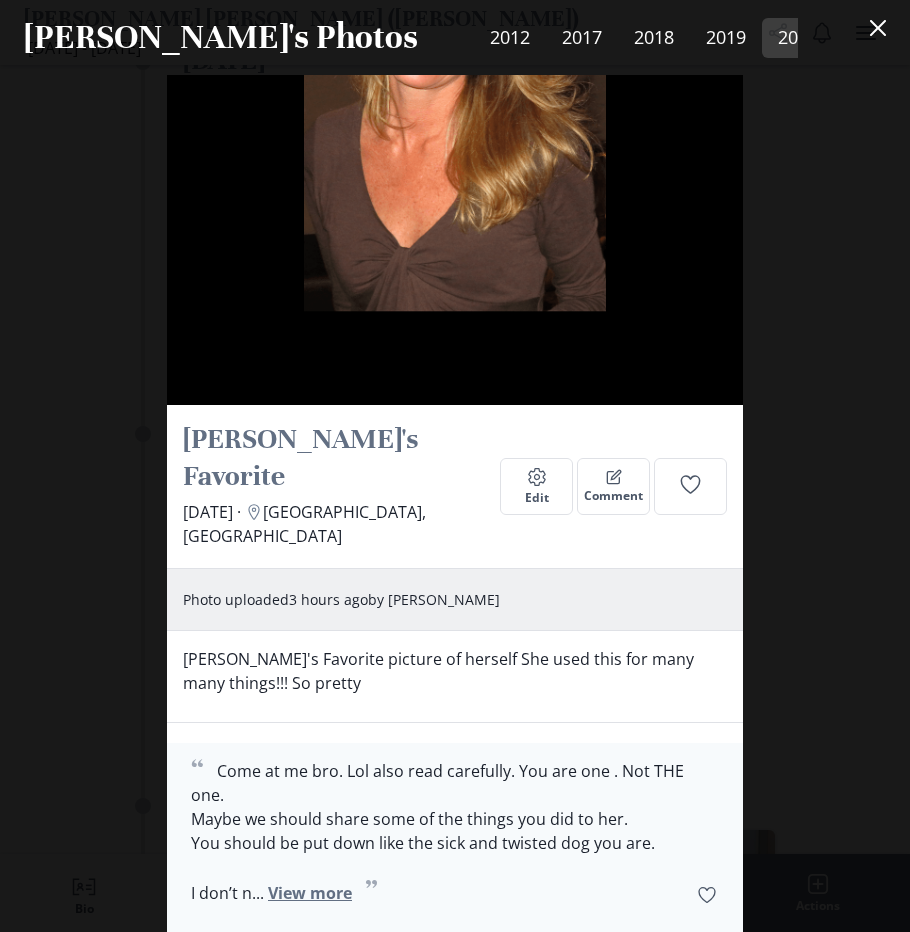 click on "View more" at bounding box center (310, 893) 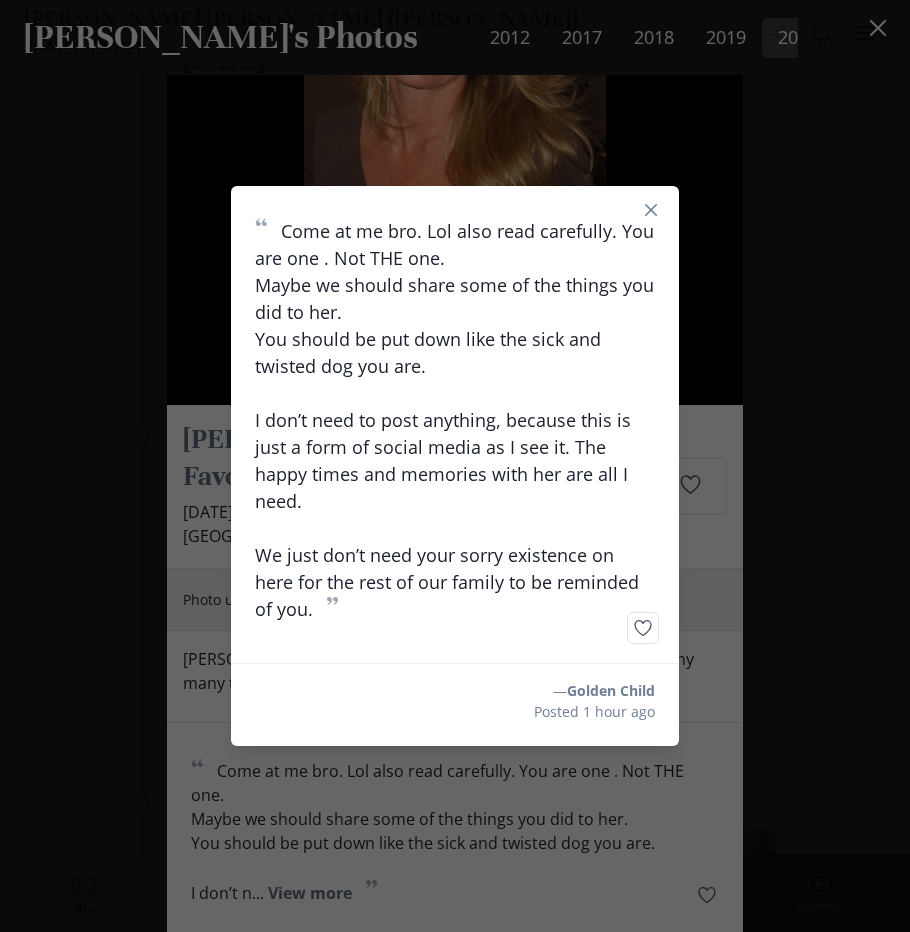 click on "“ Come at me bro. Lol also read carefully. You are one . Not THE one.
Maybe we should share some of the things you did to her.
You should be put down like the sick and twisted dog you are.
I don’t need to post anything, because this is just a form of social media as I see it. The happy times and memories with her are all I need.
We just don’t need your sorry existence on here for the rest of our family to be reminded of you. ”" at bounding box center (455, 420) 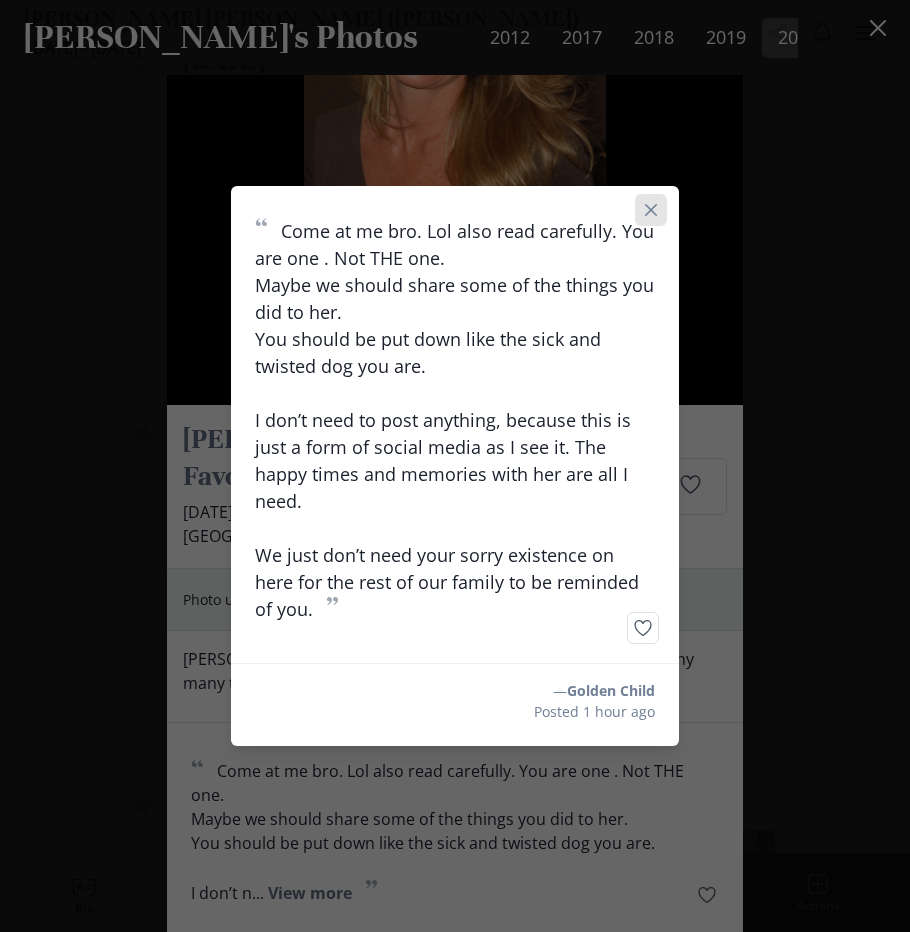 click 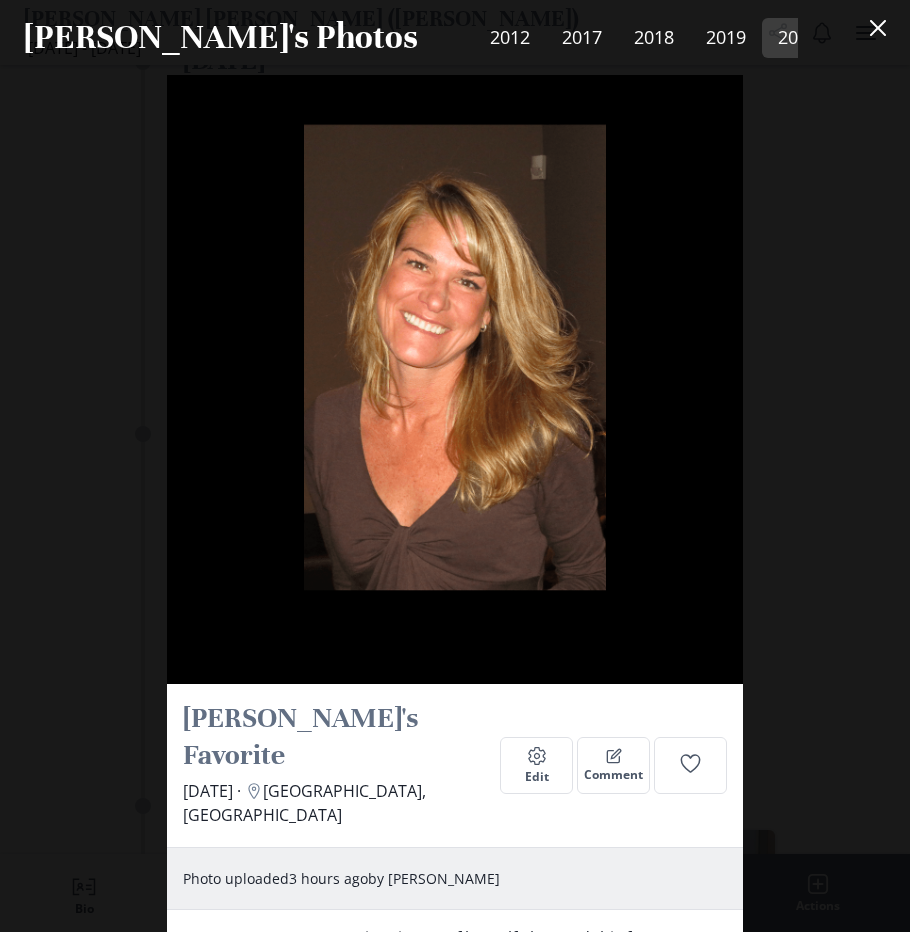 scroll, scrollTop: 20447, scrollLeft: 0, axis: vertical 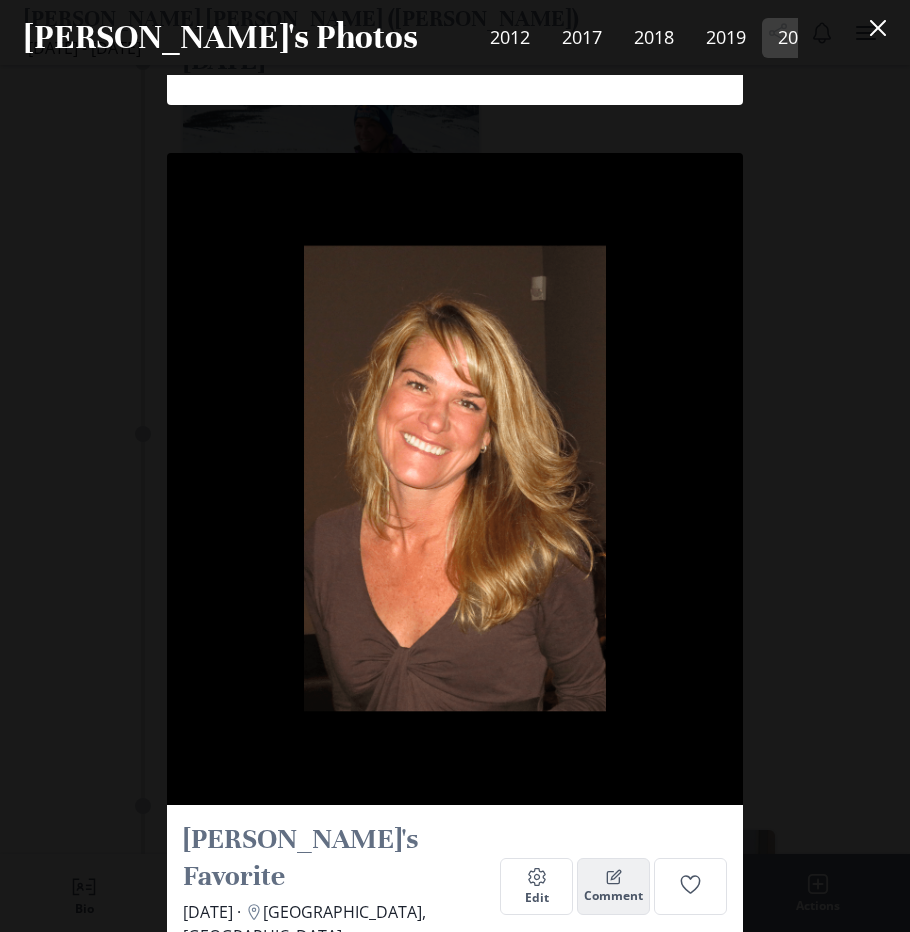 click 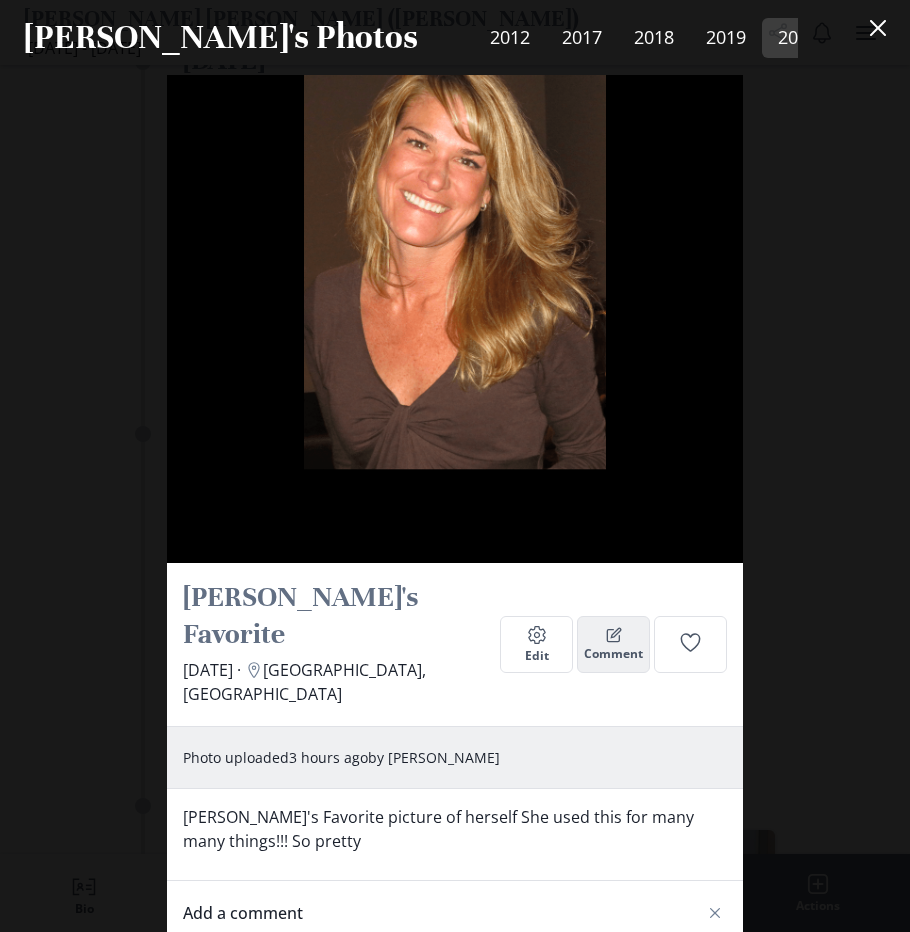scroll, scrollTop: 20747, scrollLeft: 0, axis: vertical 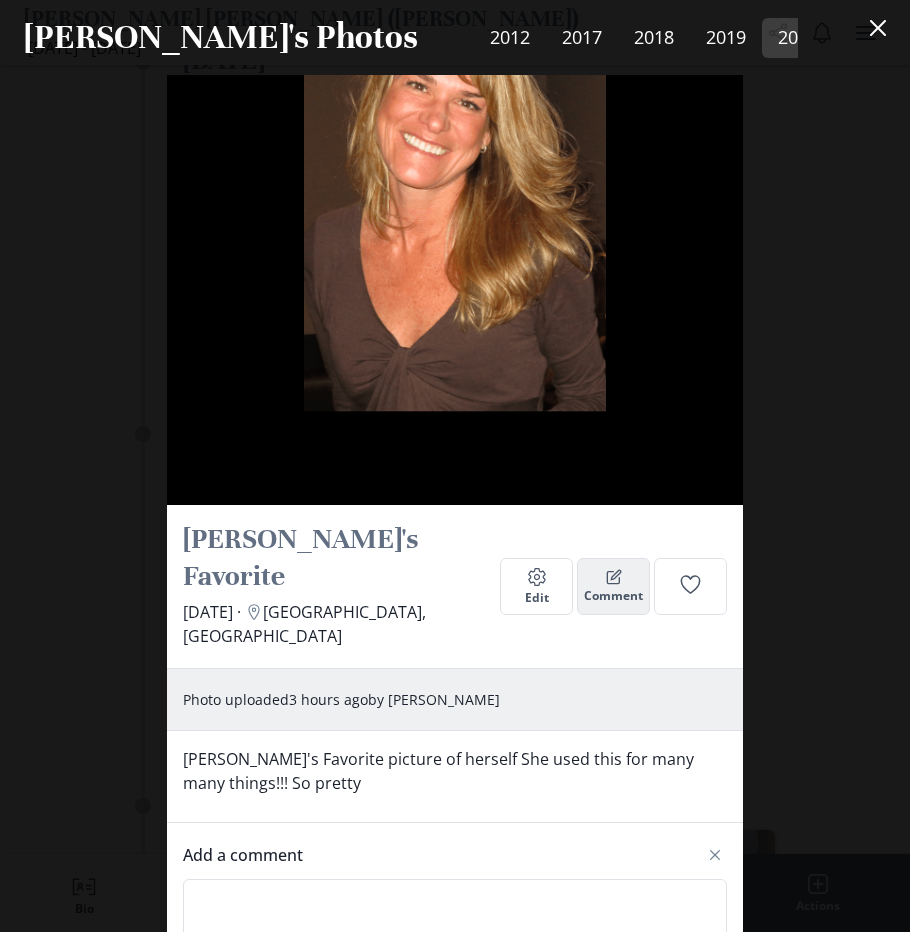 click on "View more" at bounding box center [310, 1241] 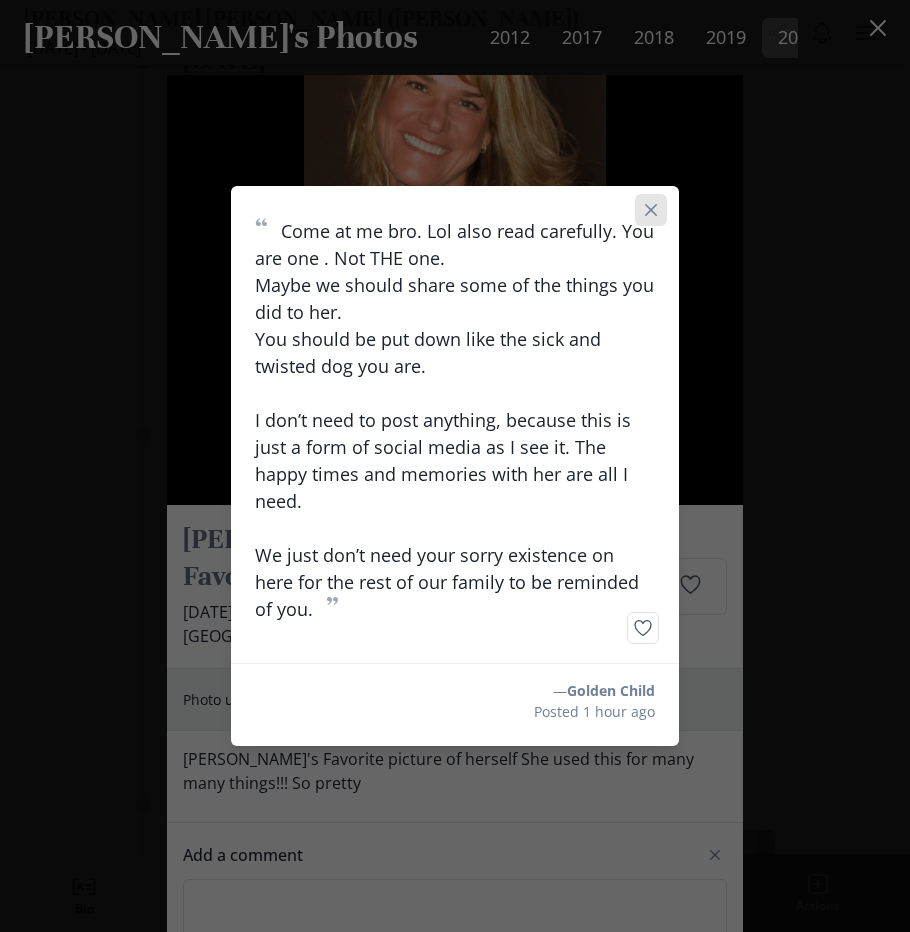 click 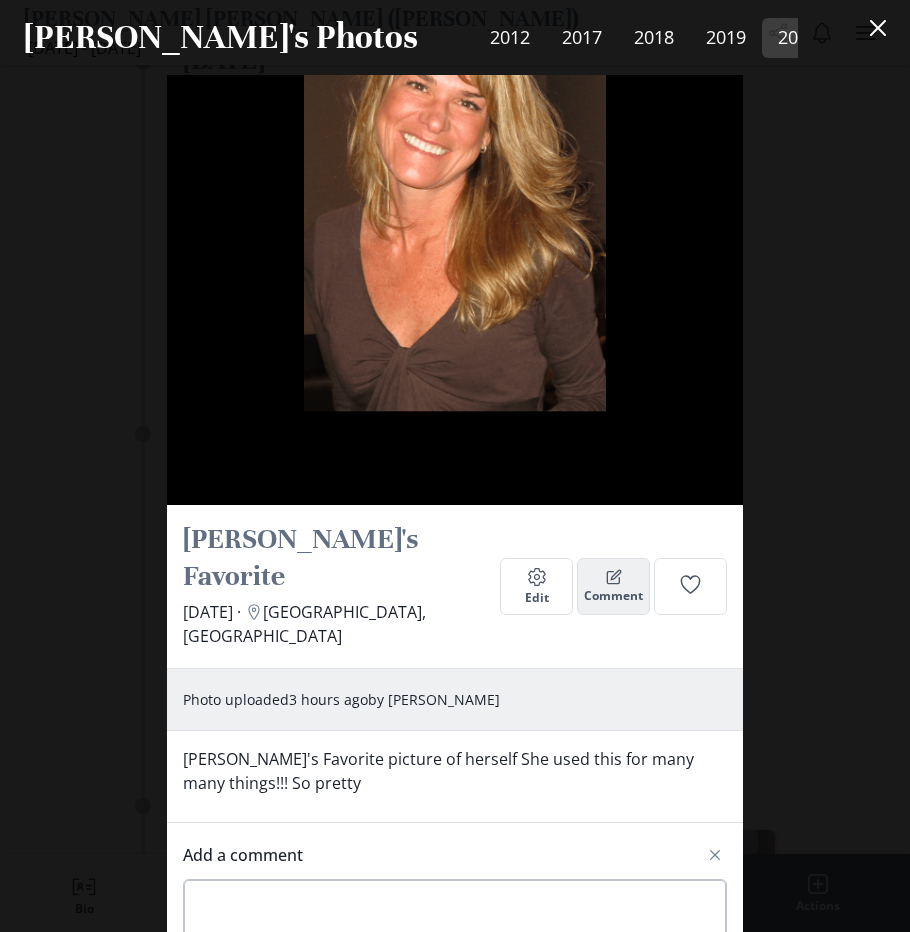 drag, startPoint x: 275, startPoint y: 393, endPoint x: 279, endPoint y: 361, distance: 32.24903 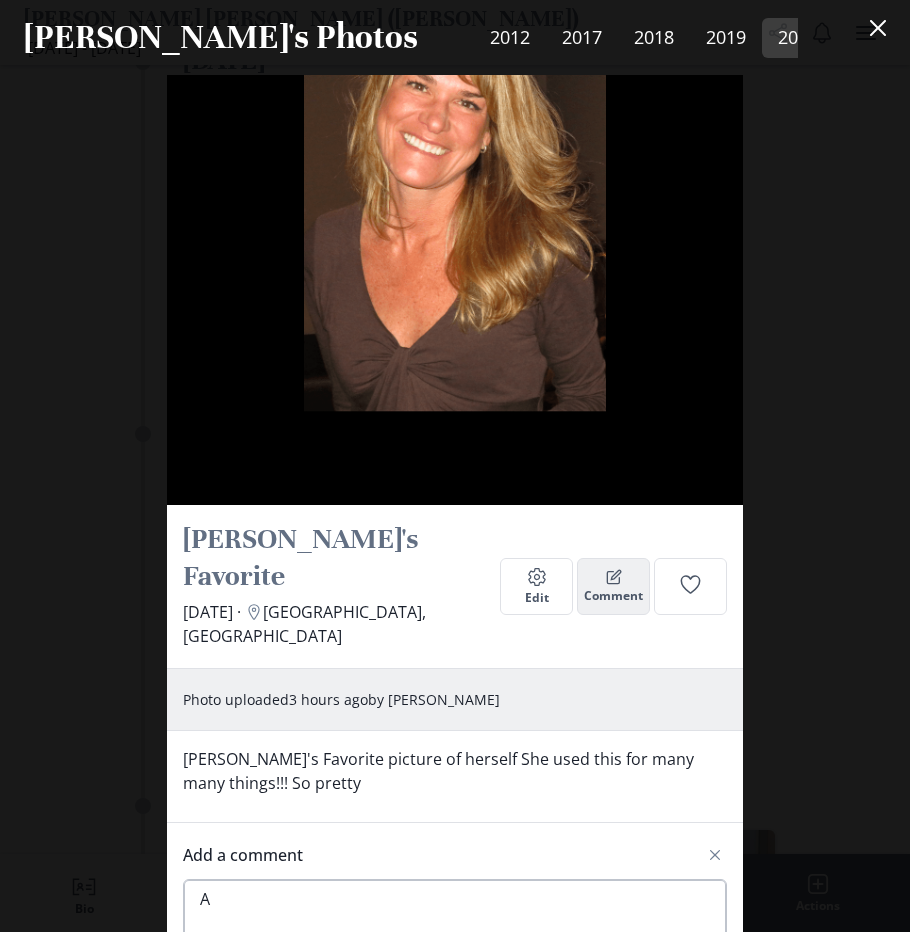 type on "x" 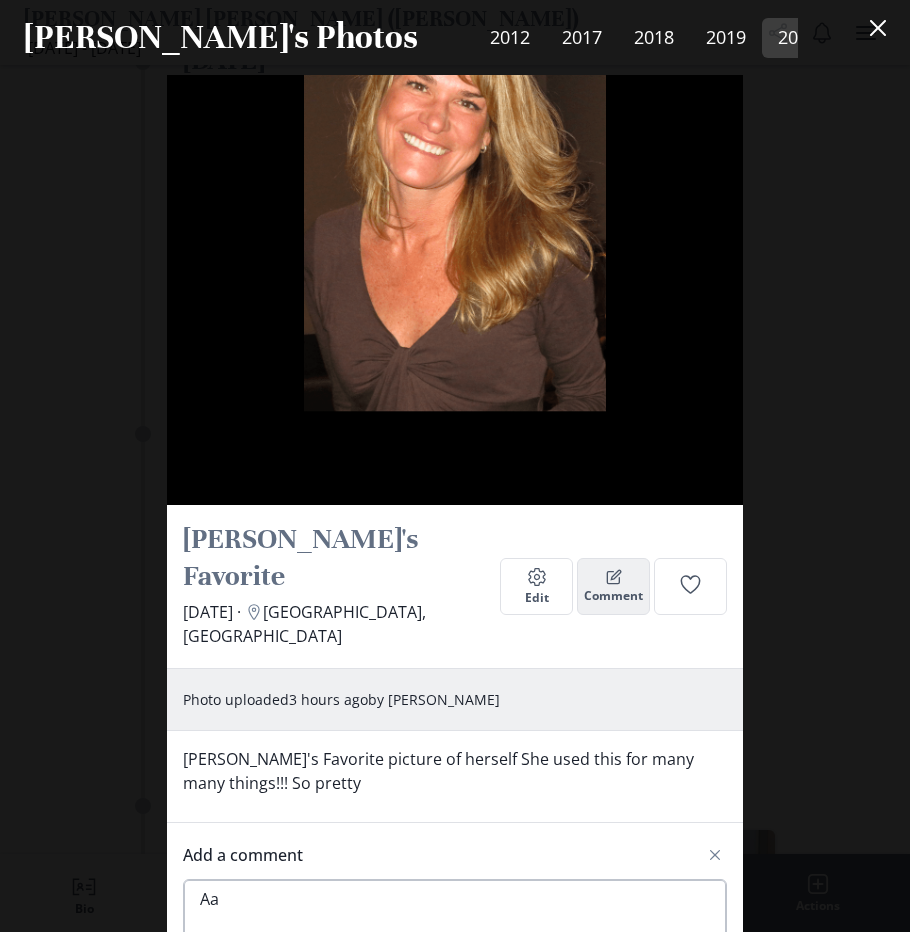 type on "x" 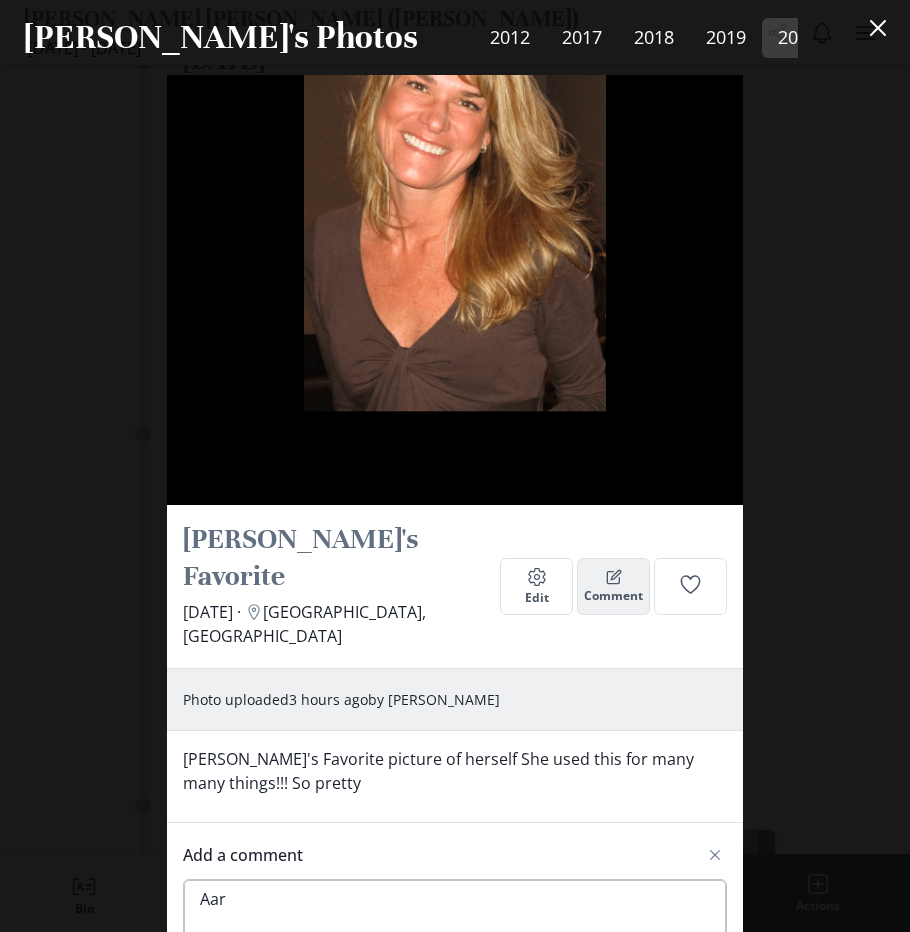 type on "x" 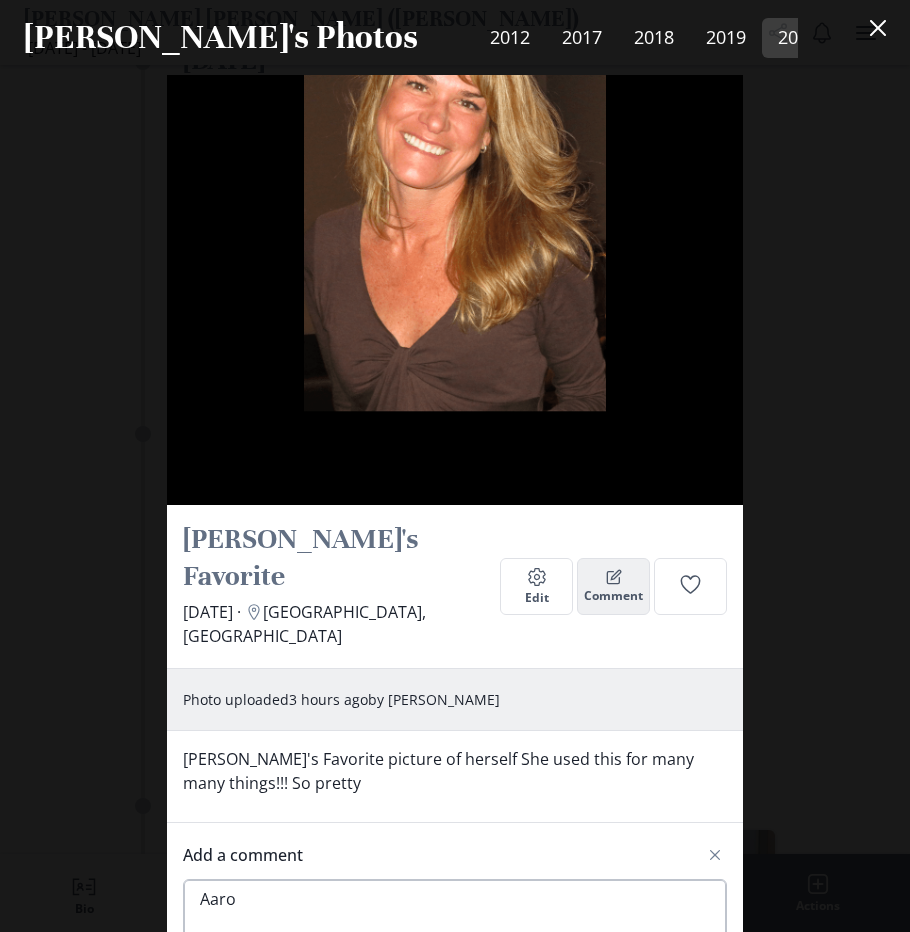 type on "x" 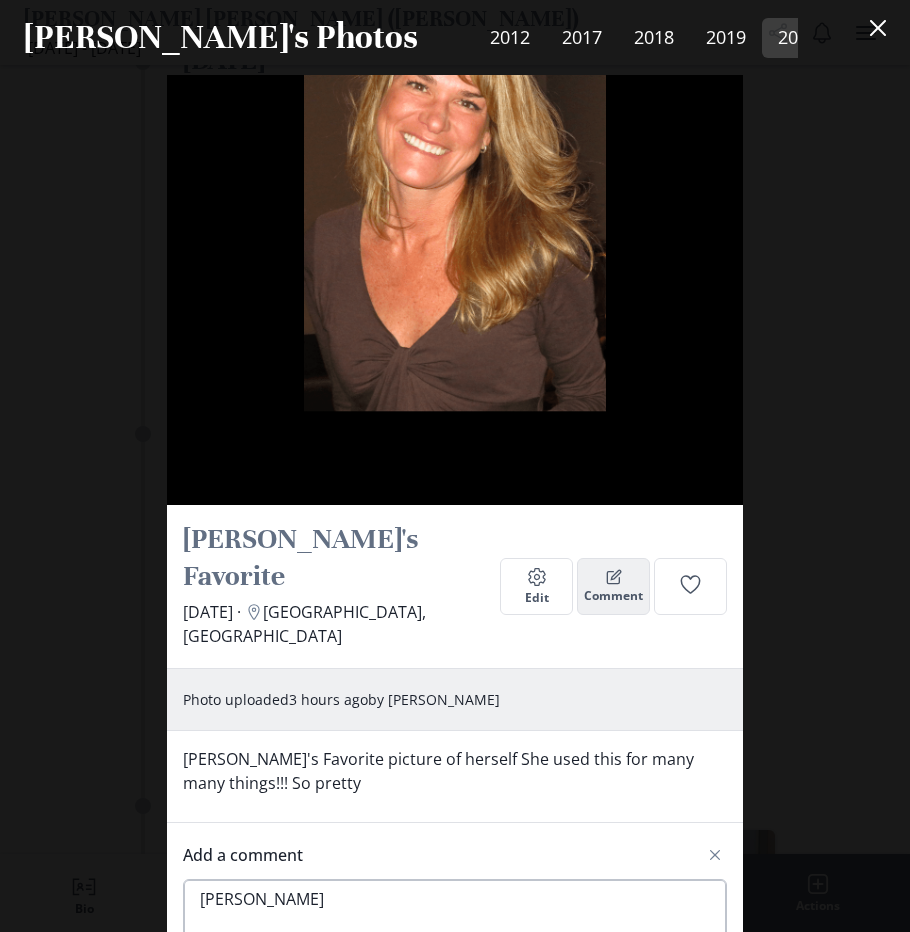 type on "x" 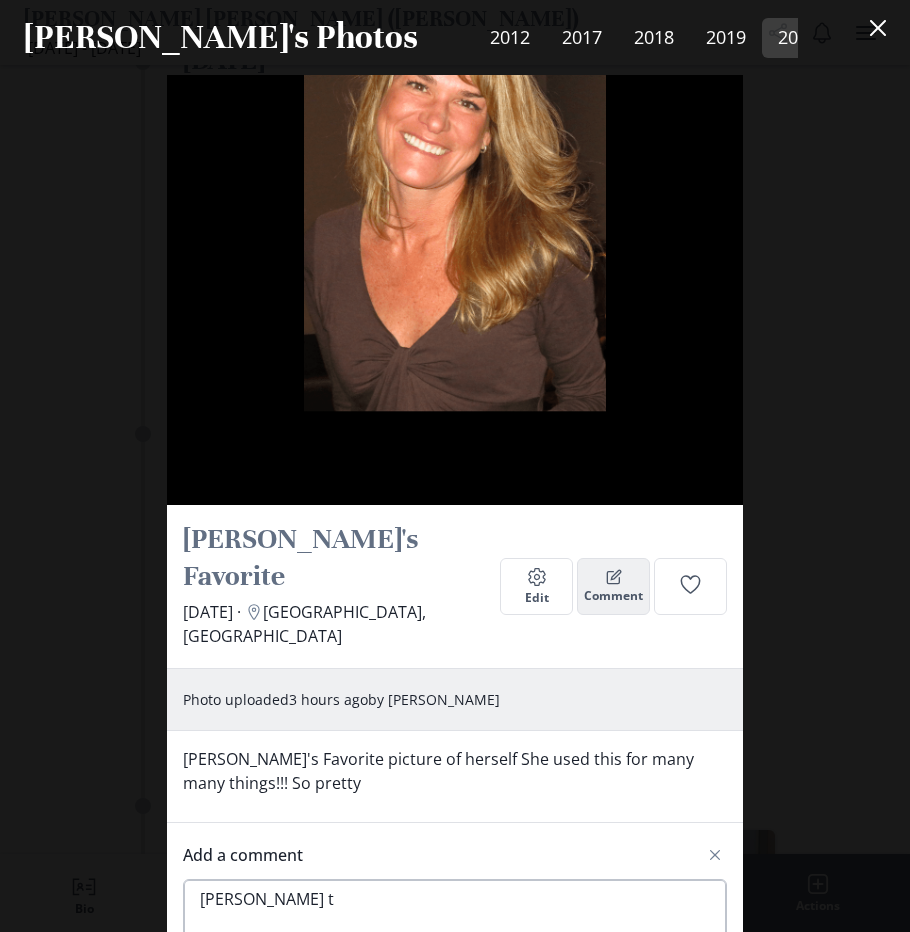 type on "x" 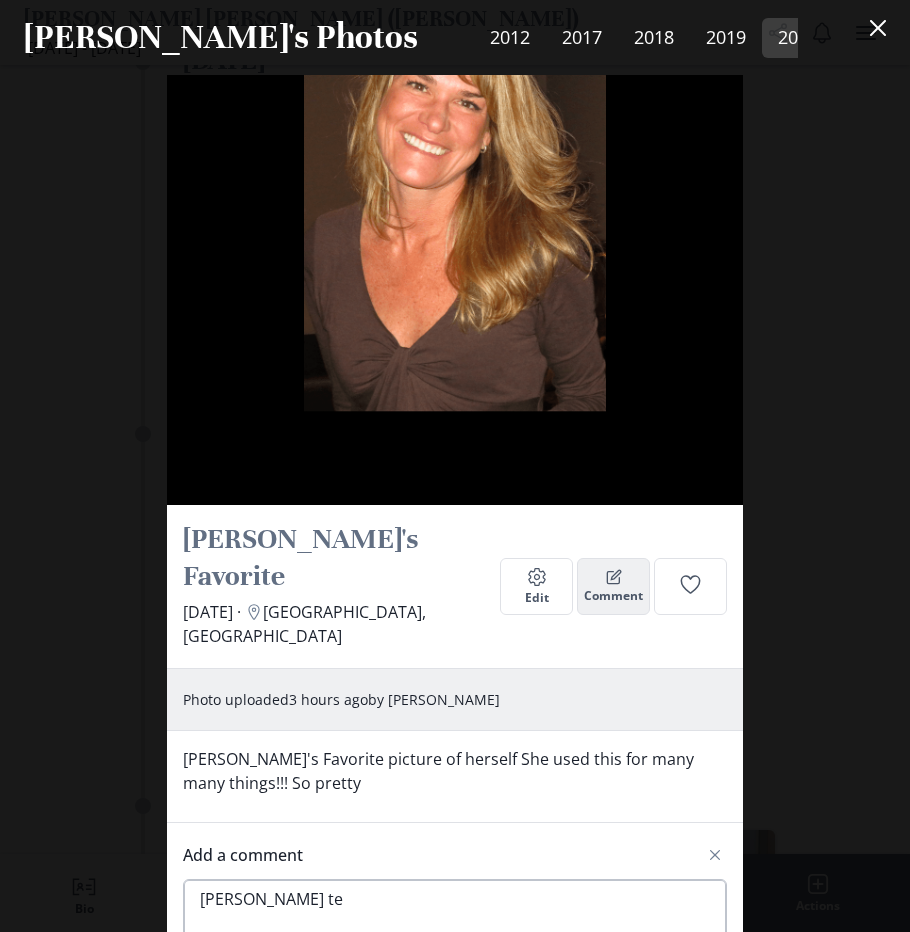 type on "x" 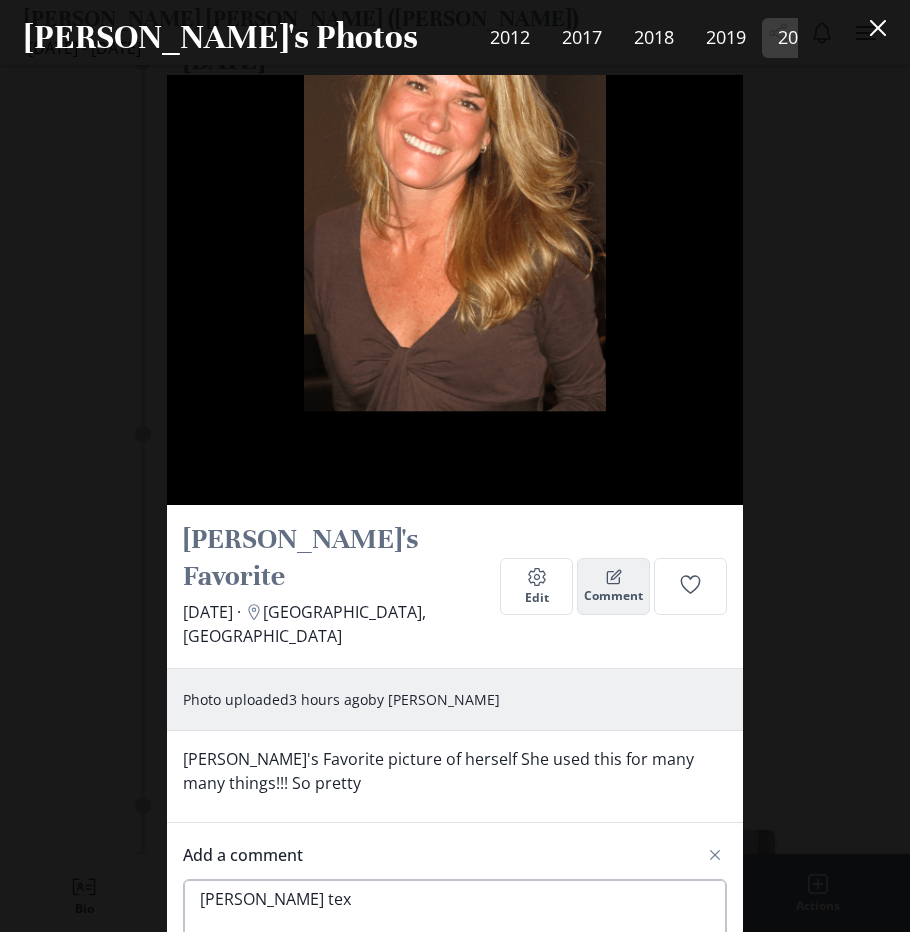 type on "x" 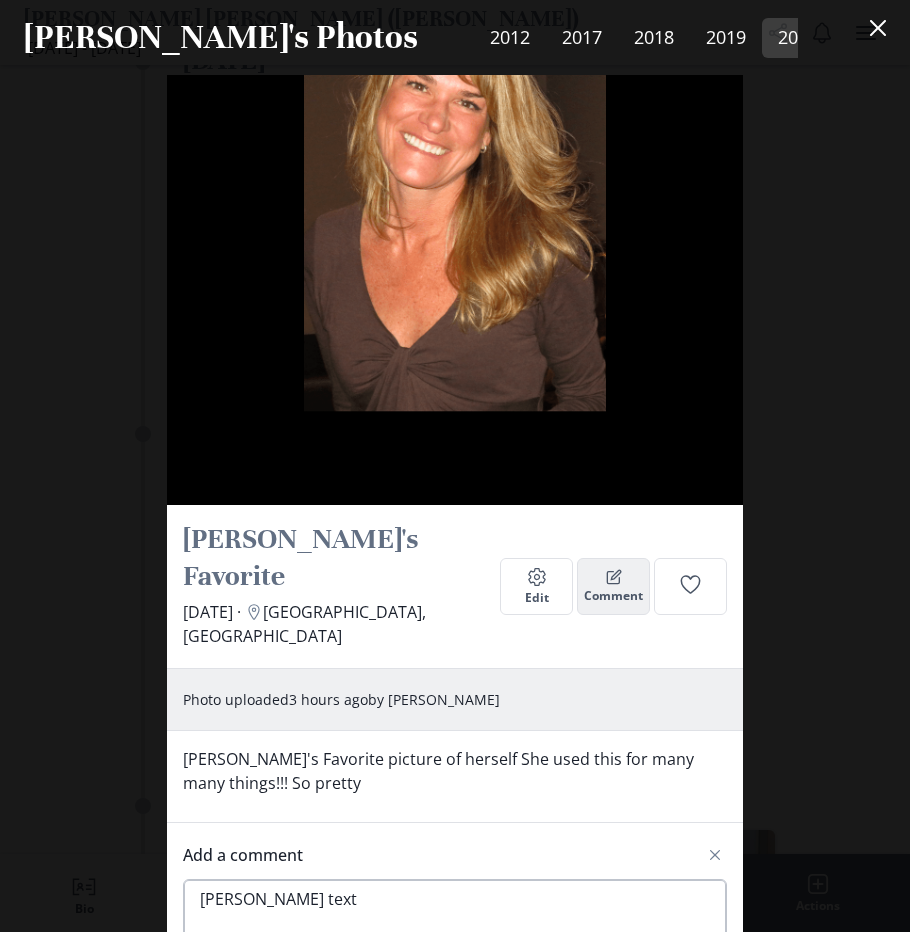 type on "x" 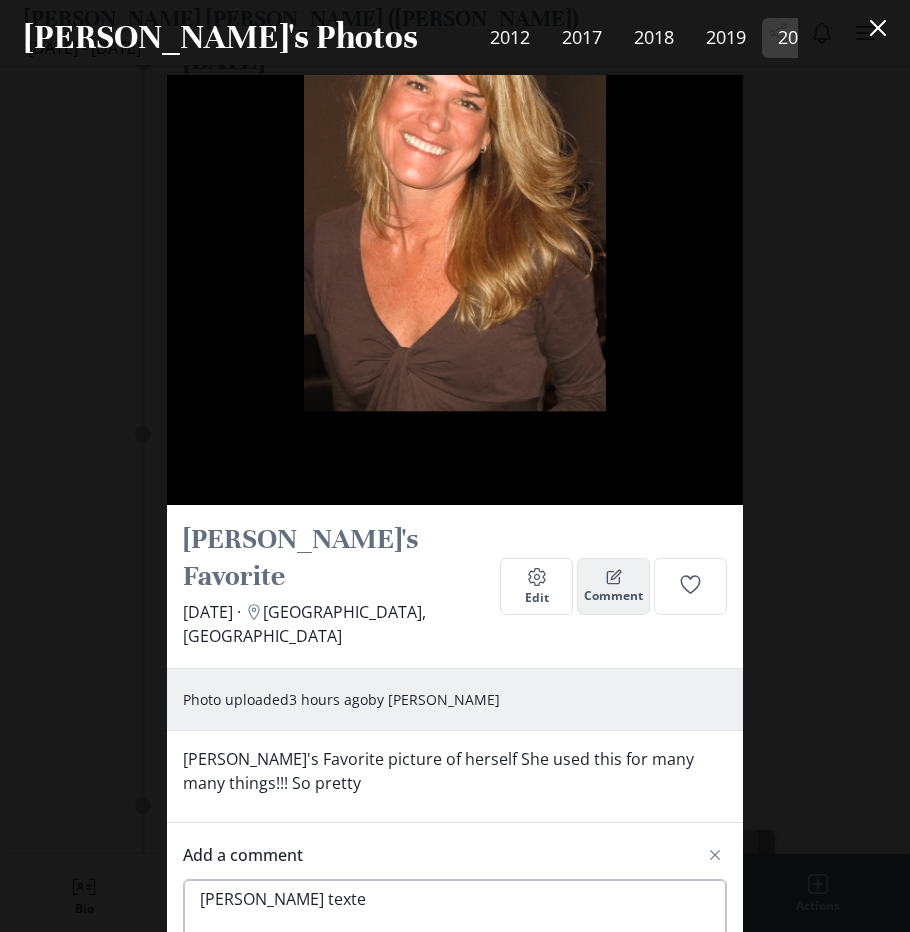 type on "x" 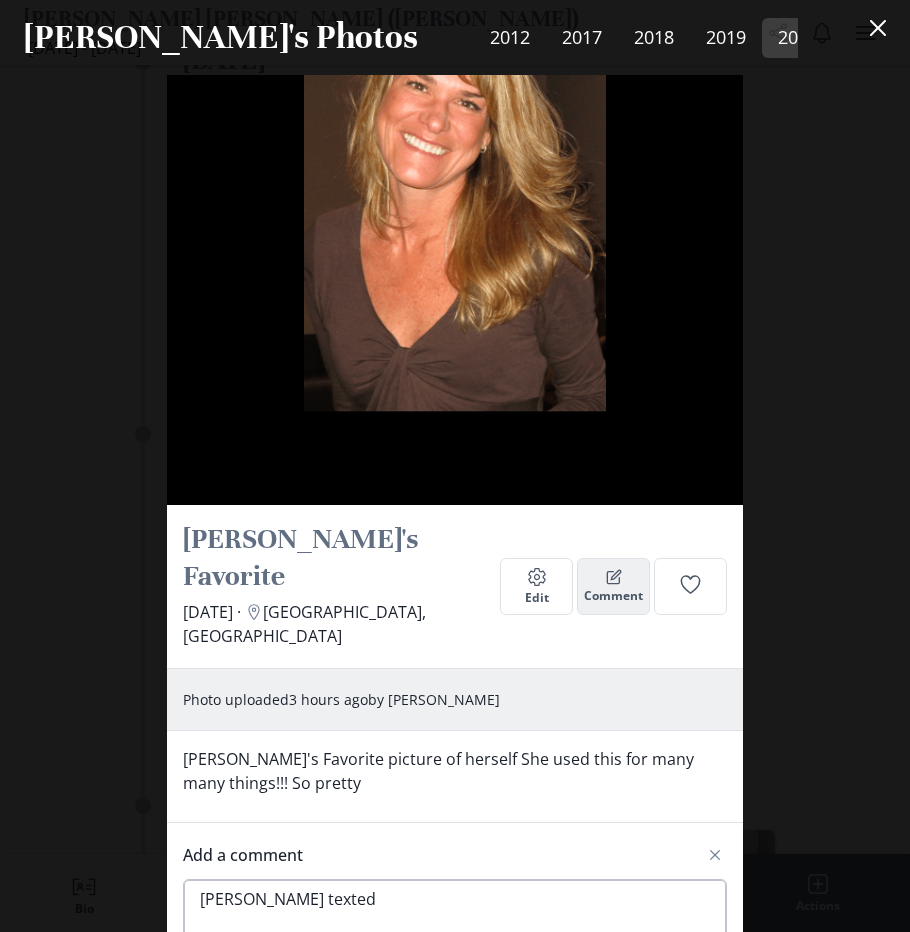 type on "x" 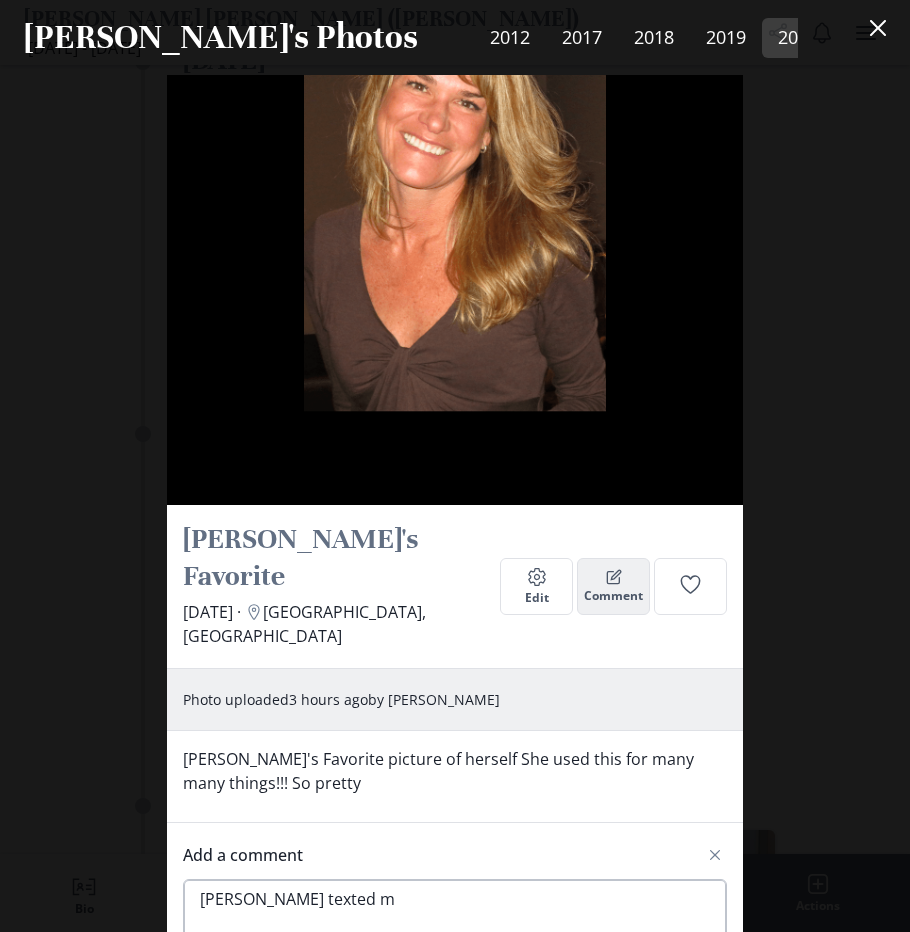 type on "x" 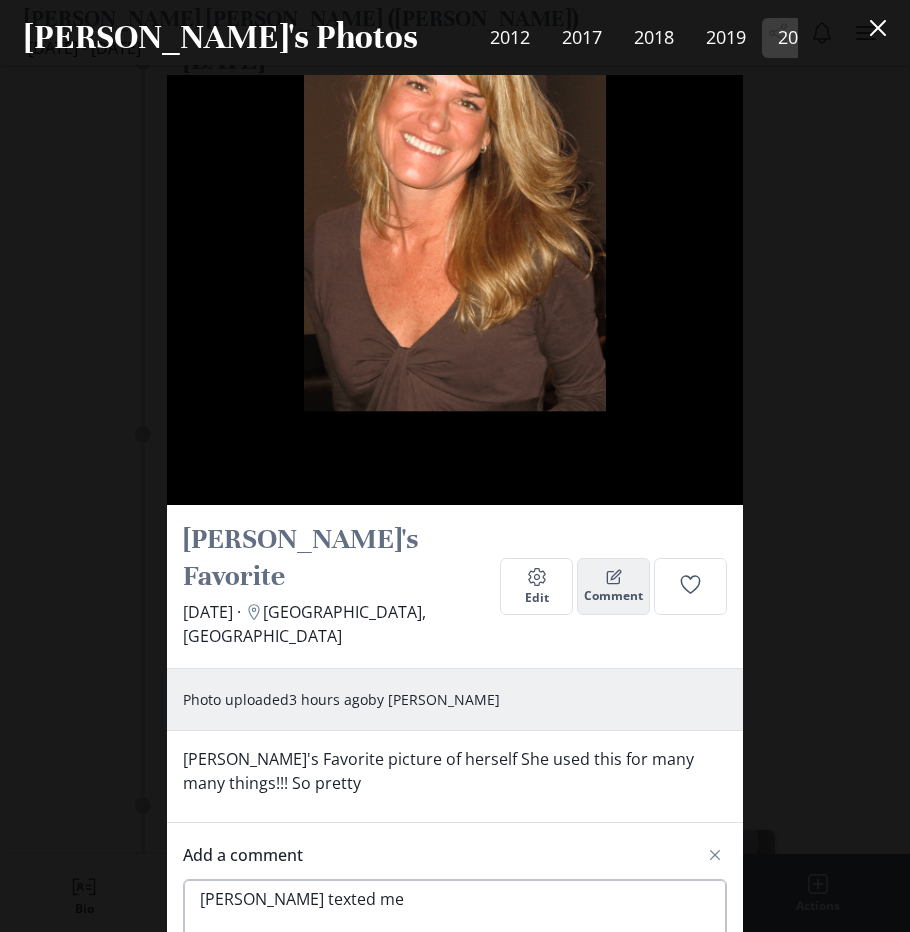 type on "x" 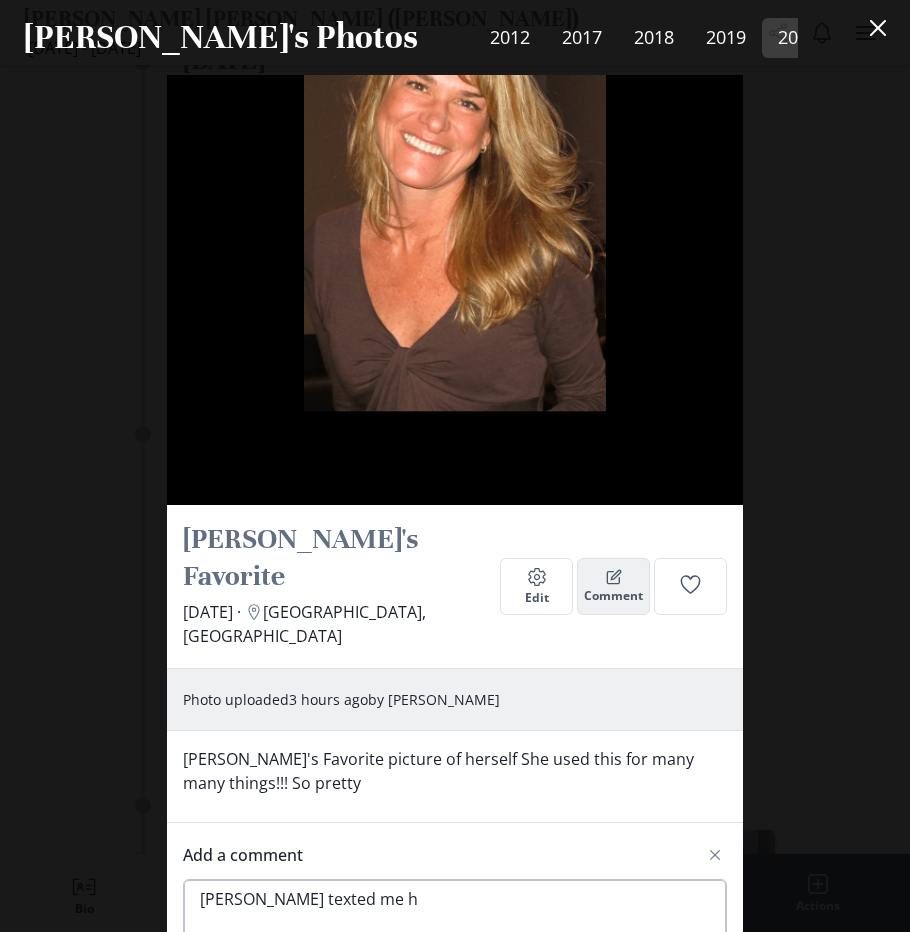 type on "x" 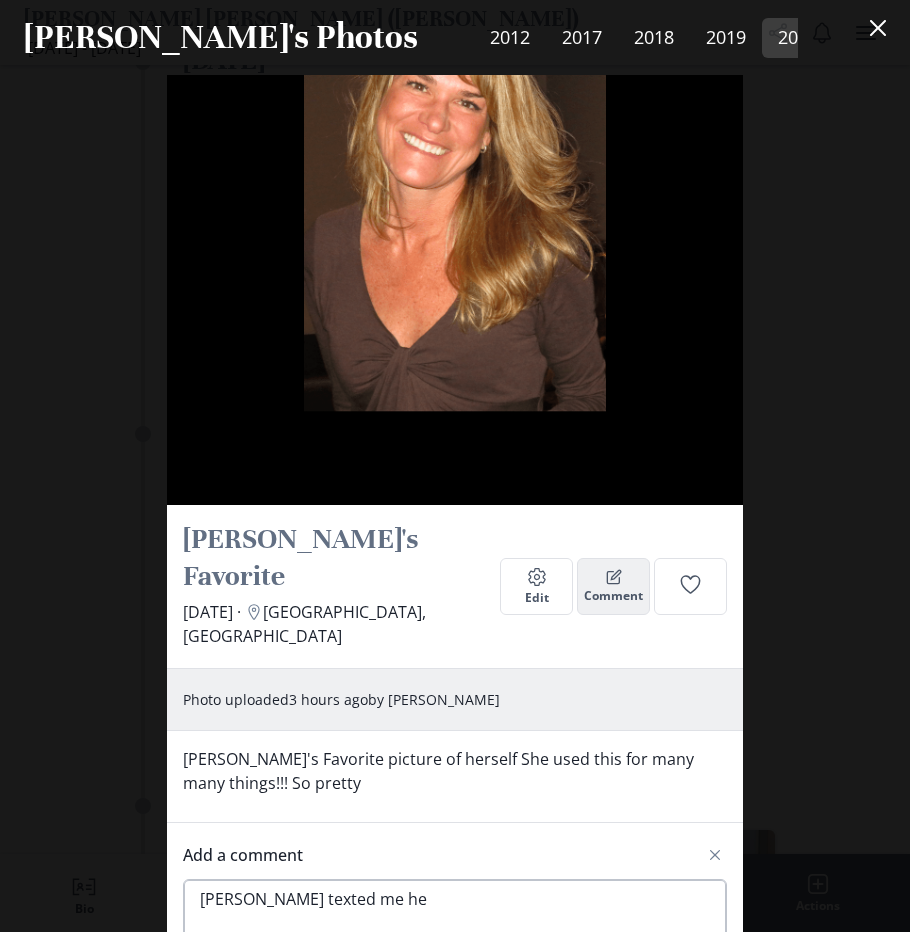 type on "x" 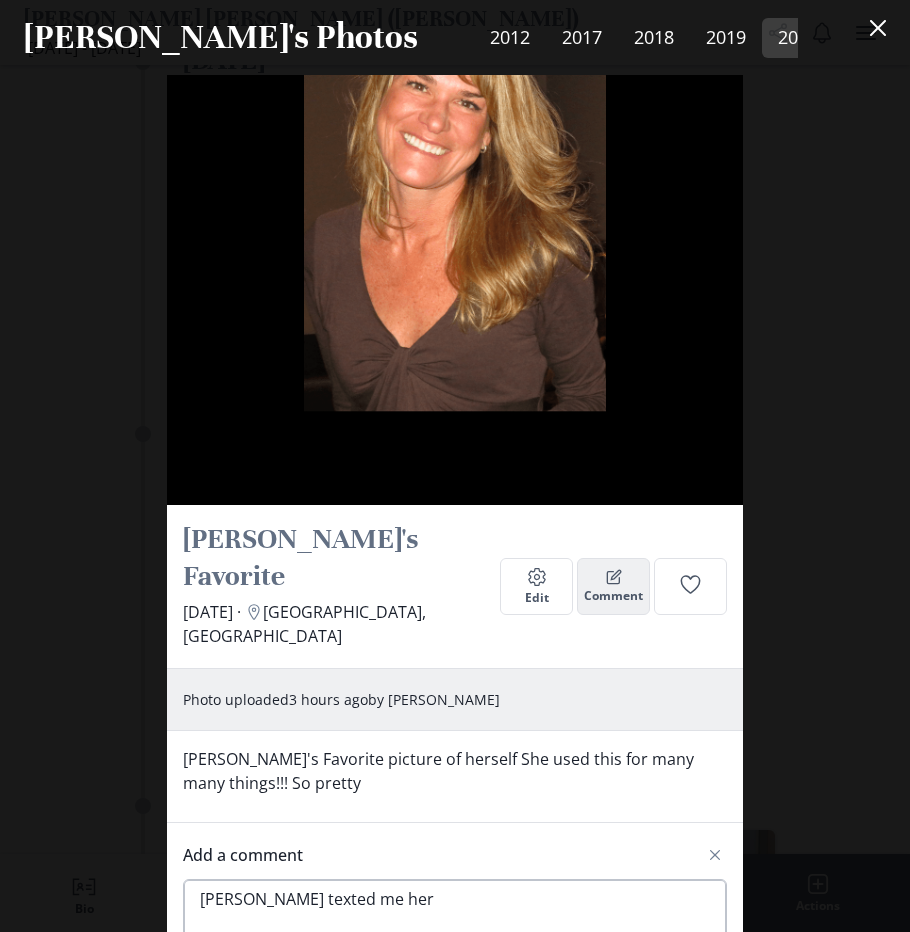 type on "x" 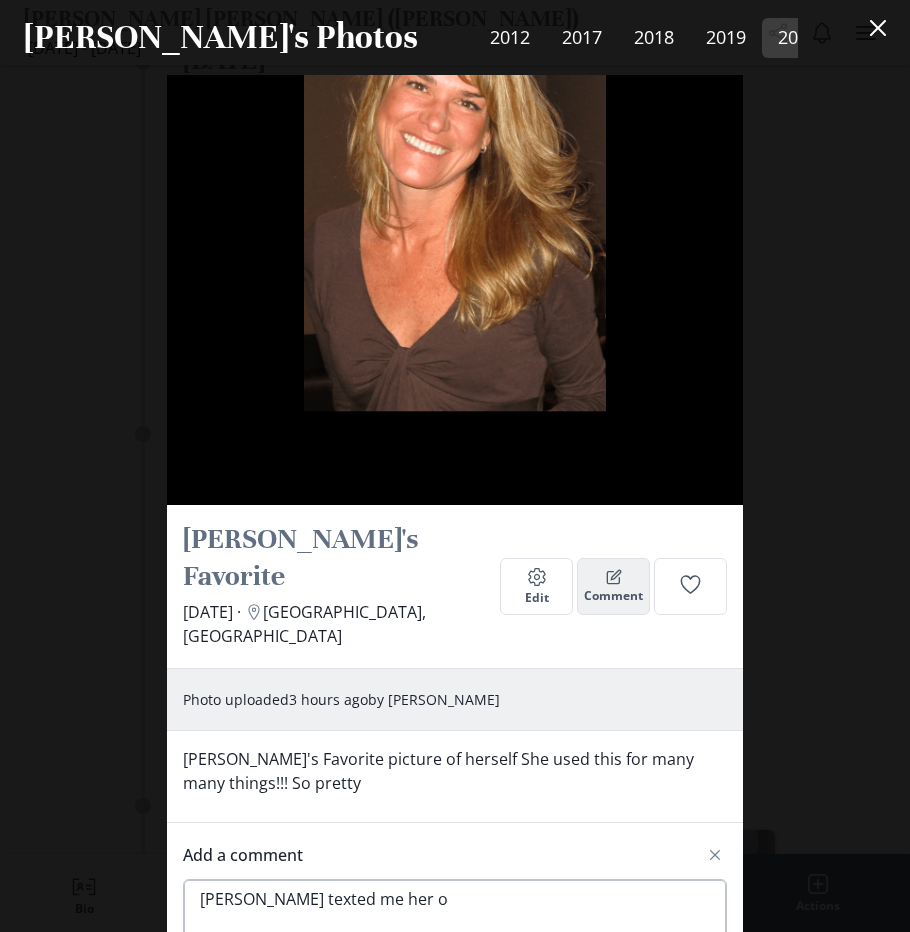 type on "x" 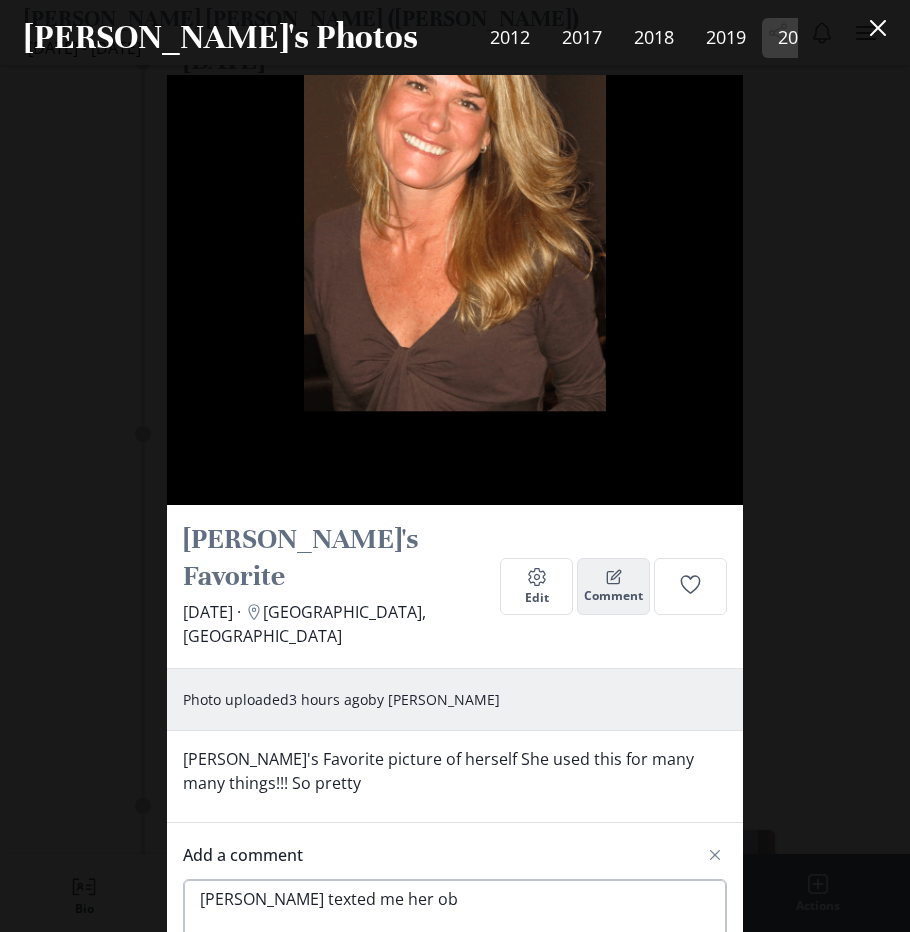 type on "x" 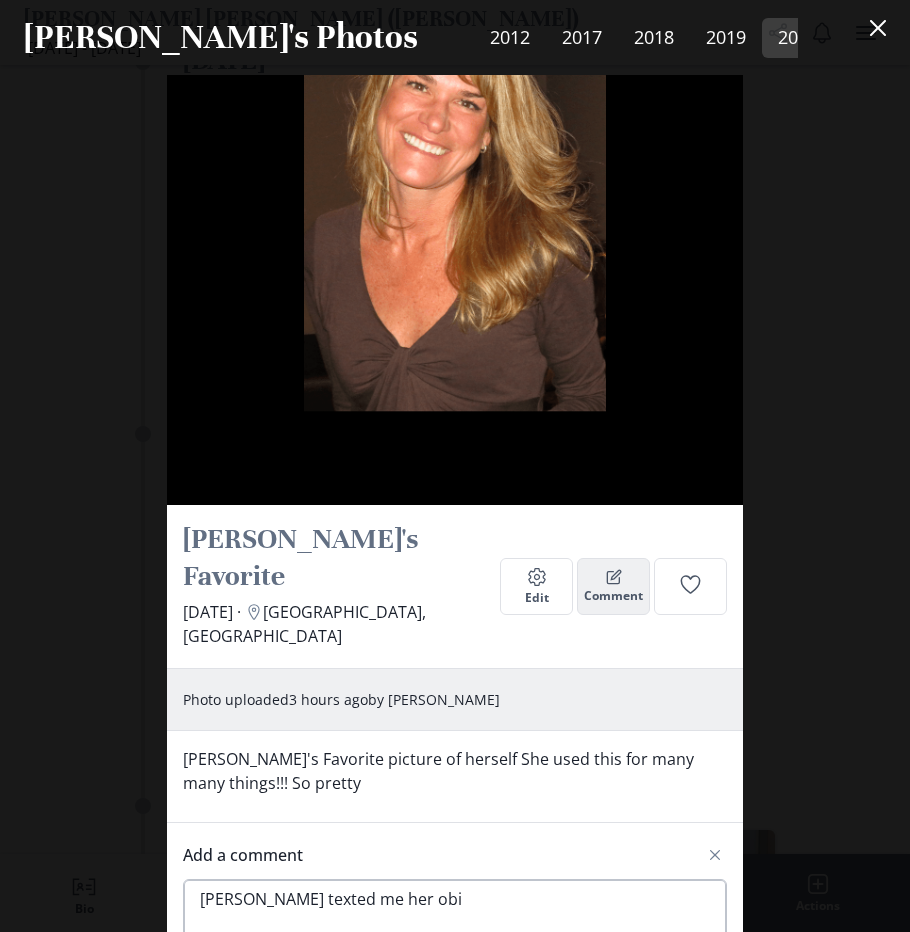 type on "x" 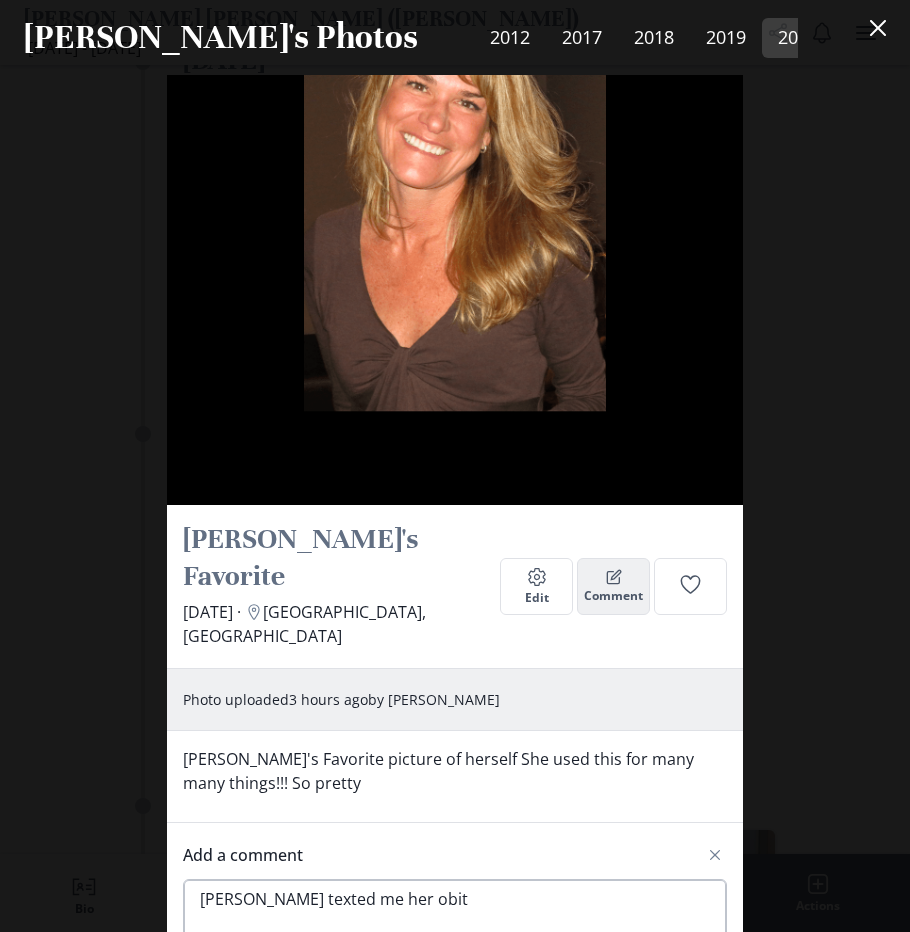 type on "x" 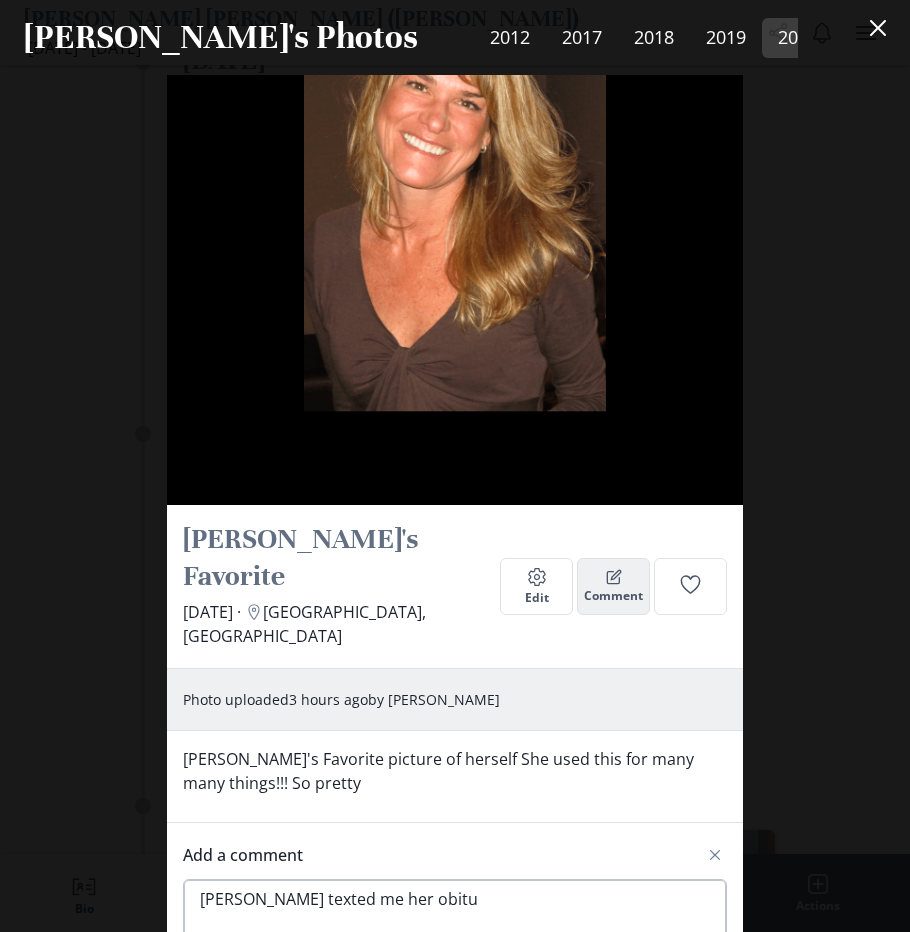 type on "x" 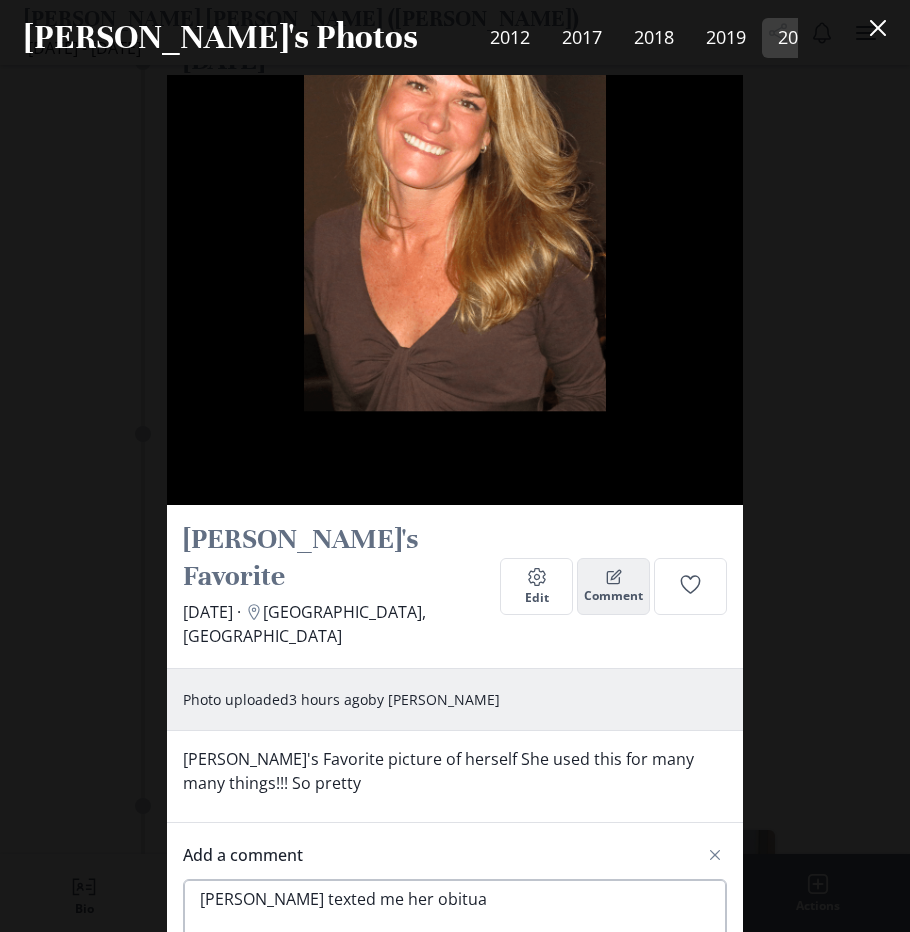 type on "x" 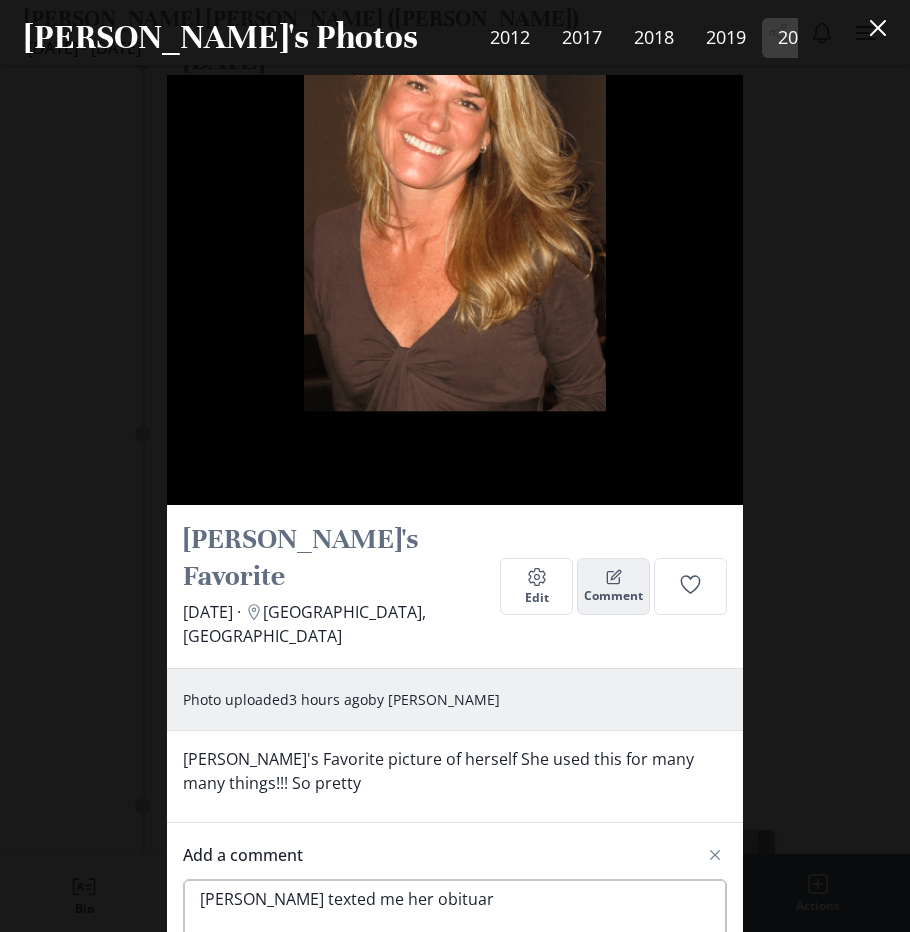 type on "x" 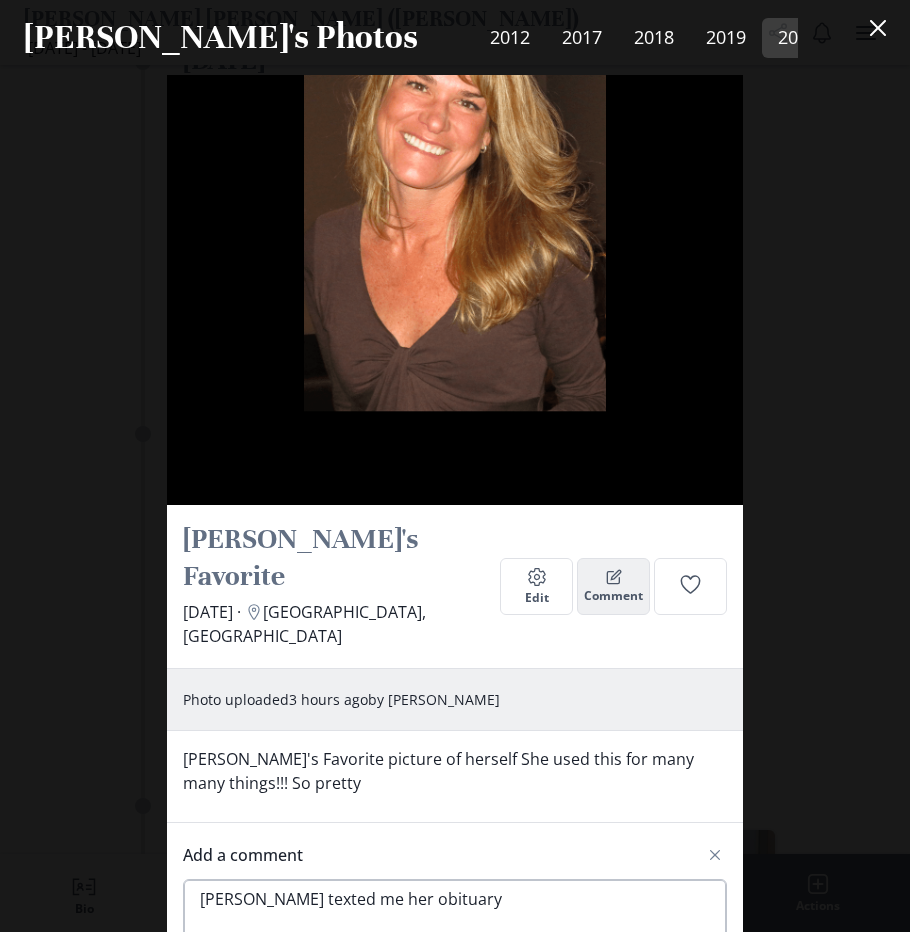 type on "x" 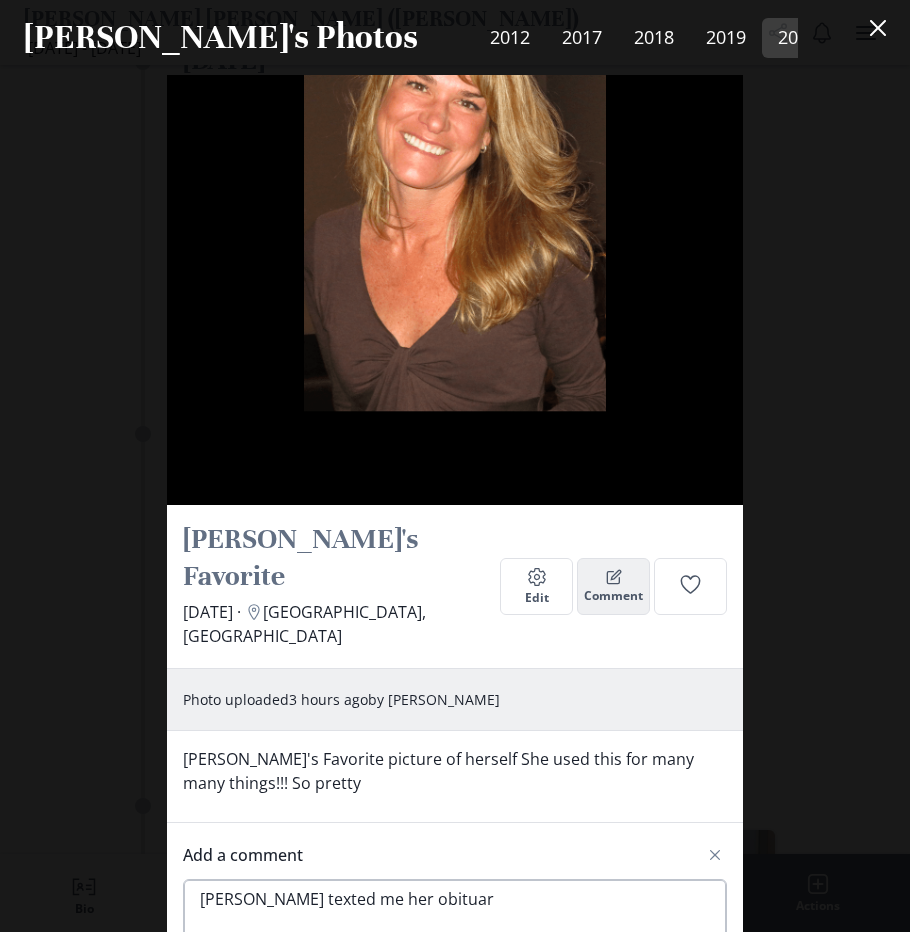 type on "x" 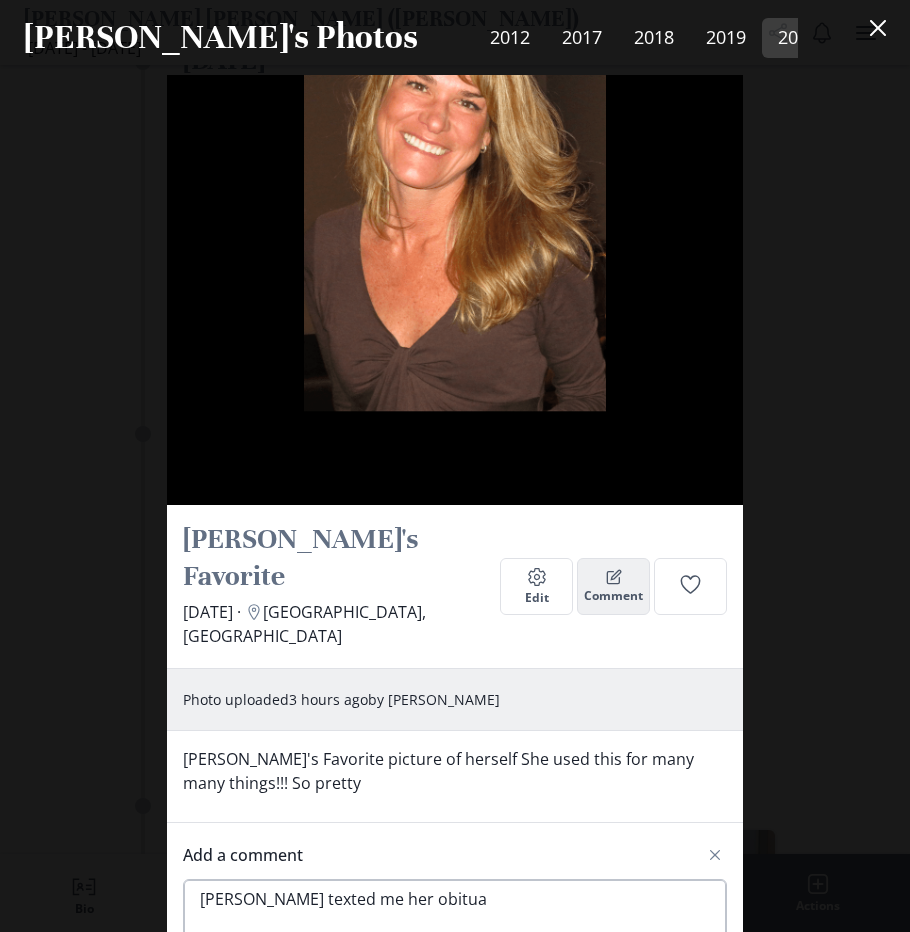 type on "x" 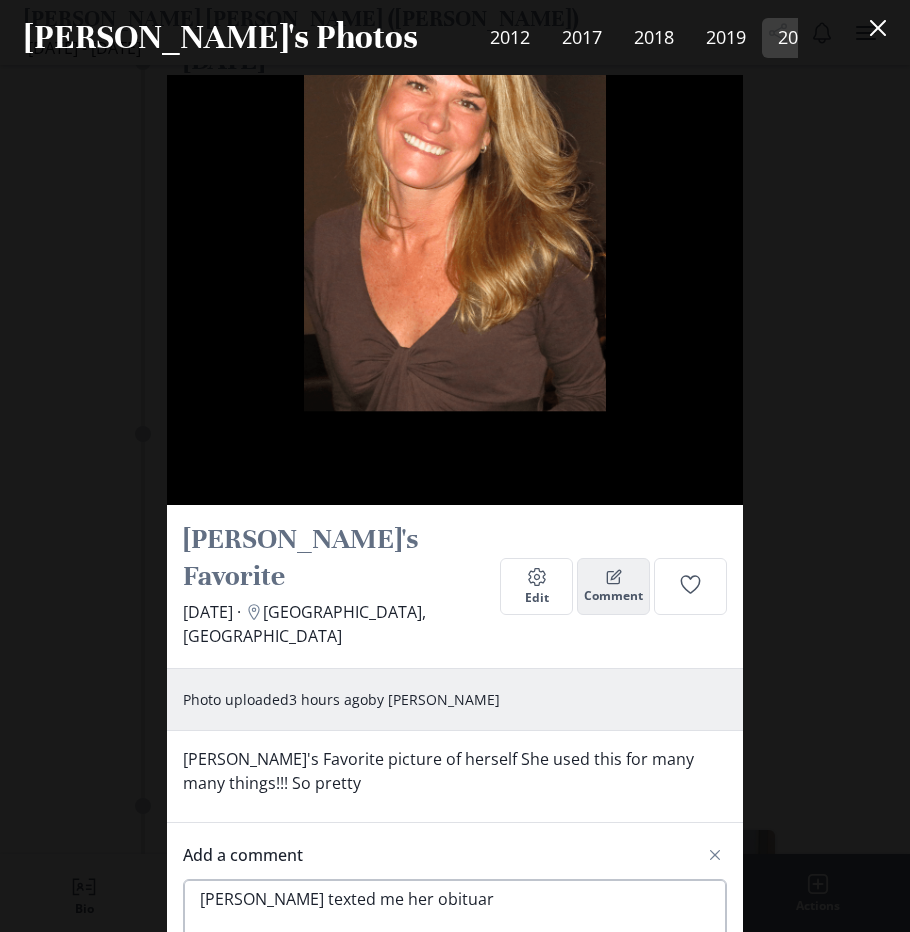 type on "x" 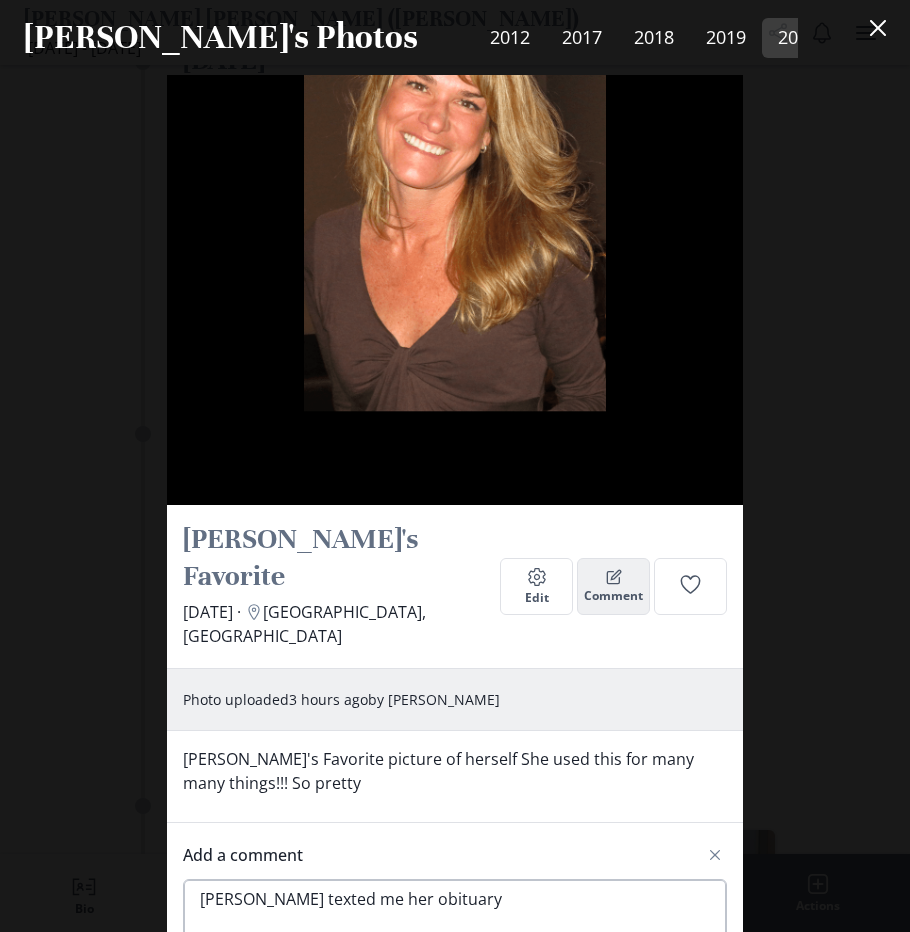 type on "x" 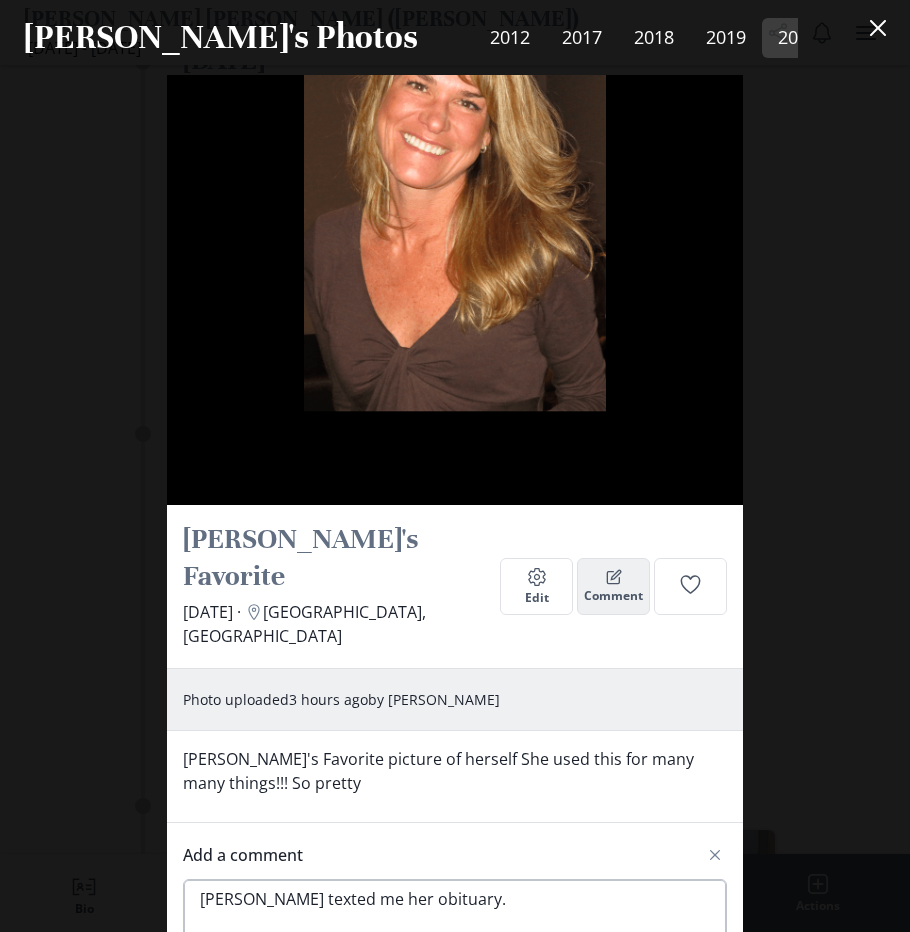 type on "x" 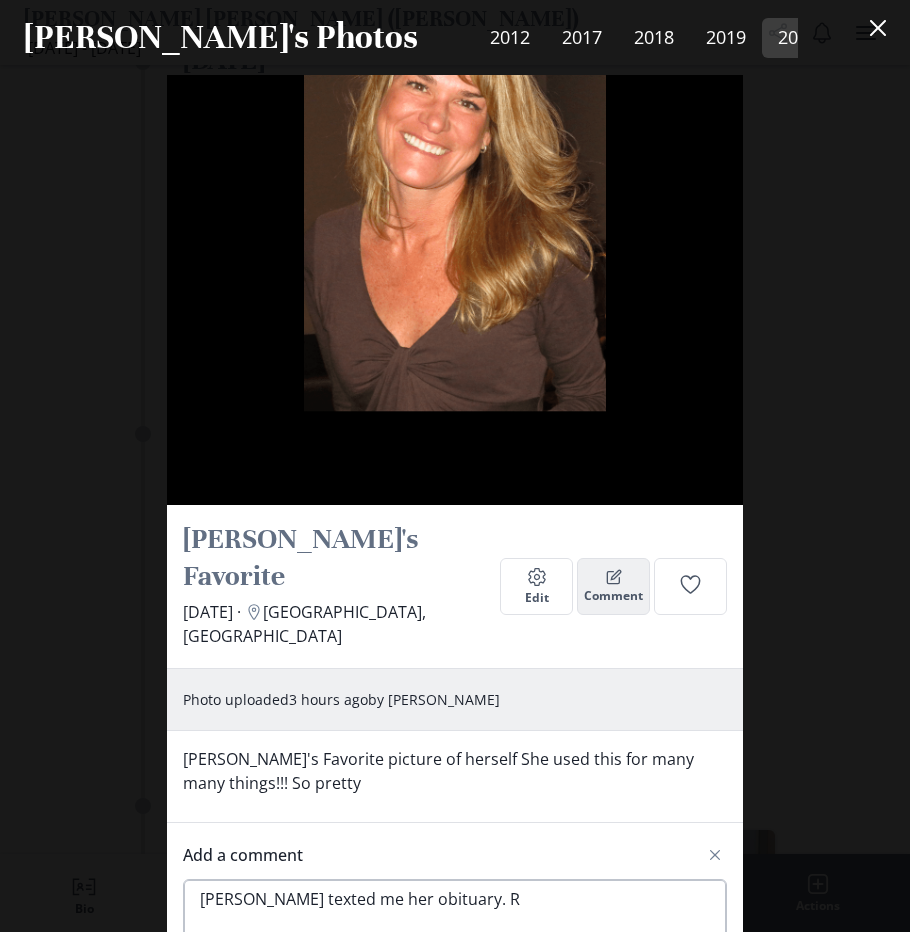 type on "x" 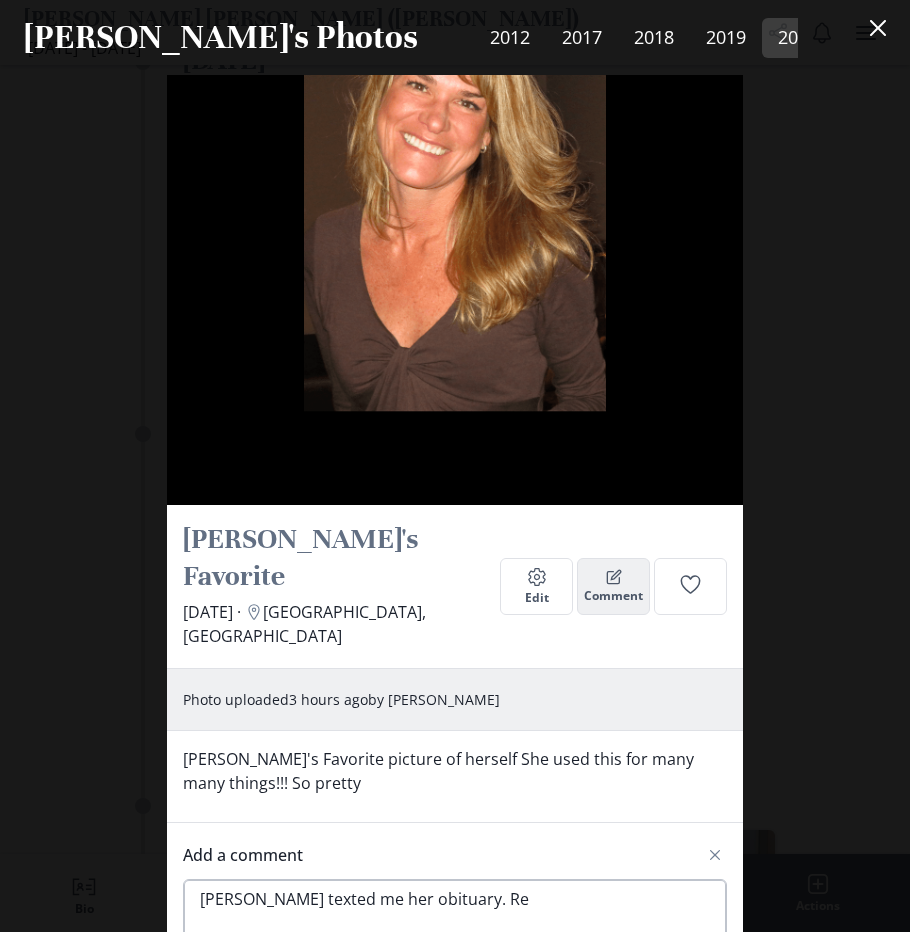 type on "x" 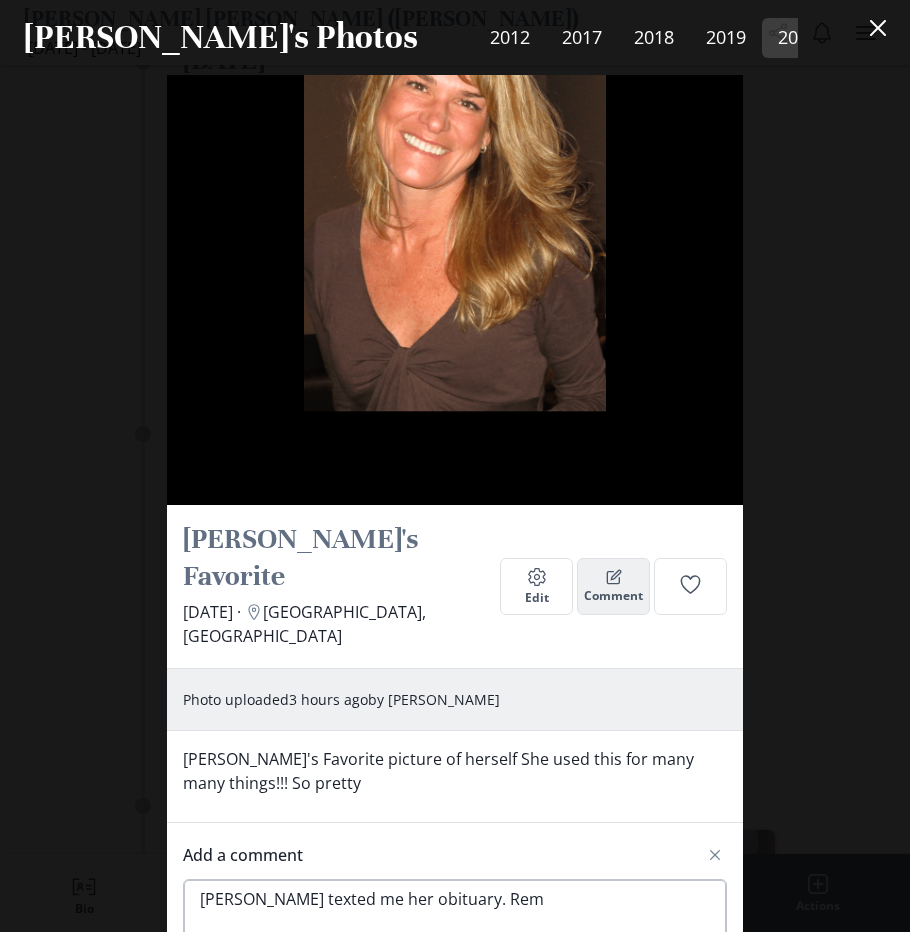 type on "x" 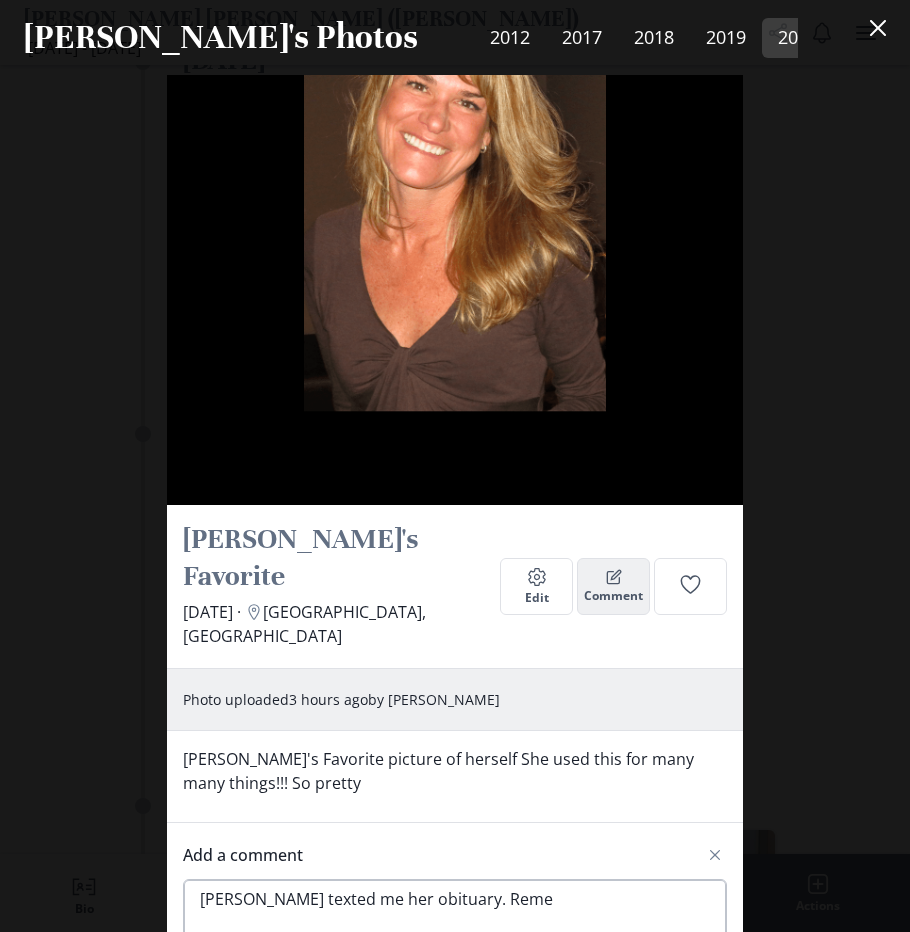 type on "x" 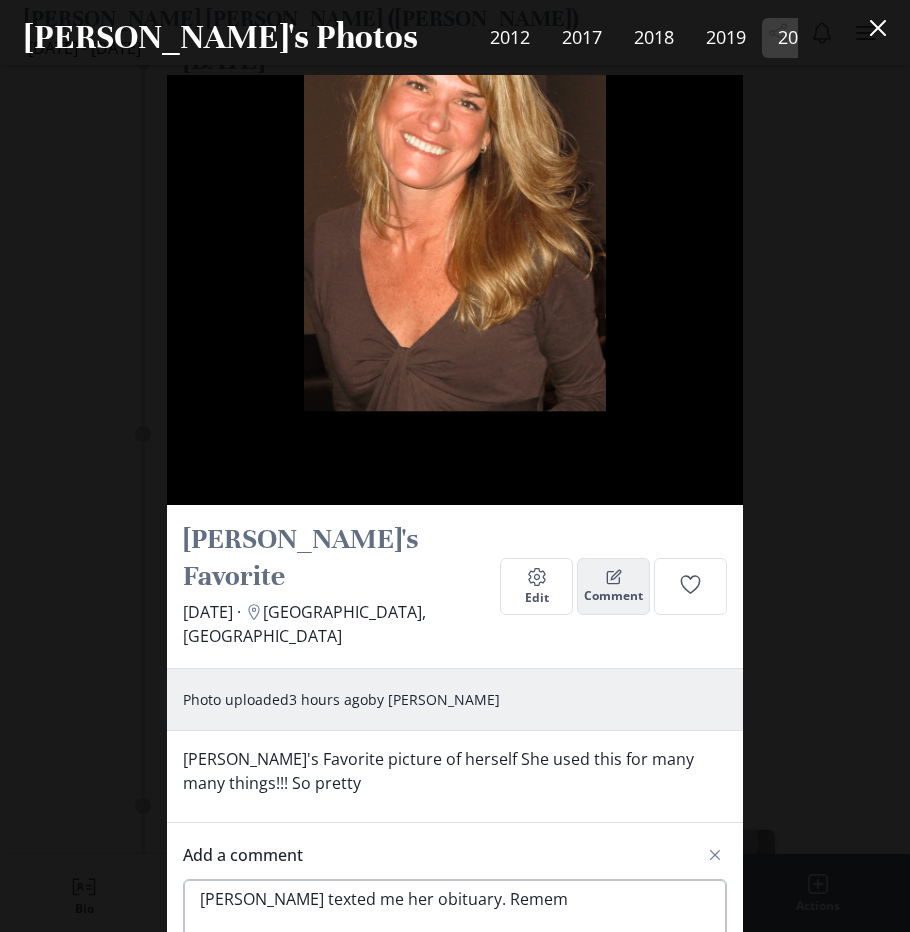 type on "x" 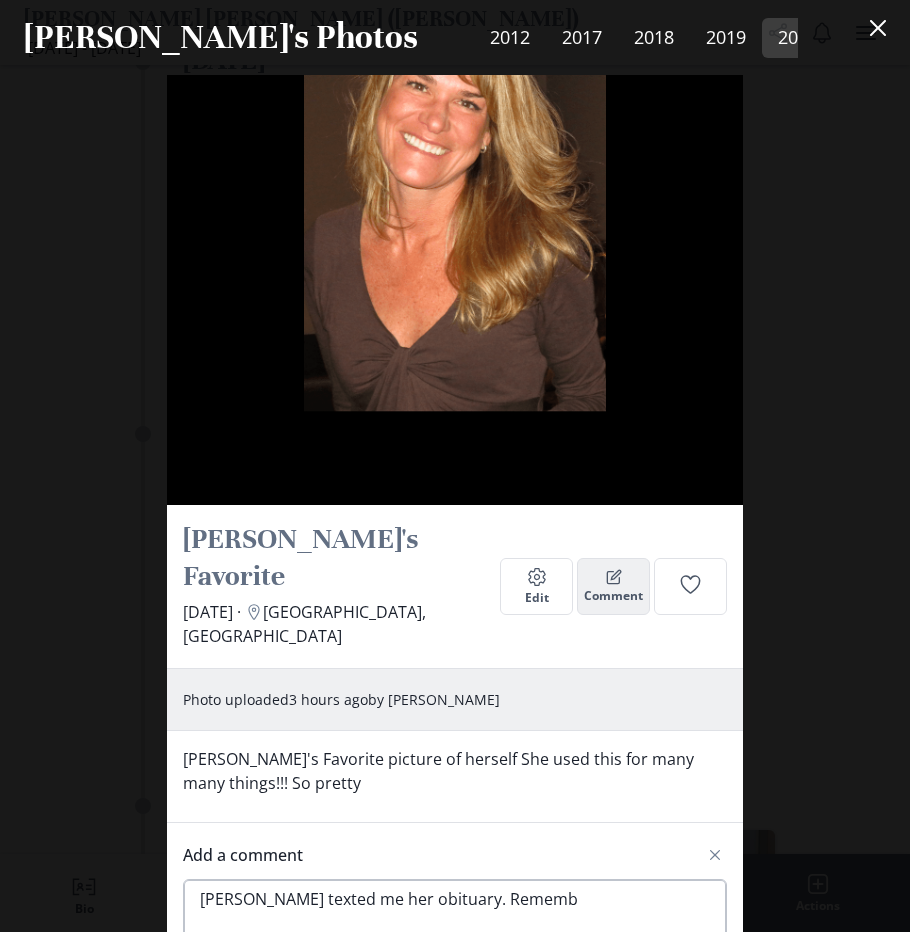 type on "x" 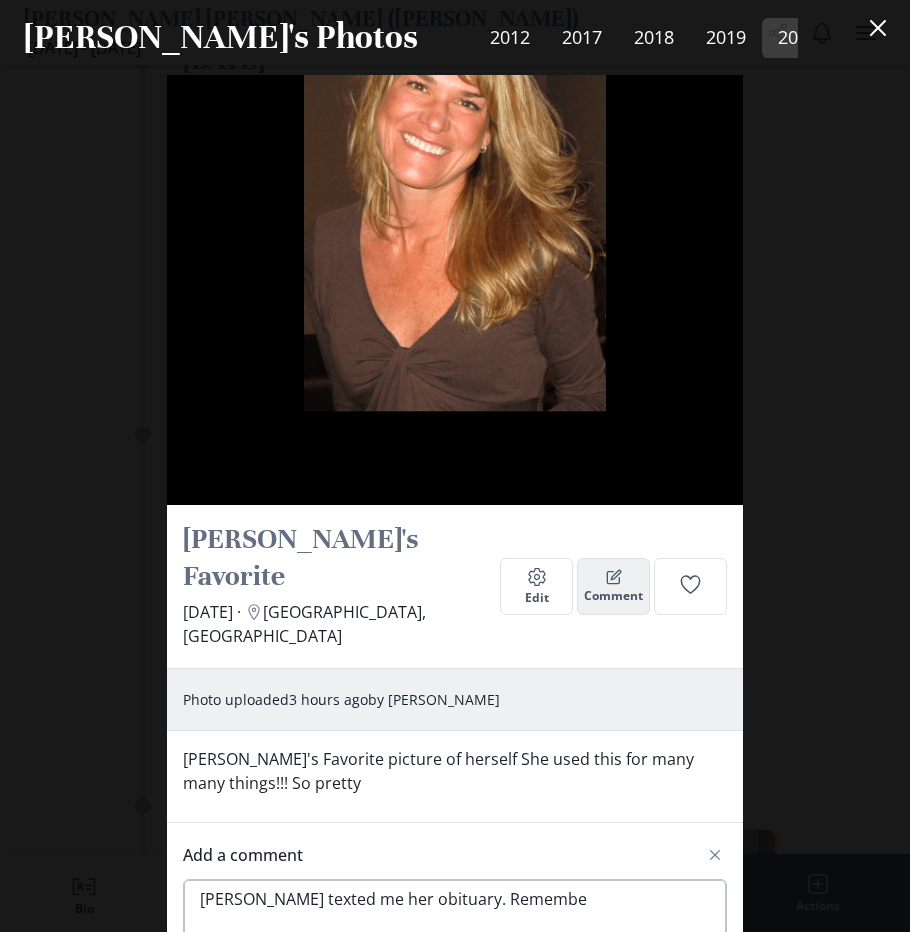 type on "x" 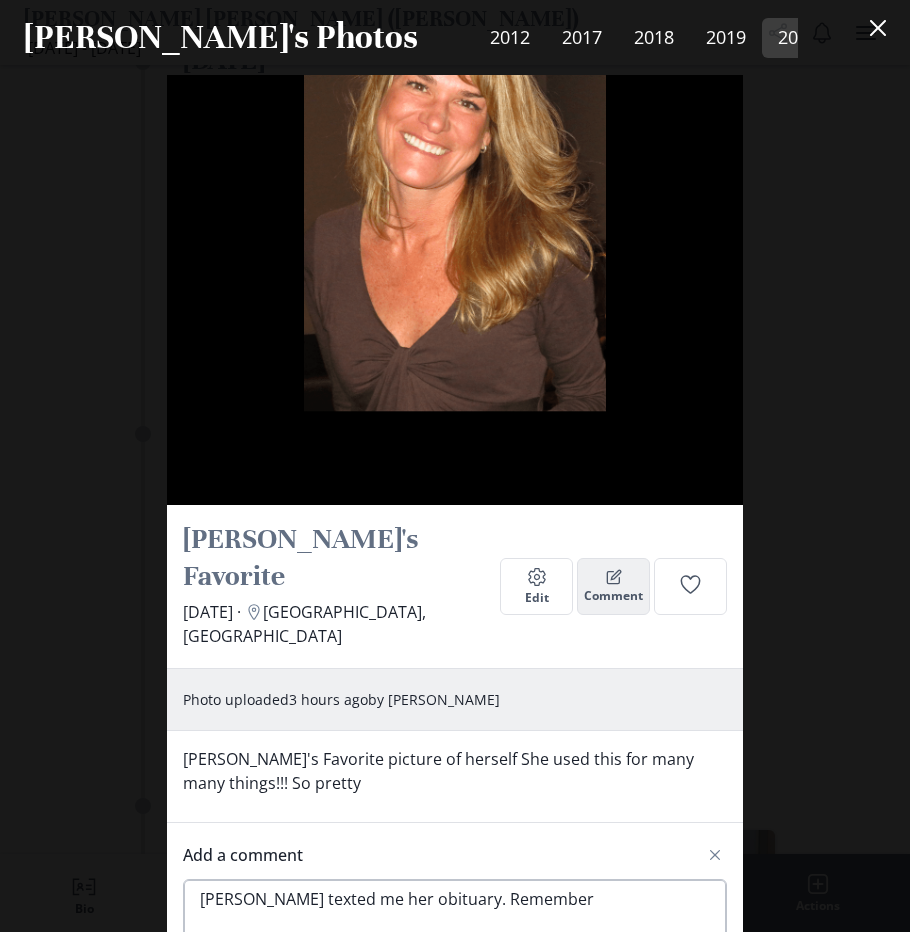 type on "x" 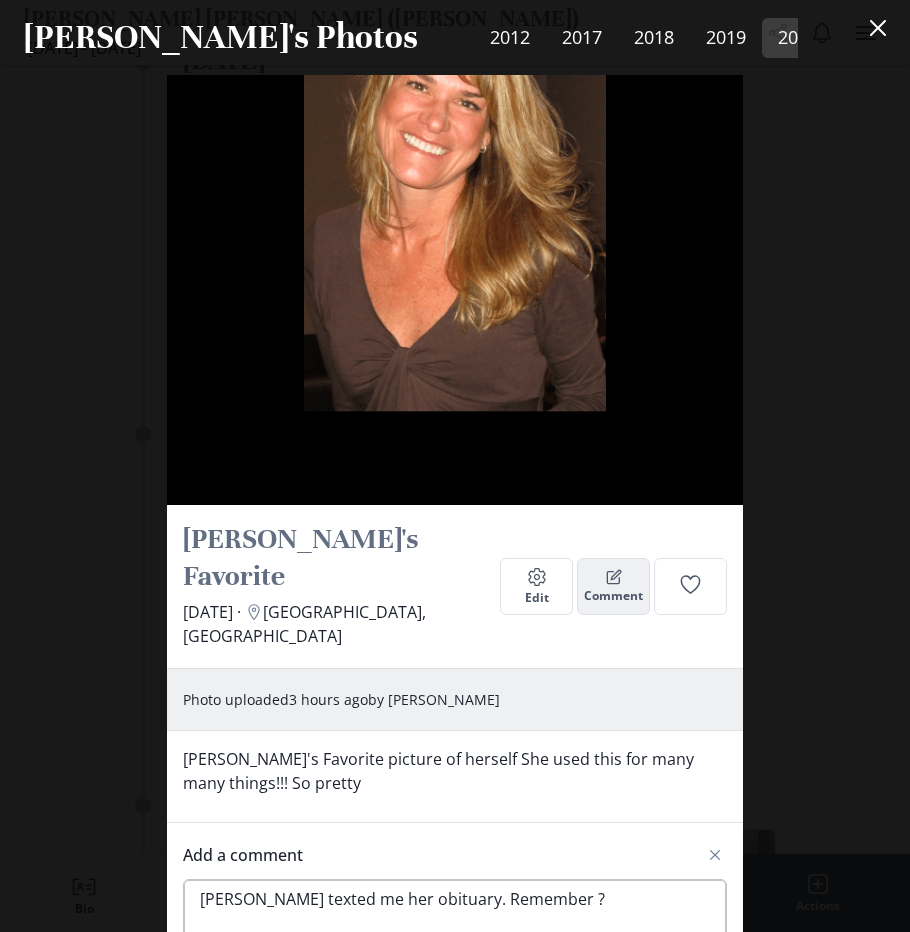 type on "x" 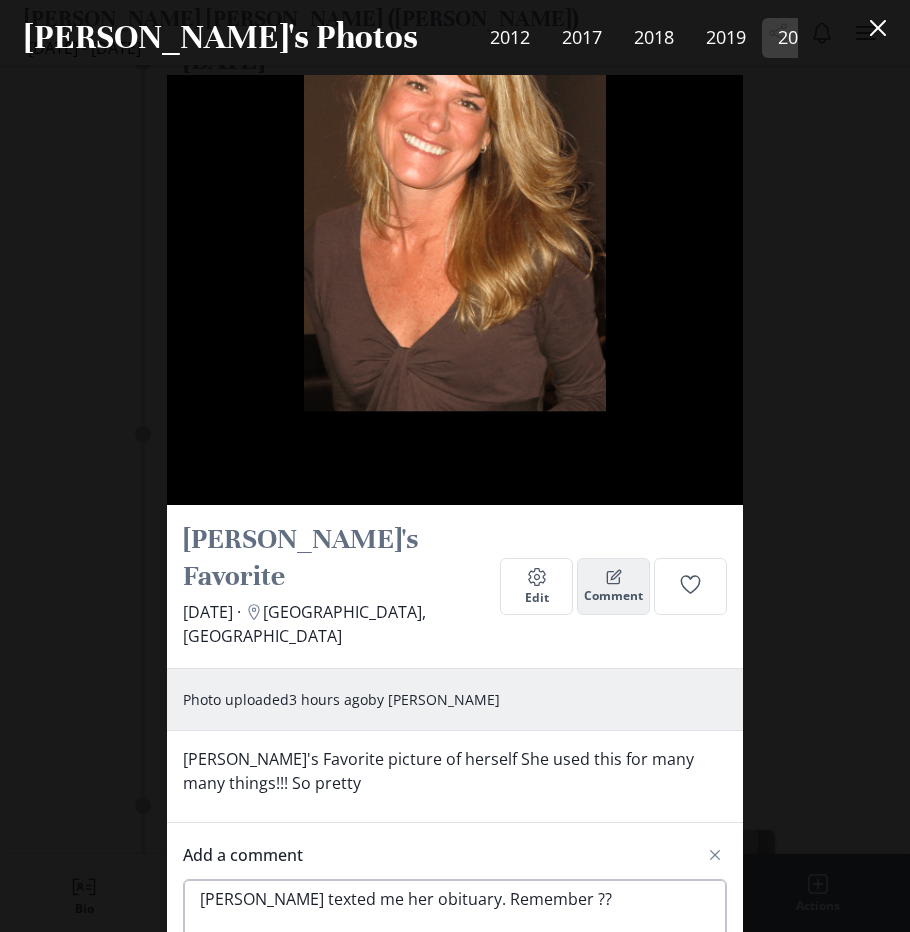 type on "x" 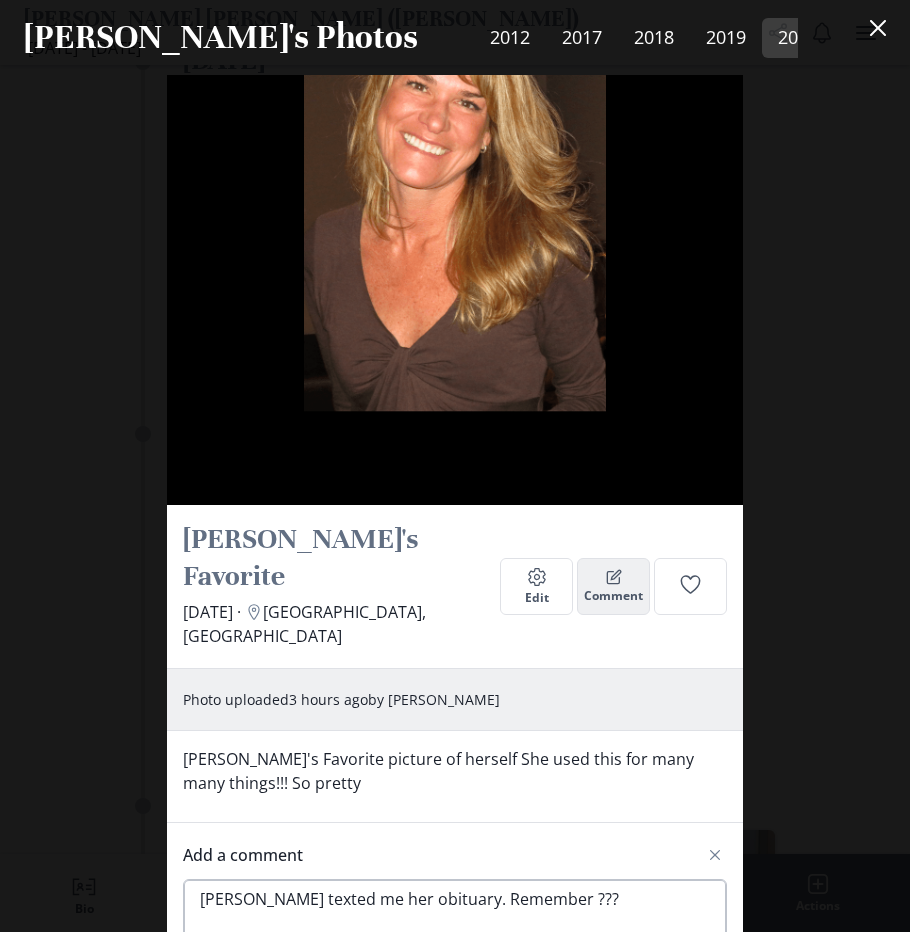 type on "x" 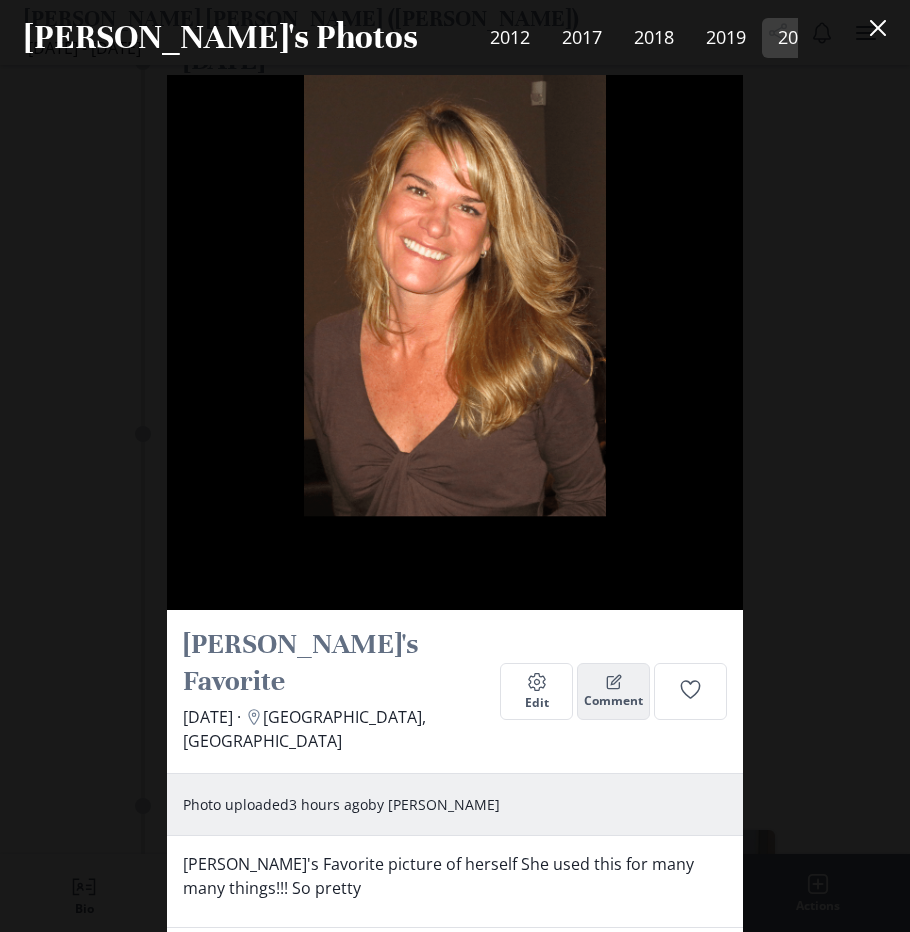 scroll, scrollTop: 20647, scrollLeft: 0, axis: vertical 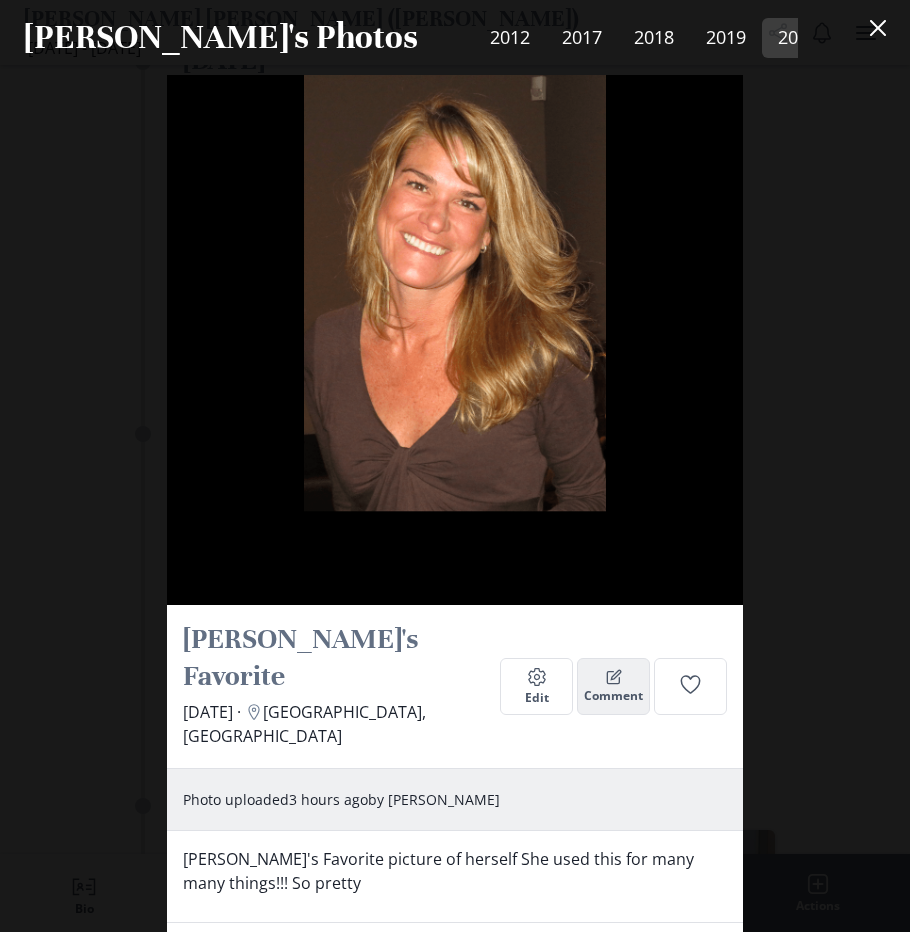 click on "[PERSON_NAME] texted me her obituary. Remember ???
Then accuse me of several false accusations
Does this make you feel good lying about stuff you made up and saying I should die ??
What you say means nothing !!!!" at bounding box center [455, 1076] 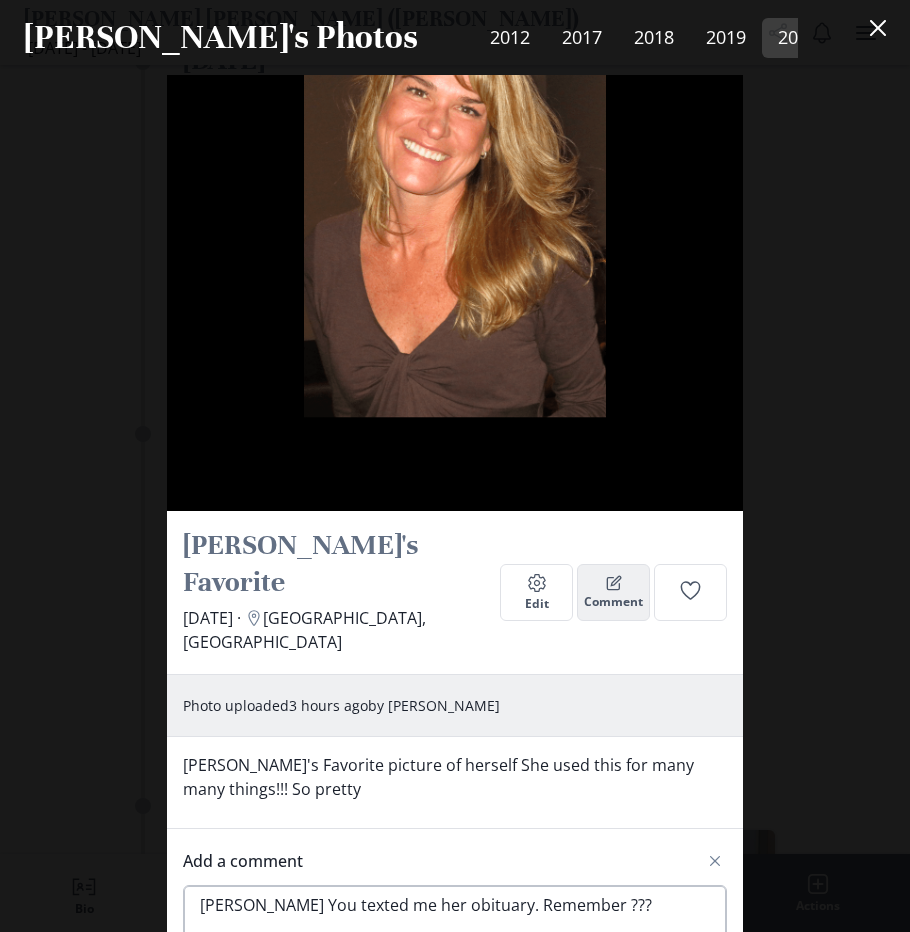 scroll, scrollTop: 20747, scrollLeft: 0, axis: vertical 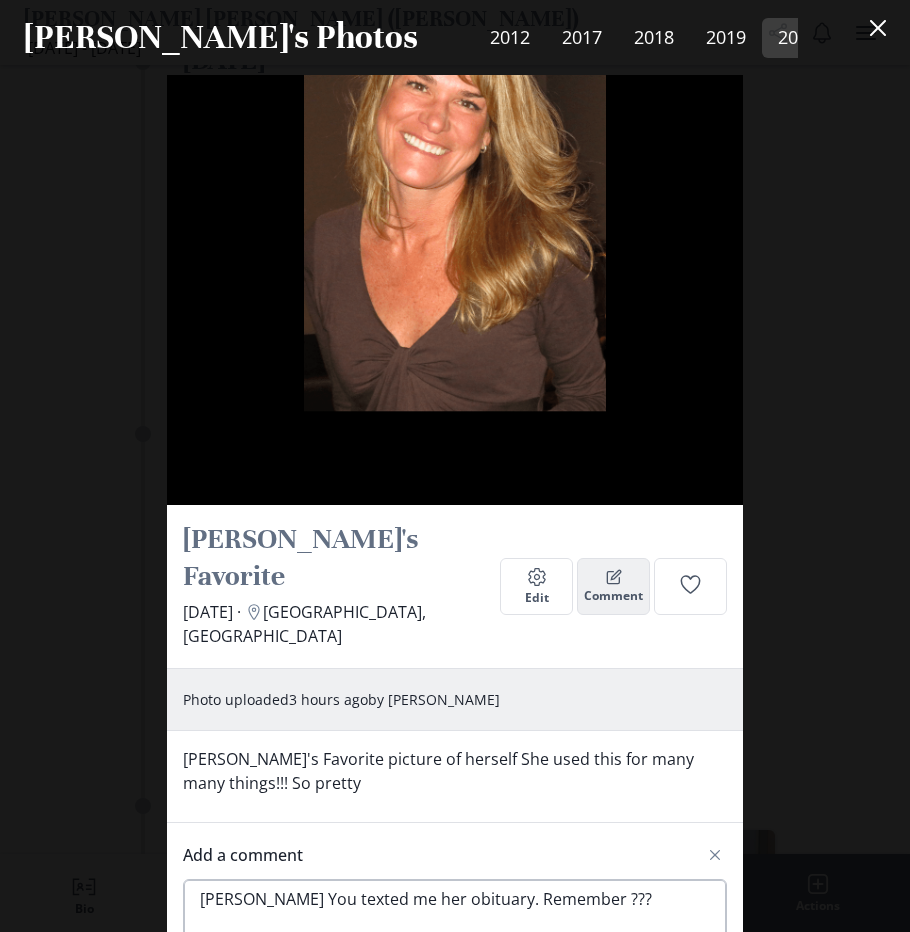 click on "[PERSON_NAME] You texted me her obituary. Remember ???
Then accuse me of several false accusations
Does this make you feel good lying about stuff you made up and saying I should die ??
What you say means nothing !!!!
I put" at bounding box center (455, 998) 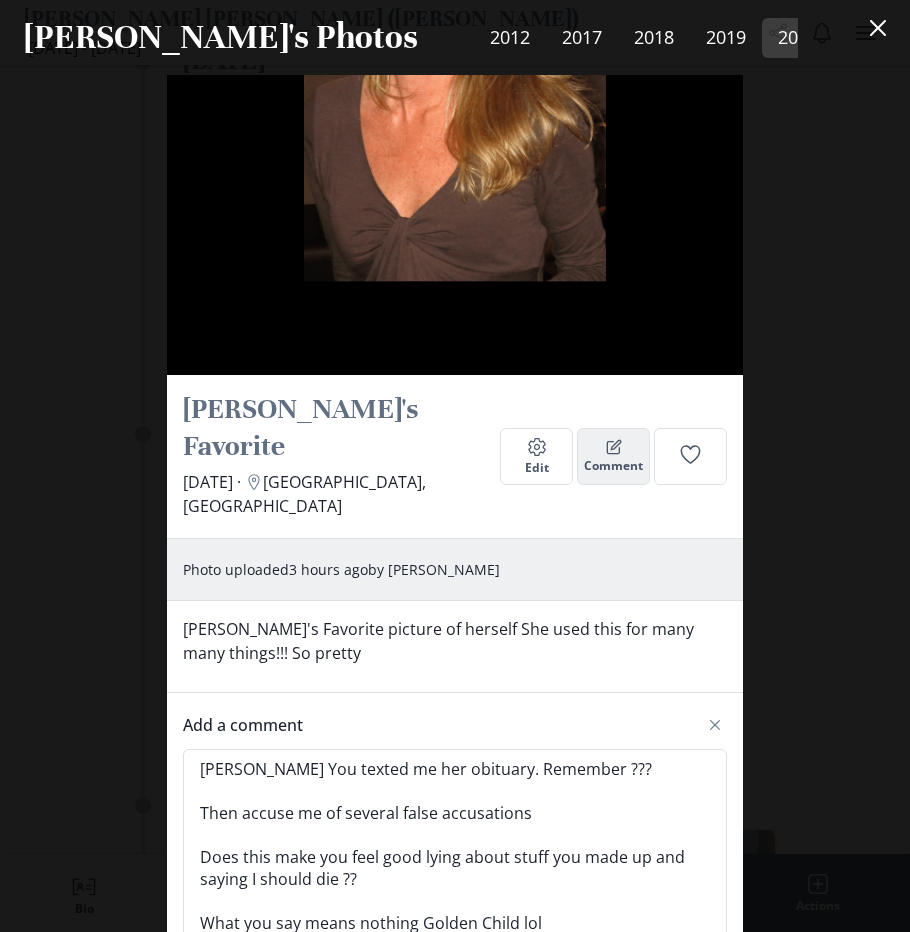 scroll, scrollTop: 20747, scrollLeft: 0, axis: vertical 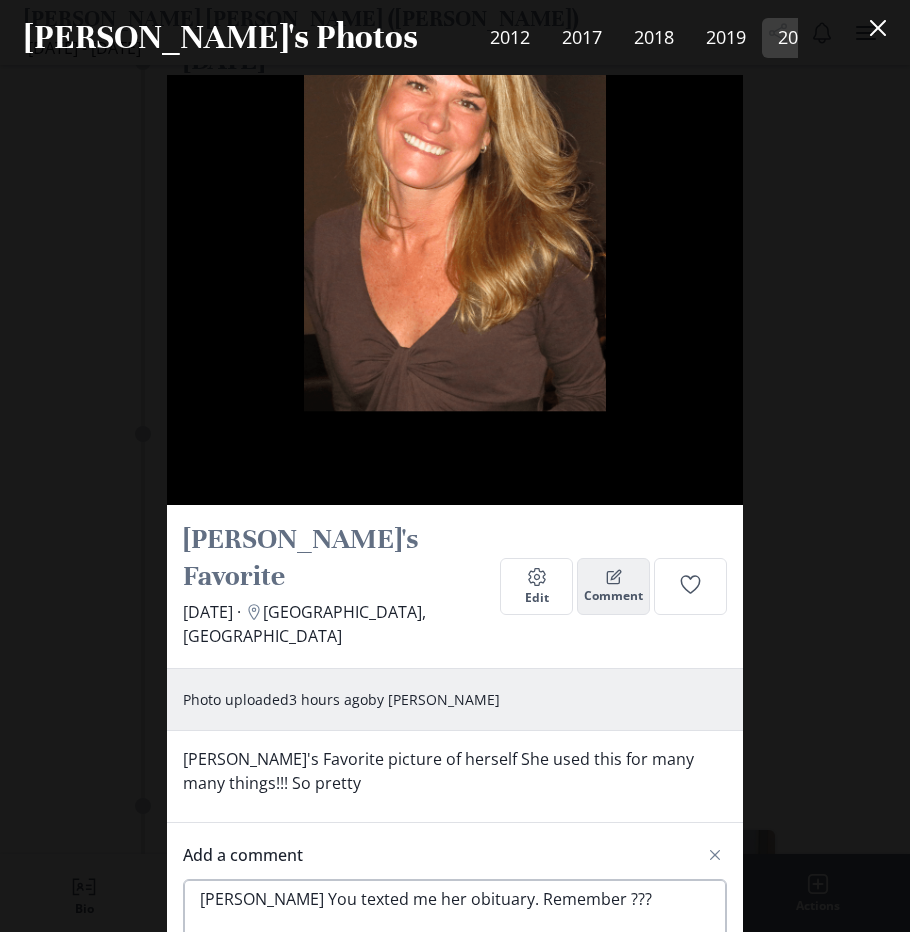 click on "[PERSON_NAME] You texted me her obituary. Remember ???
Then accuse me of several false accusations
Does this make you feel good lying about stuff you made up and saying I should die ??
What you say means nothing Golden Child lol
Pictures where put on here for people to copy there I'm sure you'll be the first" at bounding box center (455, 1009) 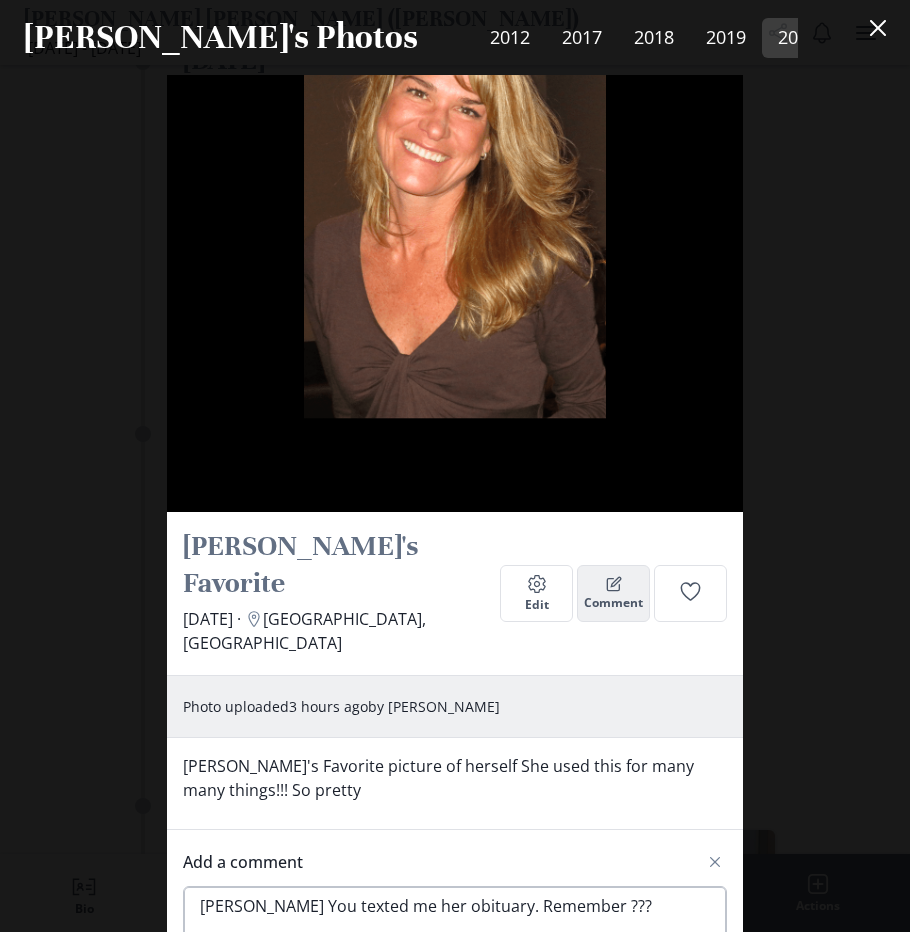 scroll, scrollTop: 20747, scrollLeft: 0, axis: vertical 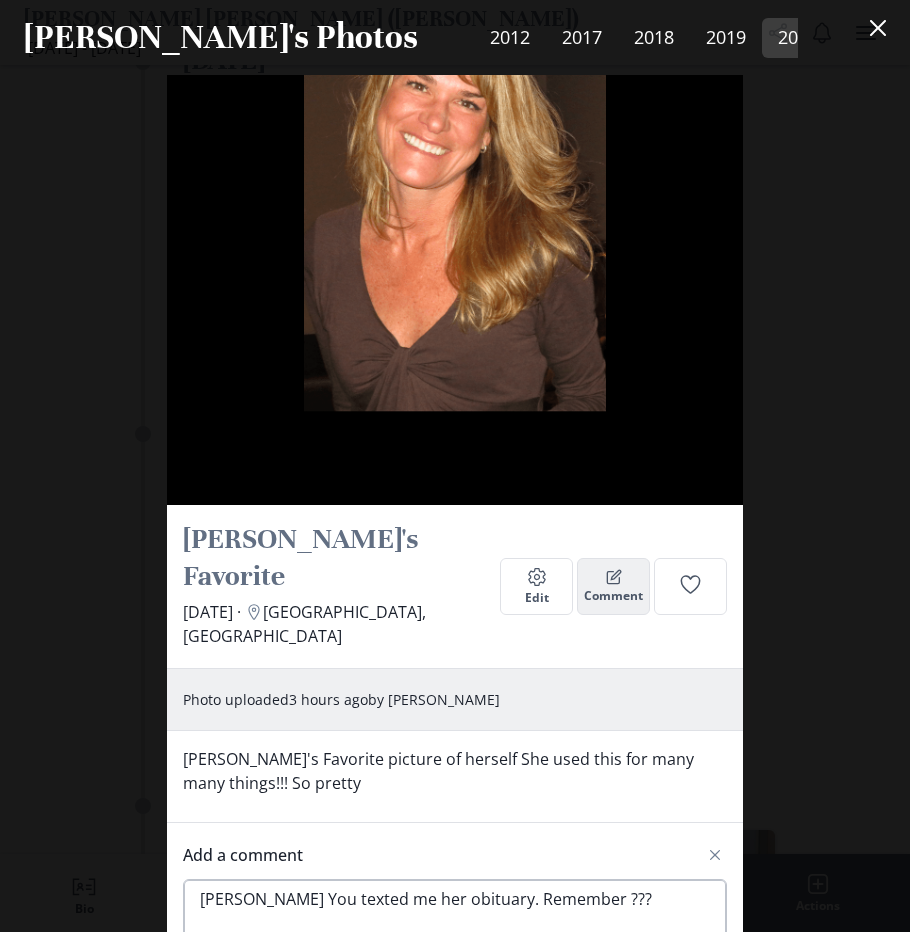 click on "[PERSON_NAME] You texted me her obituary. Remember ???
Then accuse me of several false accusations
Does this make you feel good lying about stuff you made up and saying I should die ??
What you say means nothing Golden Child lol
Pictures where put on here for people to copy.
I'm sure you'll be the first to do so." at bounding box center [455, 1031] 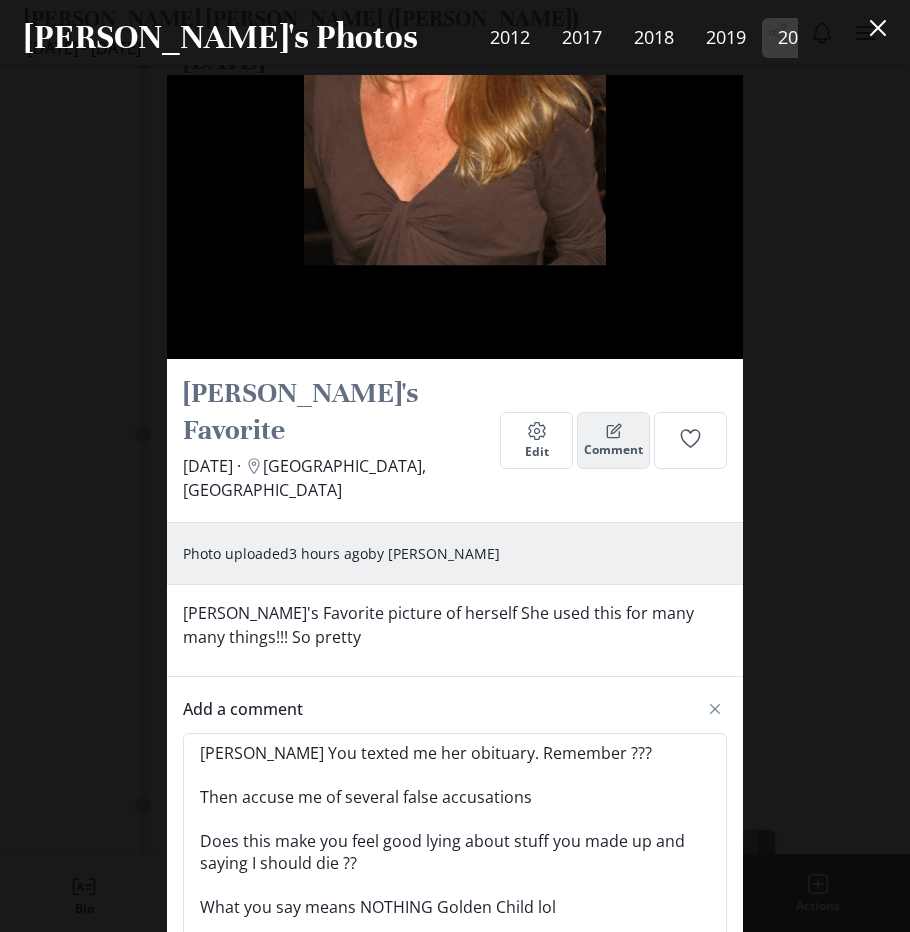 scroll, scrollTop: 20947, scrollLeft: 0, axis: vertical 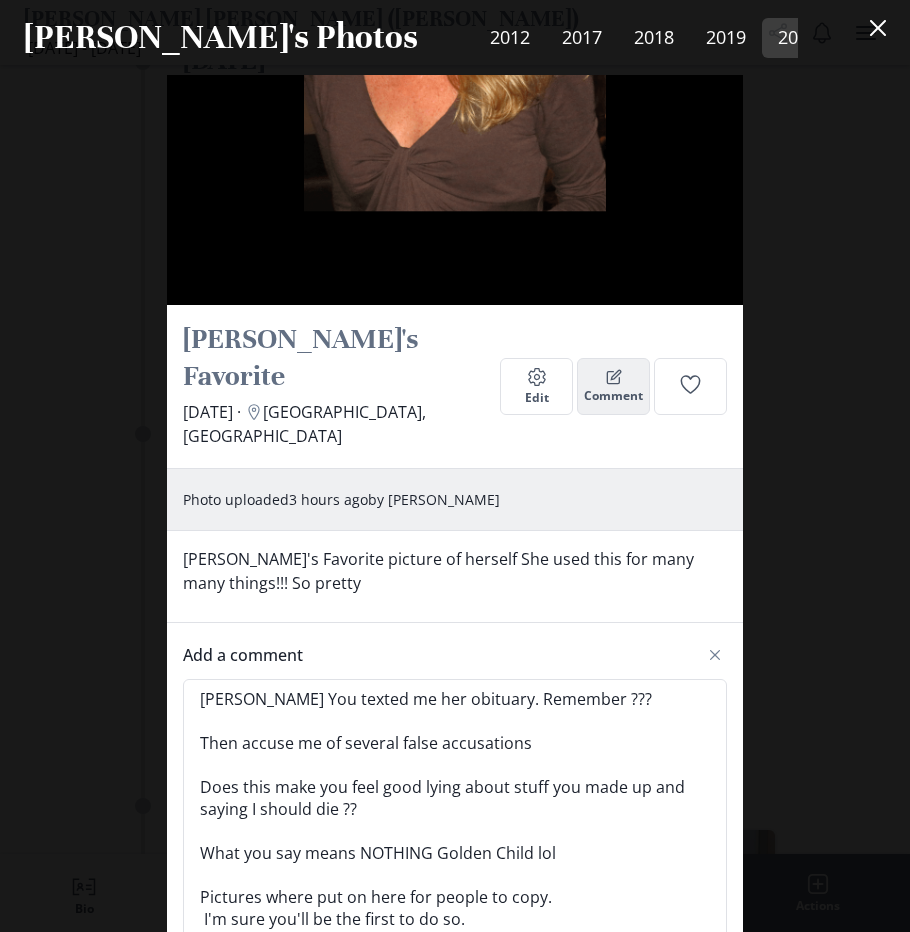 click on "View more" at bounding box center (310, 1277) 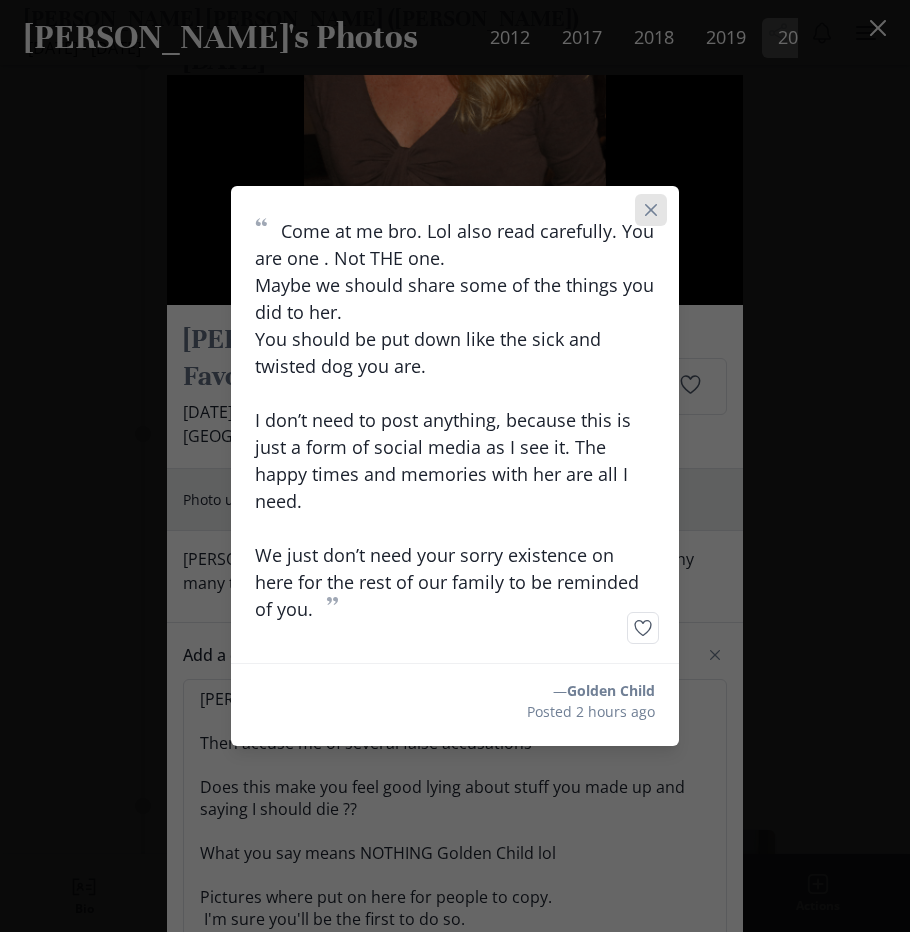 click 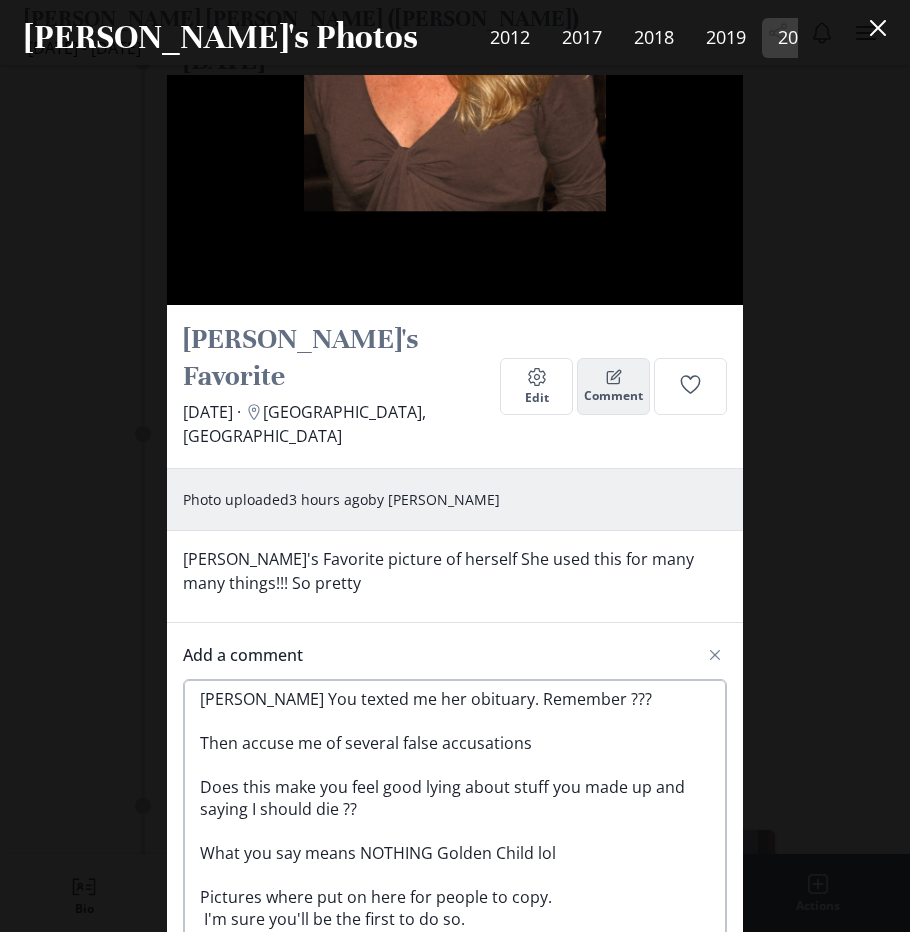 click on "[PERSON_NAME] You texted me her obituary. Remember ???
Then accuse me of several false accusations
Does this make you feel good lying about stuff you made up and saying I should die ??
What you say means NOTHING Golden Child lol
Pictures where put on here for people to copy.
I'm sure you'll be the first to do so.
You use a week excuse not to post on" at bounding box center [455, 839] 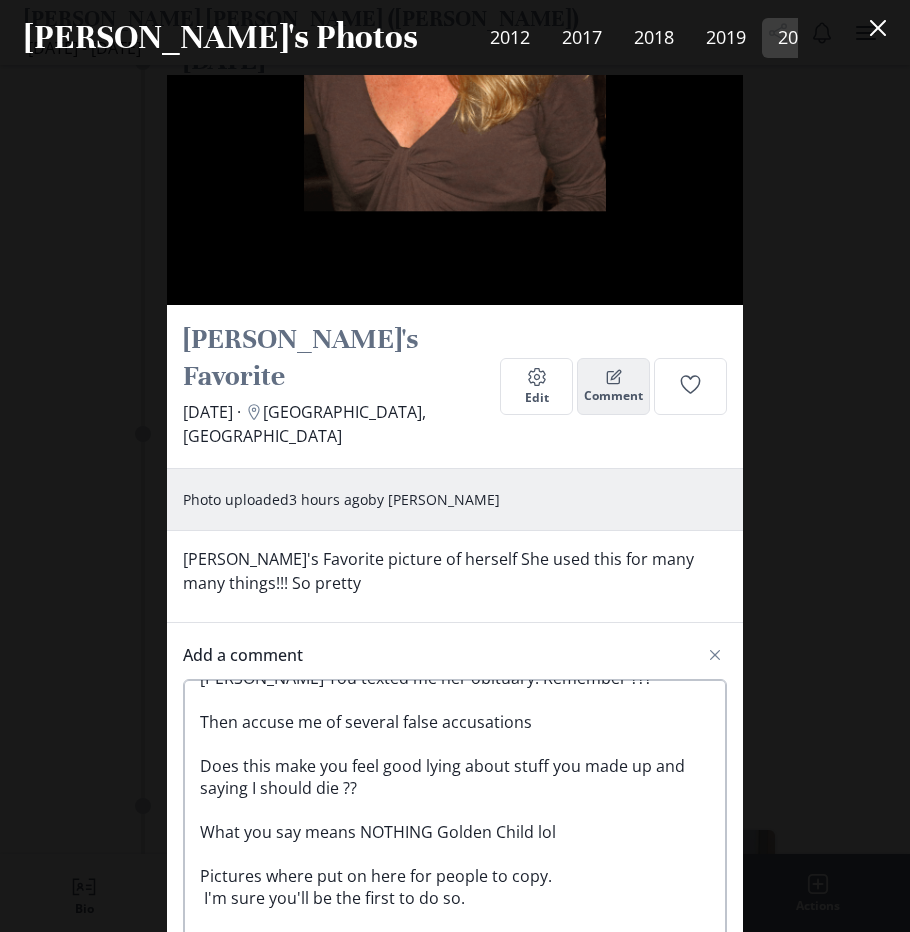 click on "[PERSON_NAME] You texted me her obituary. Remember ???
Then accuse me of several false accusations
Does this make you feel good lying about stuff you made up and saying I should die ??
What you say means NOTHING Golden Child lol
Pictures where put on here for people to copy.
I'm sure you'll be the first to do so.
"Just a form of social media" you say
That's absurd this is [PERSON_NAME]'s obituary Golden Child and that's how you see it???"" at bounding box center (455, 839) 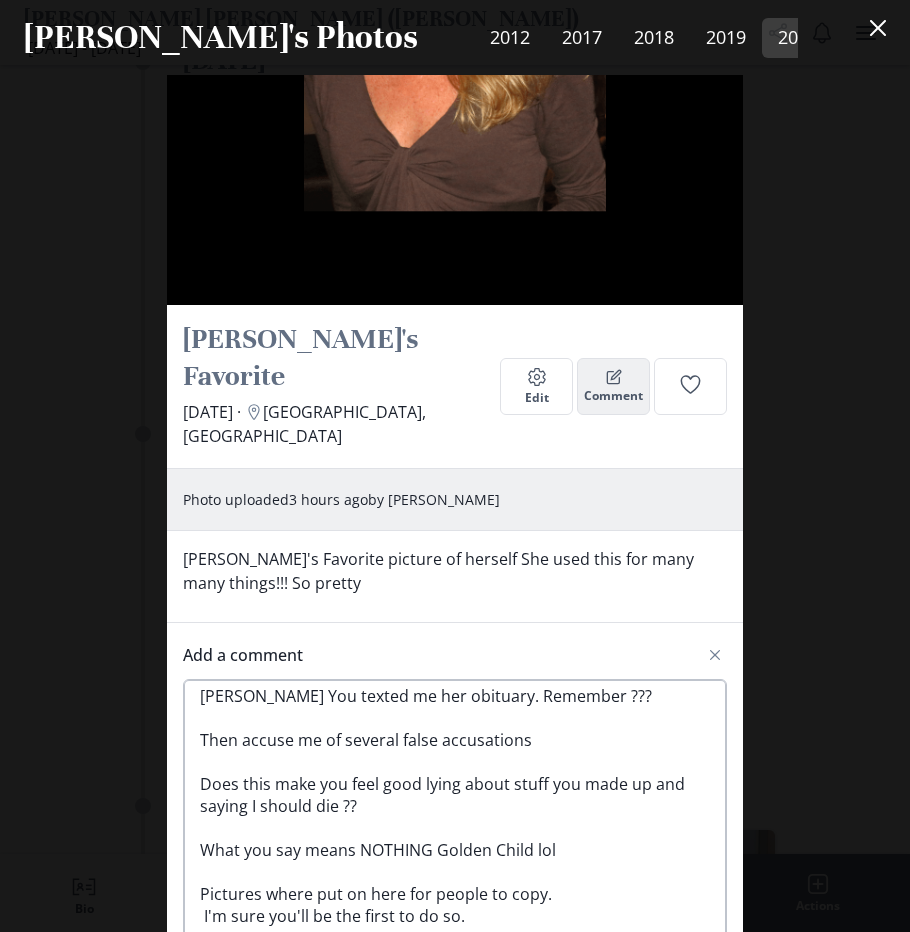 scroll, scrollTop: 0, scrollLeft: 0, axis: both 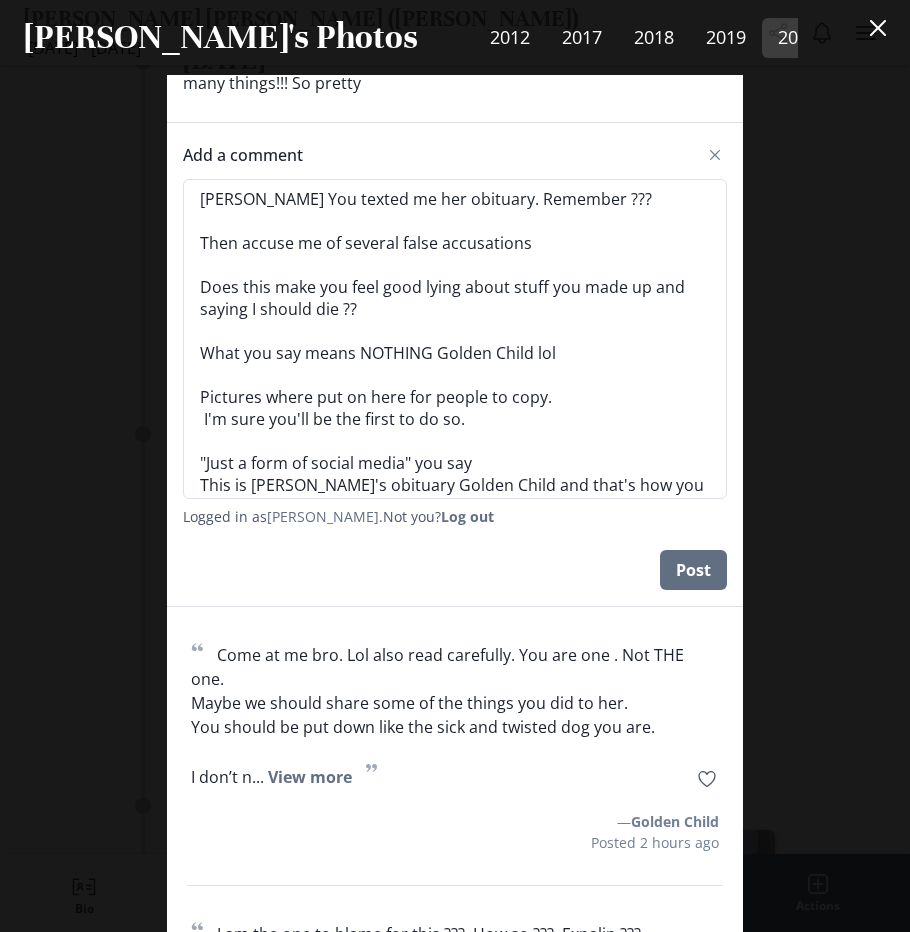 click on "Posted 3 hours ago" at bounding box center [655, 1304] 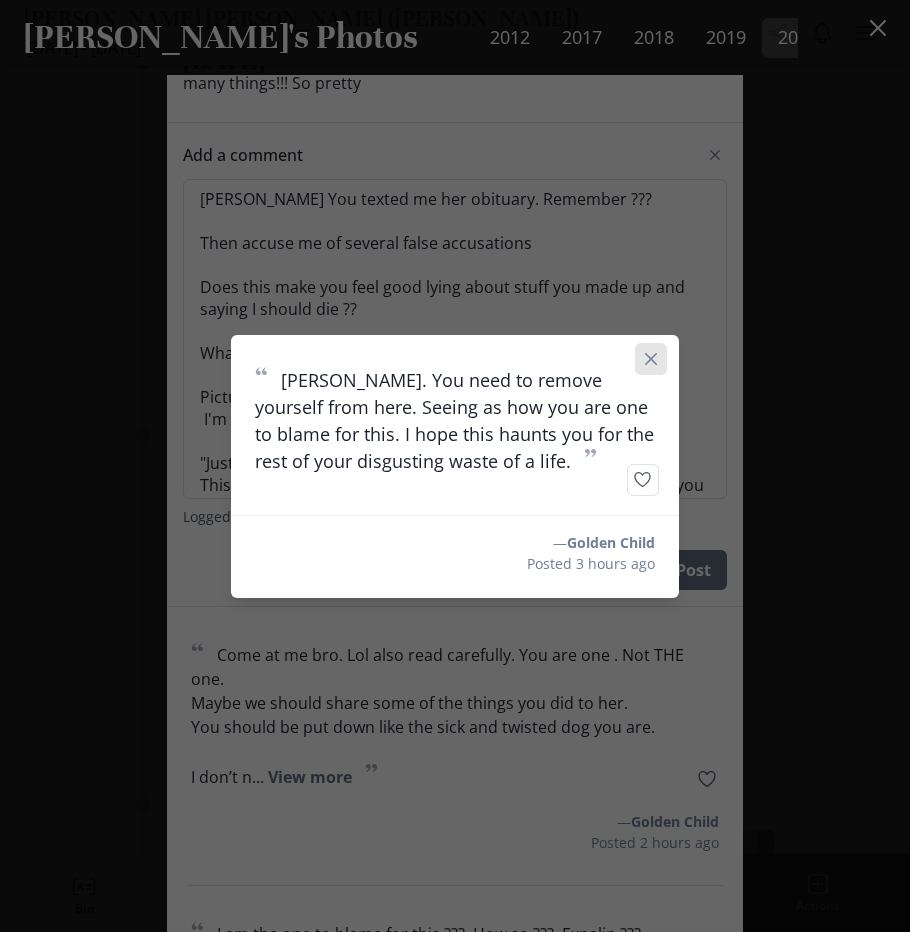 click 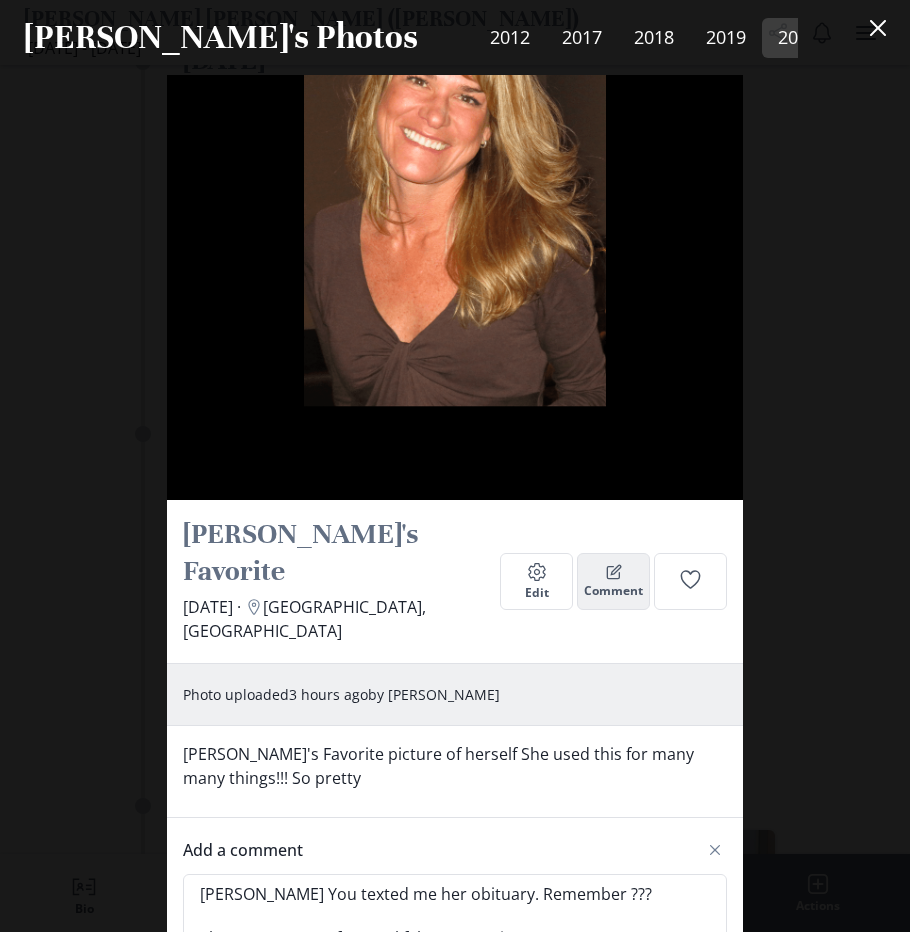 scroll, scrollTop: 20747, scrollLeft: 0, axis: vertical 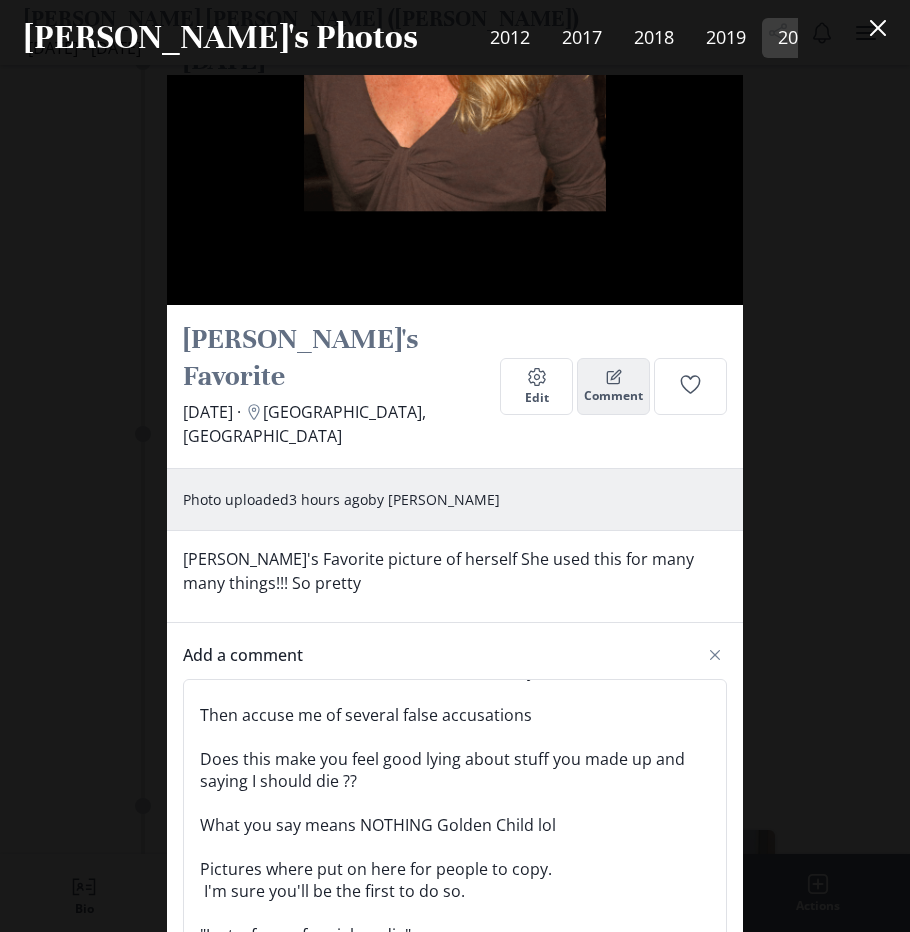 click on "View more" at bounding box center (310, 1277) 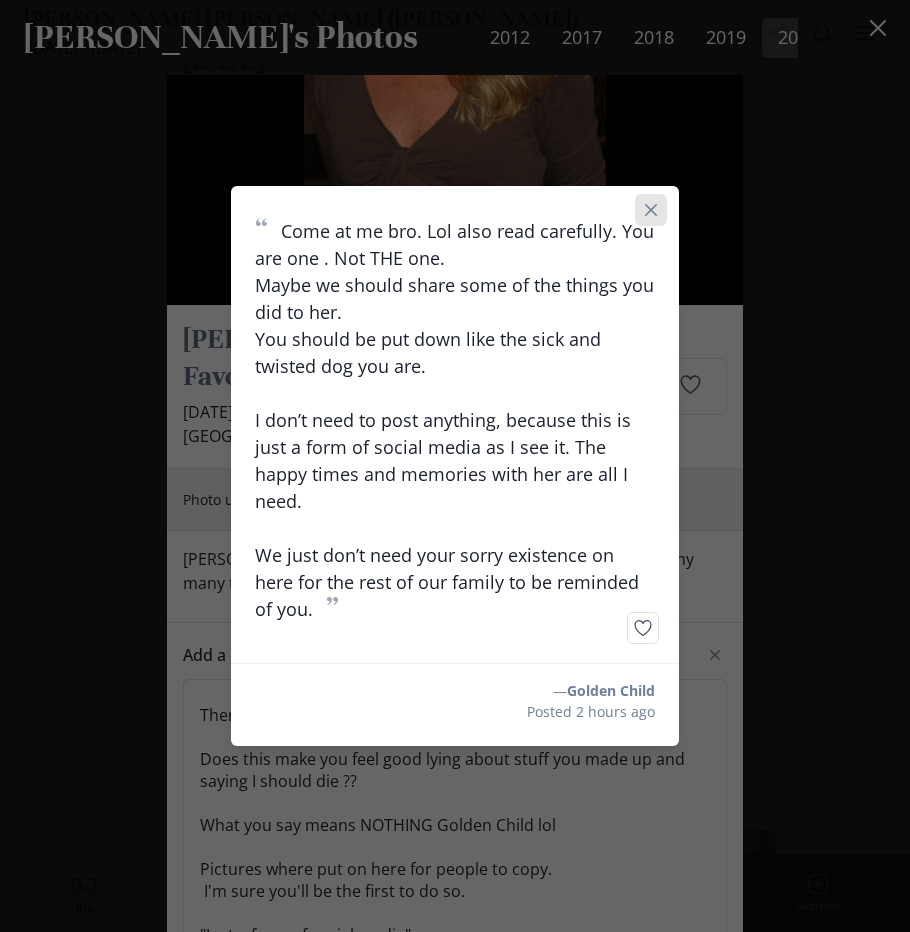click 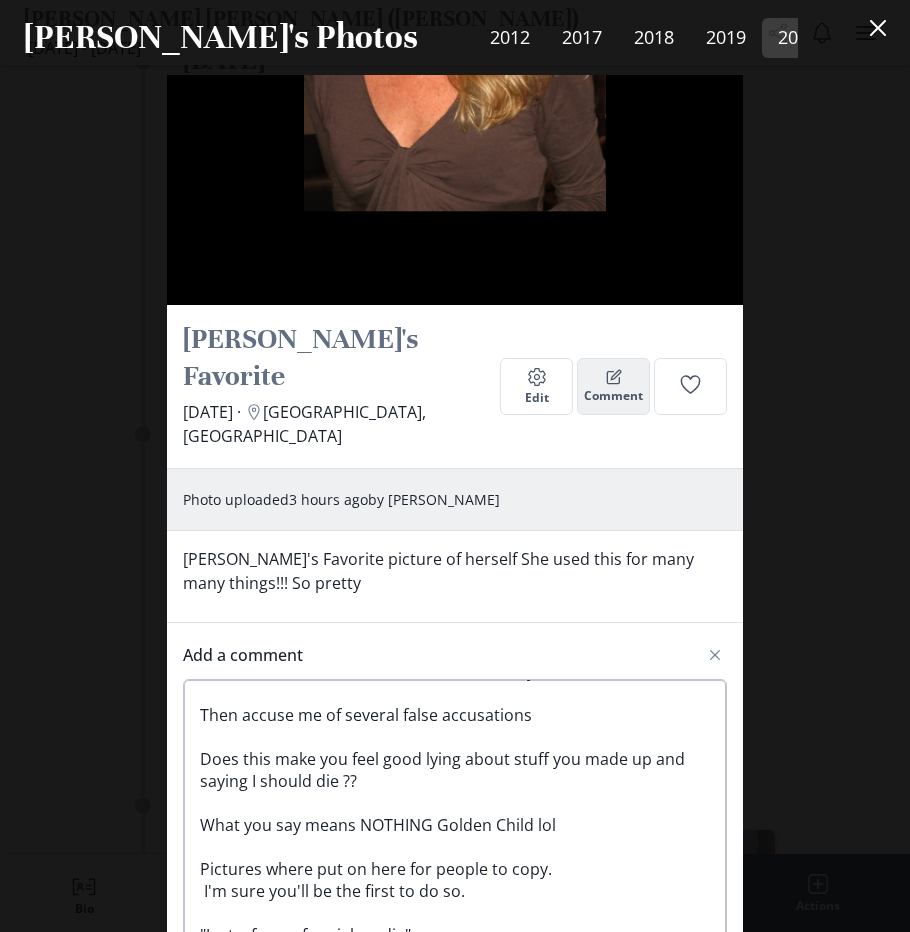 click on "[PERSON_NAME] You texted me her obituary. Remember ???
Then accuse me of several false accusations
Does this make you feel good lying about stuff you made up and saying I should die ??
What you say means NOTHING Golden Child lol
Pictures where put on here for people to copy.
I'm sure you'll be the first to do so.
"Just a form of social media" you say
This is [PERSON_NAME]'s obituary Golden Child and that's how you see it???"" at bounding box center [455, 839] 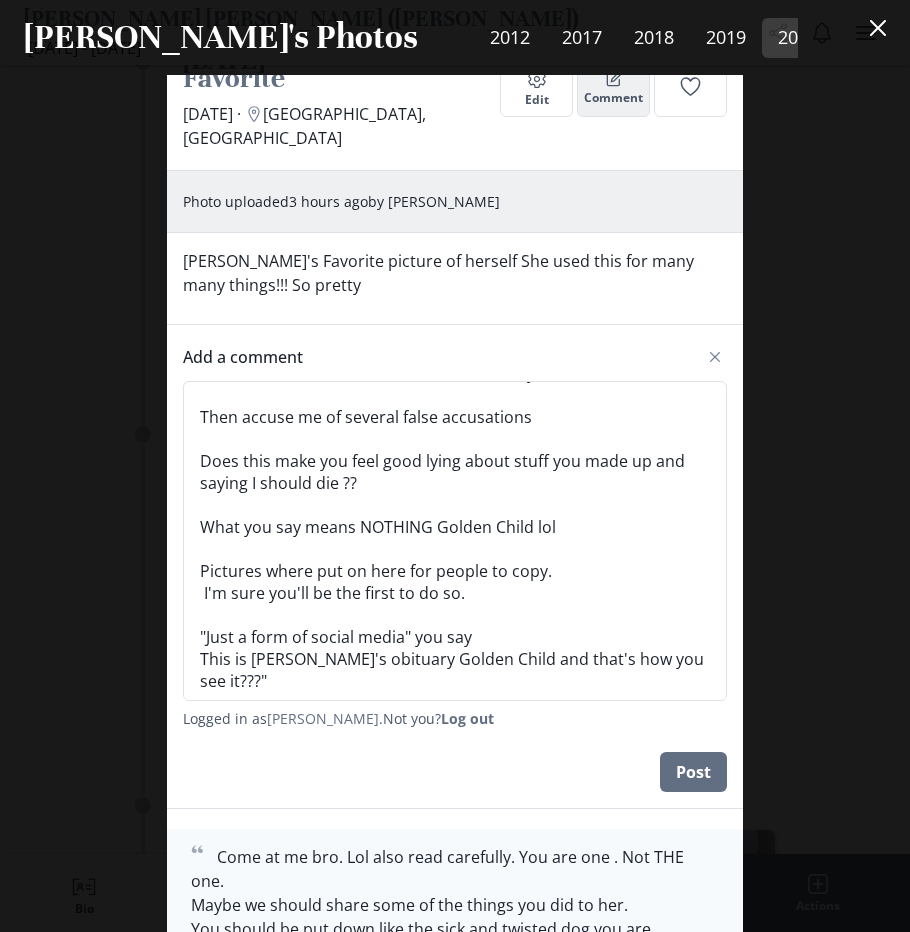 scroll, scrollTop: 21247, scrollLeft: 0, axis: vertical 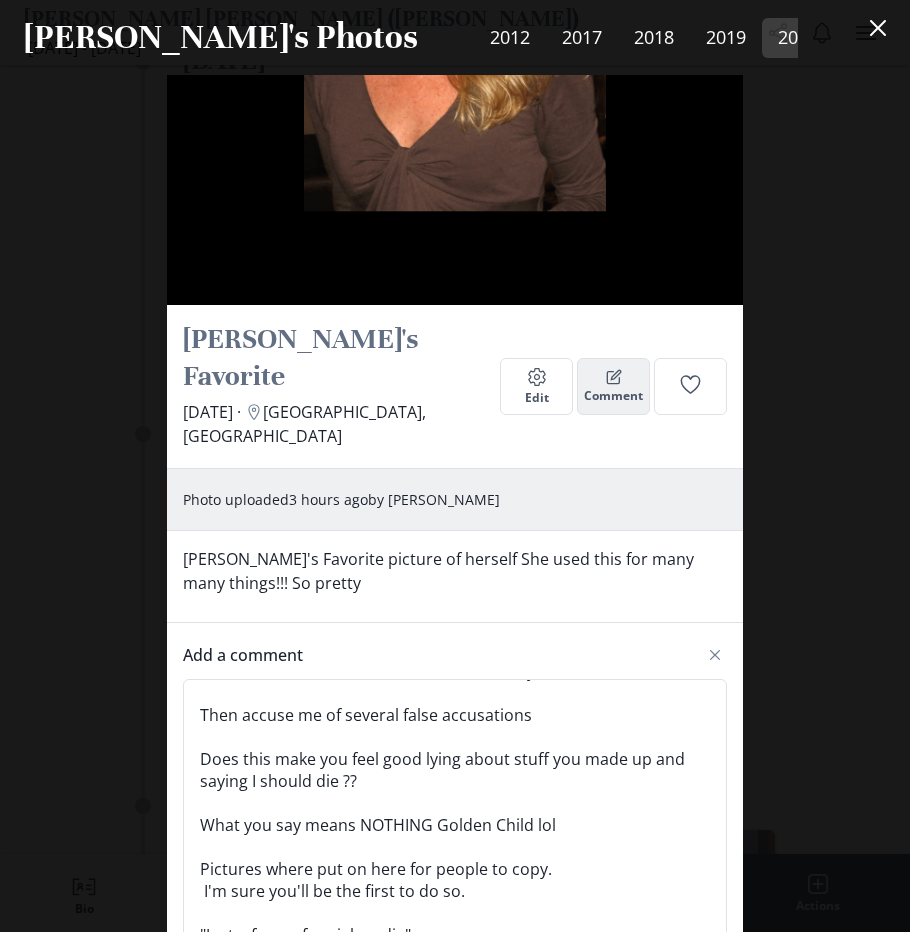 click on "View more" at bounding box center [310, 1277] 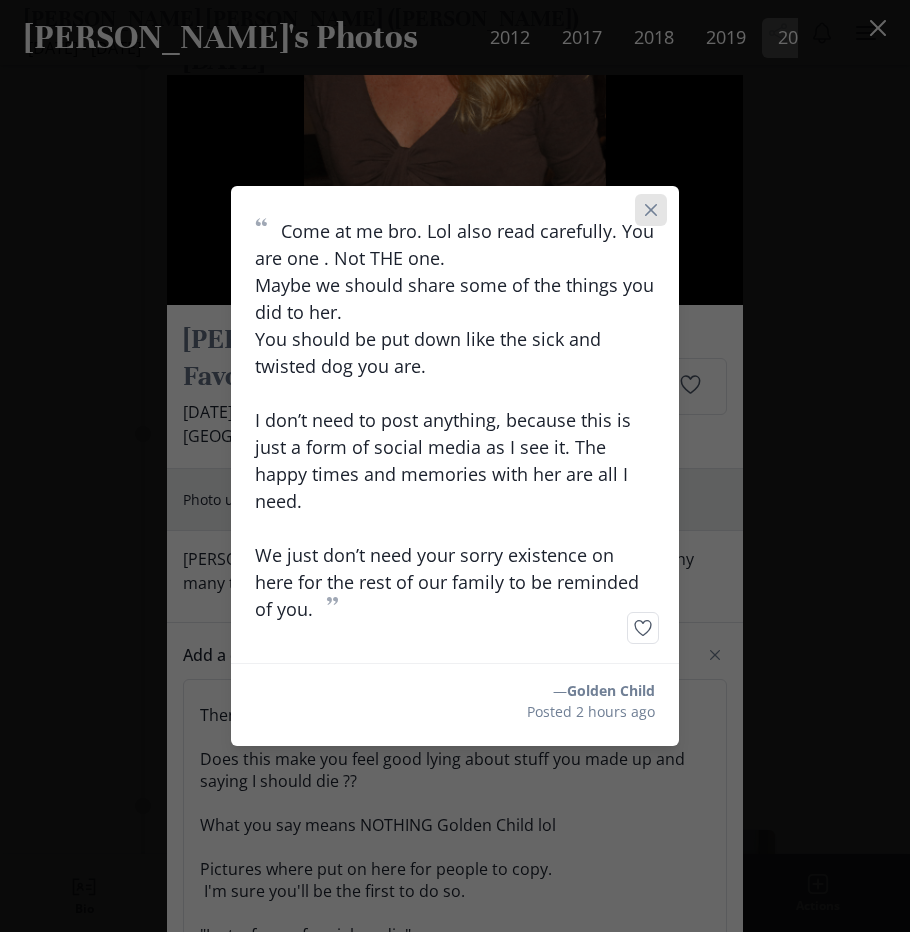 click 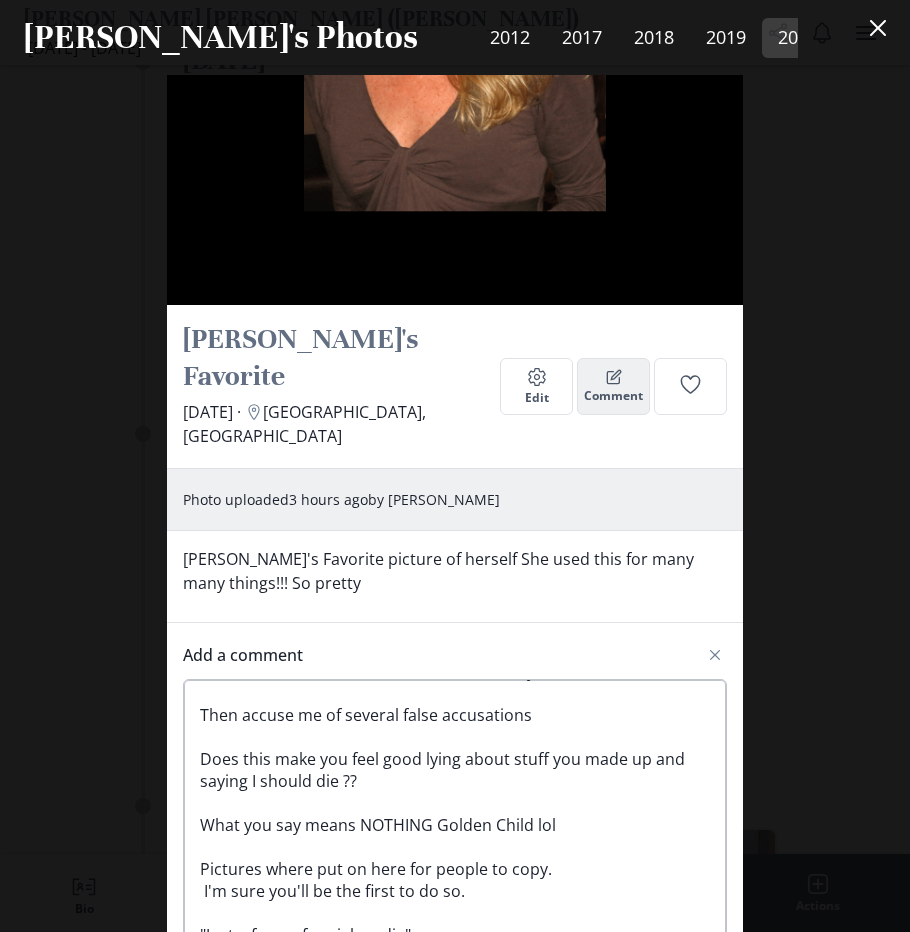 click on "[PERSON_NAME] You texted me her obituary. Remember ???
Then accuse me of several false accusations
Does this make you feel good lying about stuff you made up and saying I should die ??
What you say means NOTHING Golden Child lol
Pictures where put on here for people to copy.
I'm sure you'll be the first to do so.
"Just a form of social media" you say
This is [PERSON_NAME]'s obituary Golden Child and that's how you see it???"" at bounding box center [455, 839] 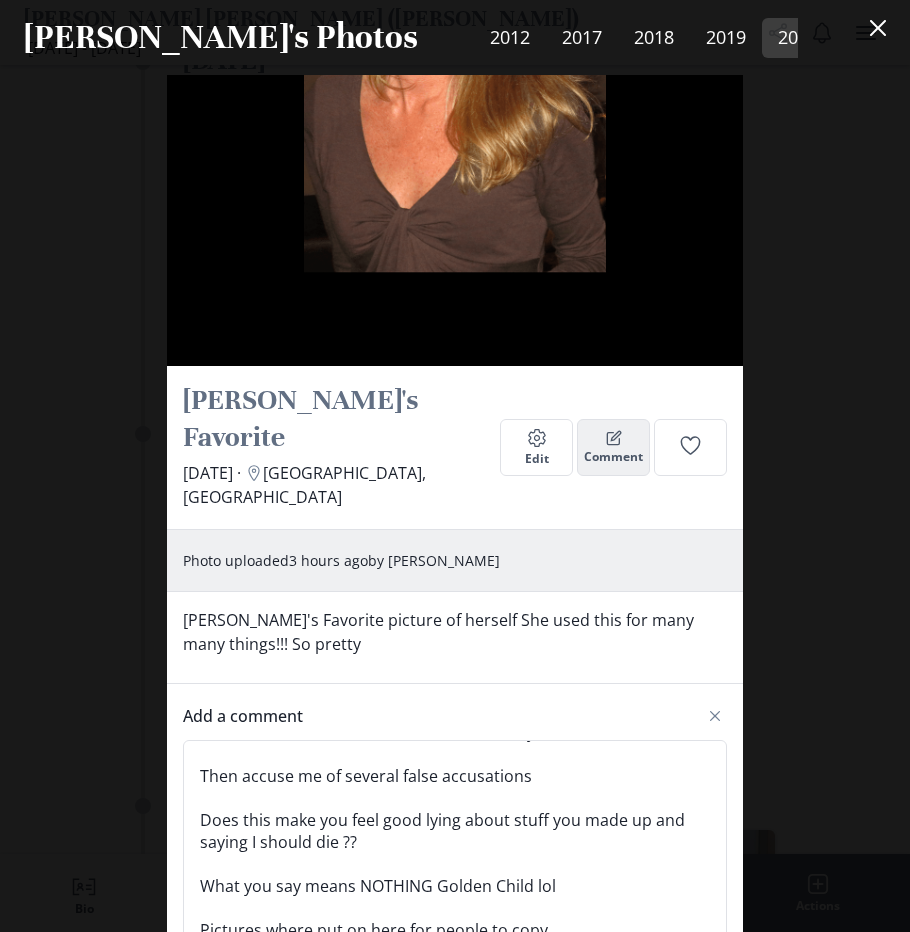 scroll, scrollTop: 20847, scrollLeft: 0, axis: vertical 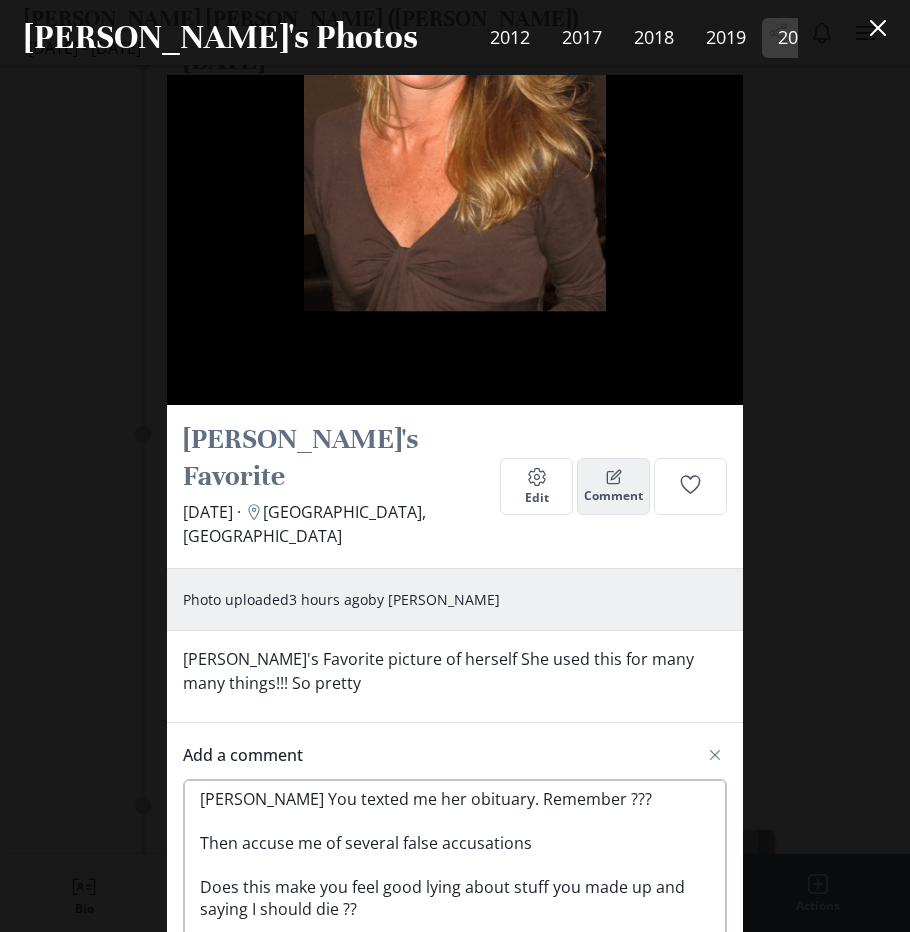 click on "[PERSON_NAME] You texted me her obituary. Remember ???
Then accuse me of several false accusations
Does this make you feel good lying about stuff you made up and saying I should die ??
What you say means NOTHING Golden Child lol
Pictures where put on here for people to copy.
I'm sure you'll be the first to do so.
"Just a form of social media" you say
This is [PERSON_NAME]'s obituary Golden Child and that's how you see it???"  that's sad bro" at bounding box center [455, 939] 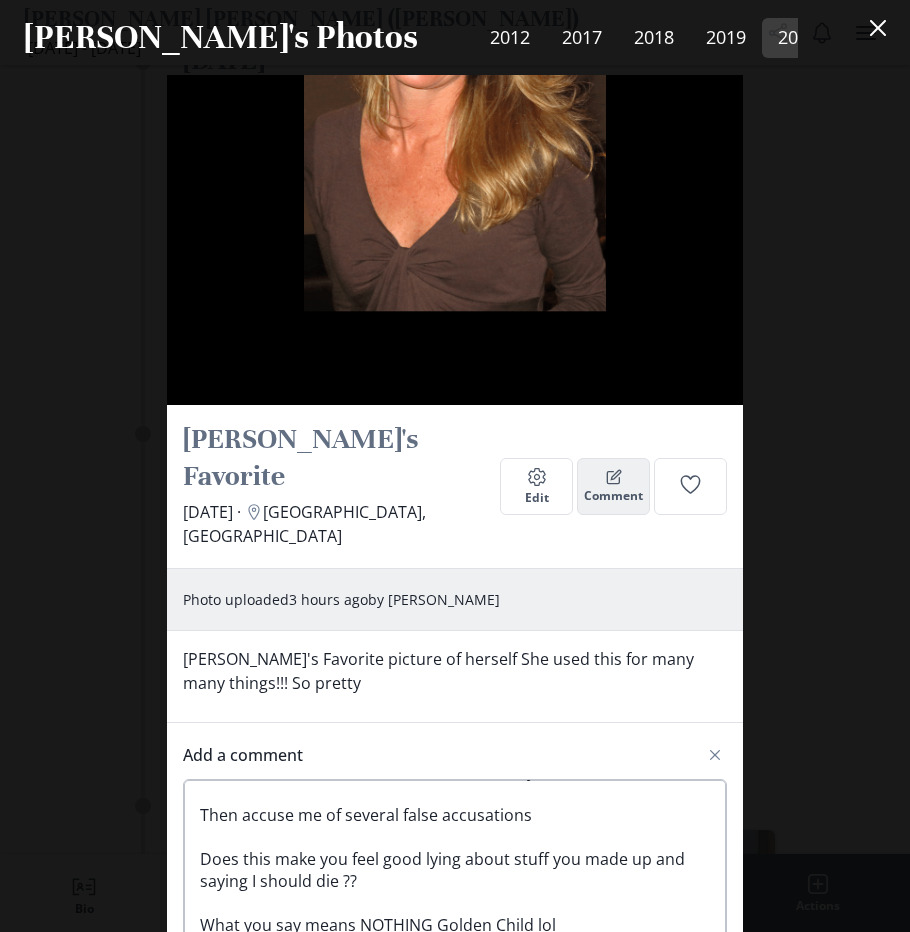 scroll, scrollTop: 100, scrollLeft: 0, axis: vertical 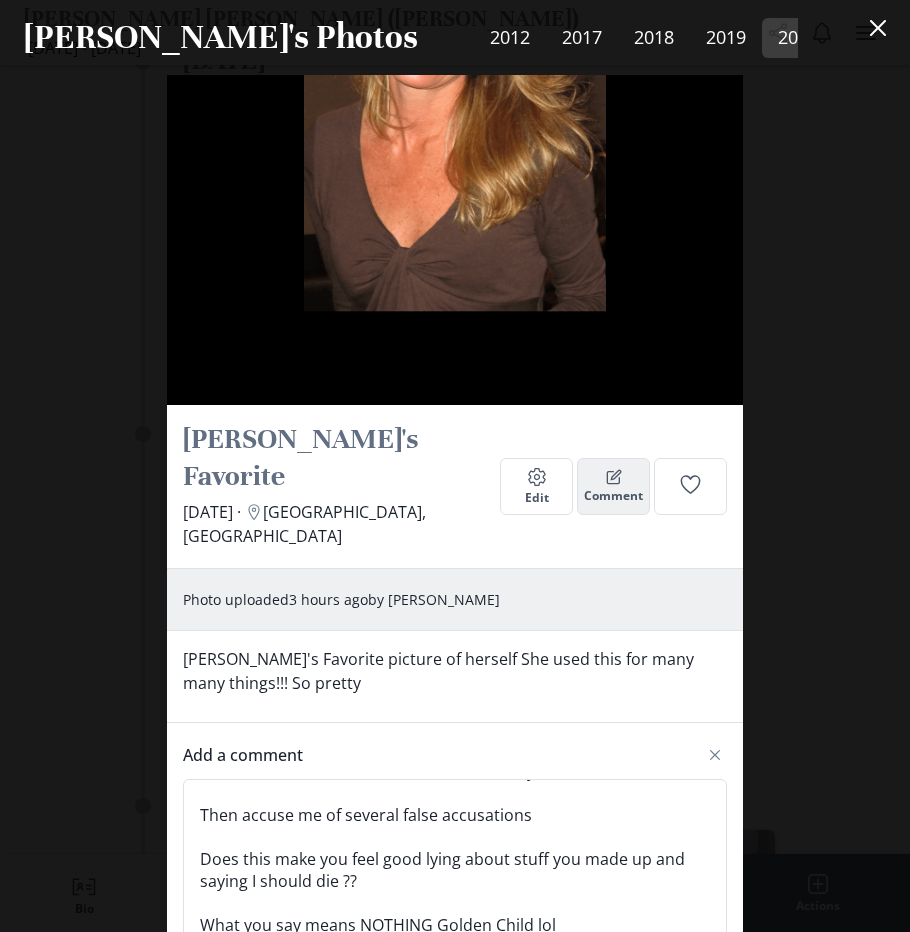 click on "Post" at bounding box center [693, 1170] 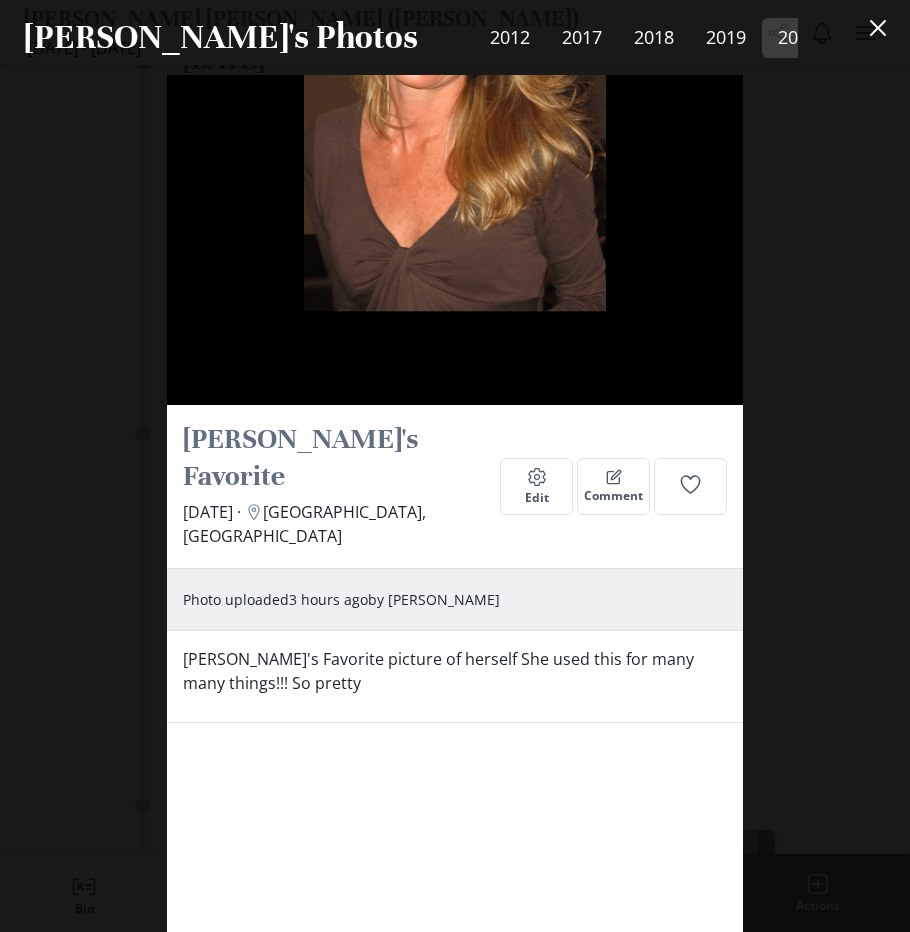 scroll, scrollTop: 0, scrollLeft: 0, axis: both 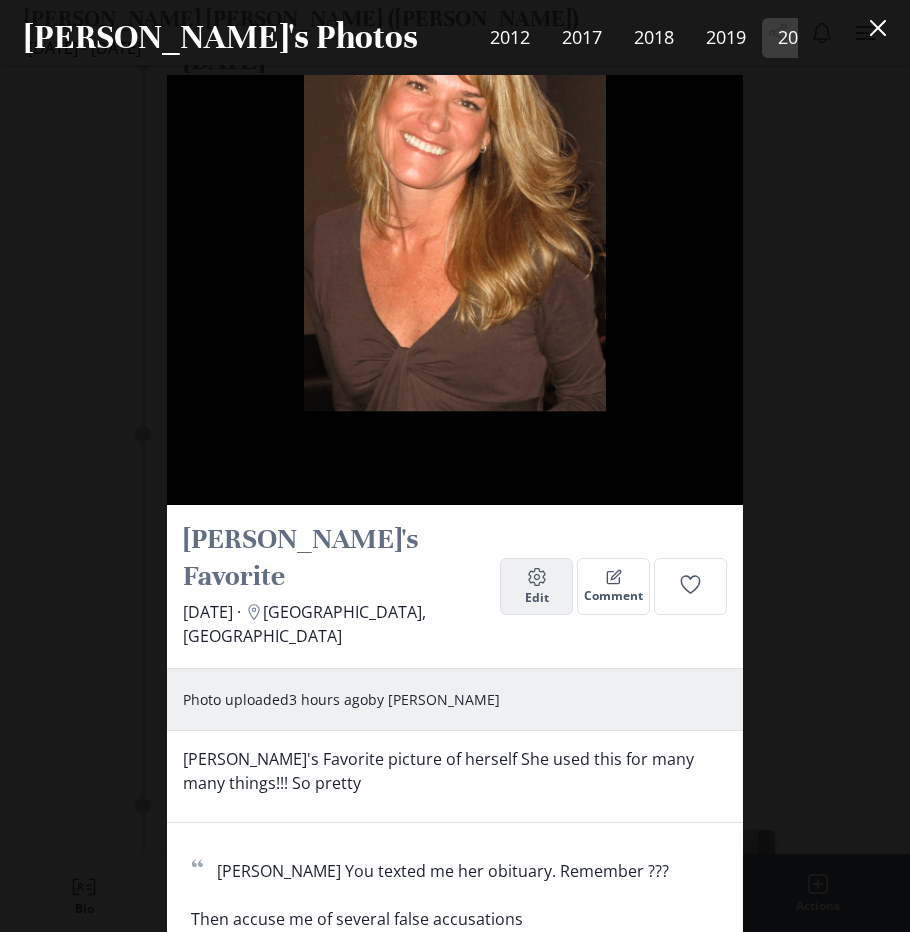 click on "Edit" at bounding box center (537, 598) 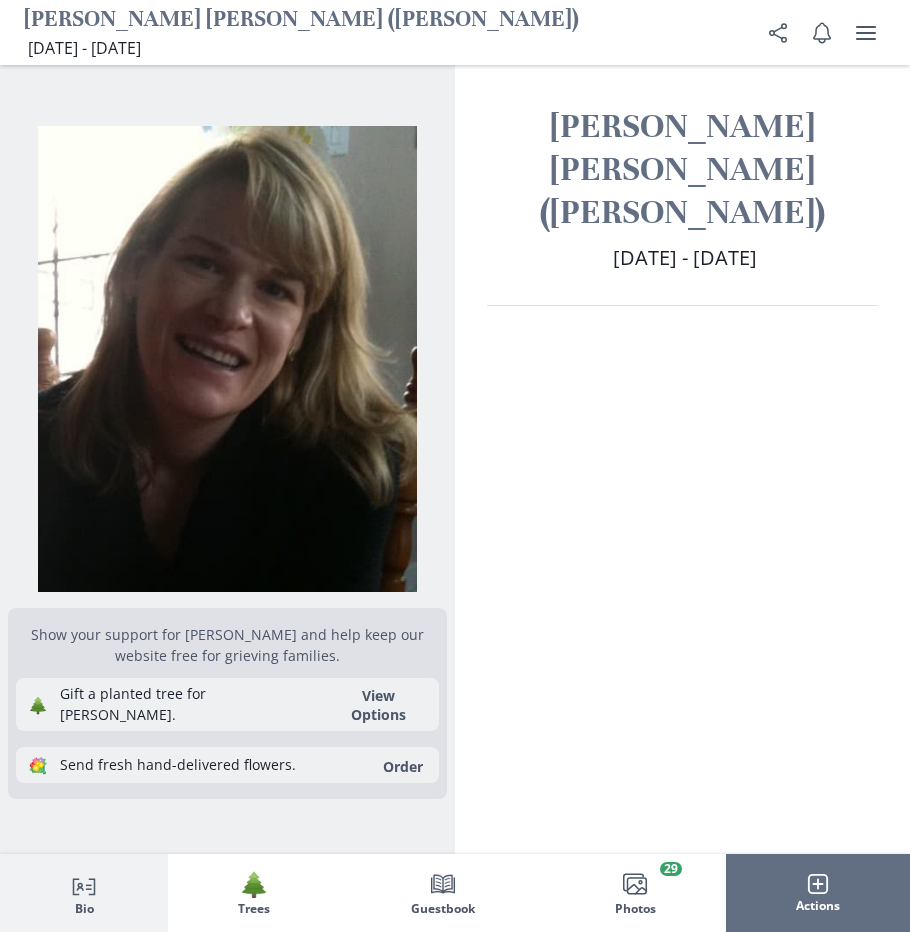 scroll, scrollTop: 0, scrollLeft: 0, axis: both 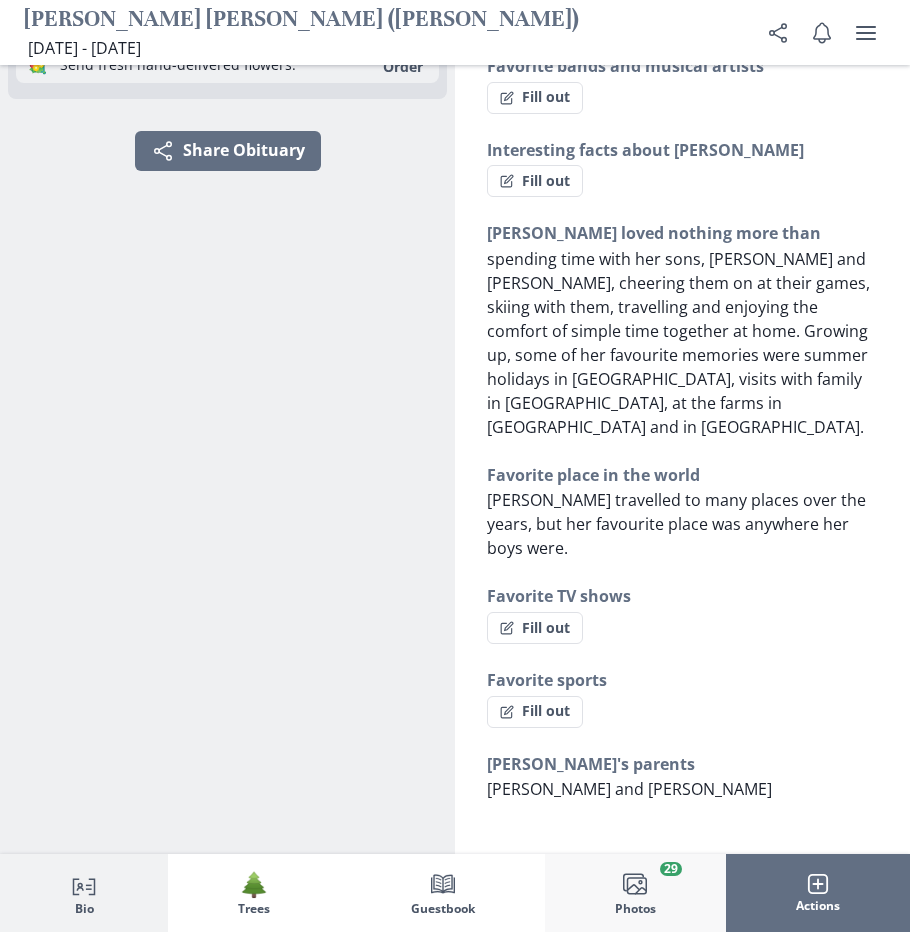 click on "Images" 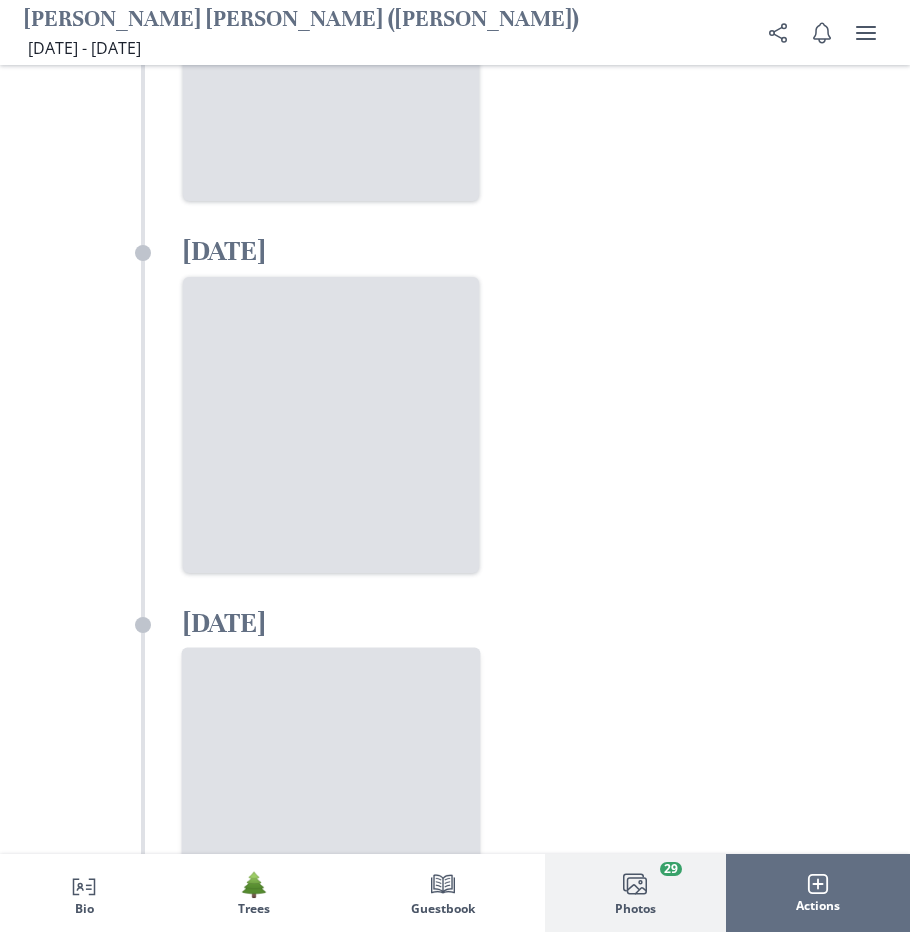 scroll, scrollTop: 11583, scrollLeft: 0, axis: vertical 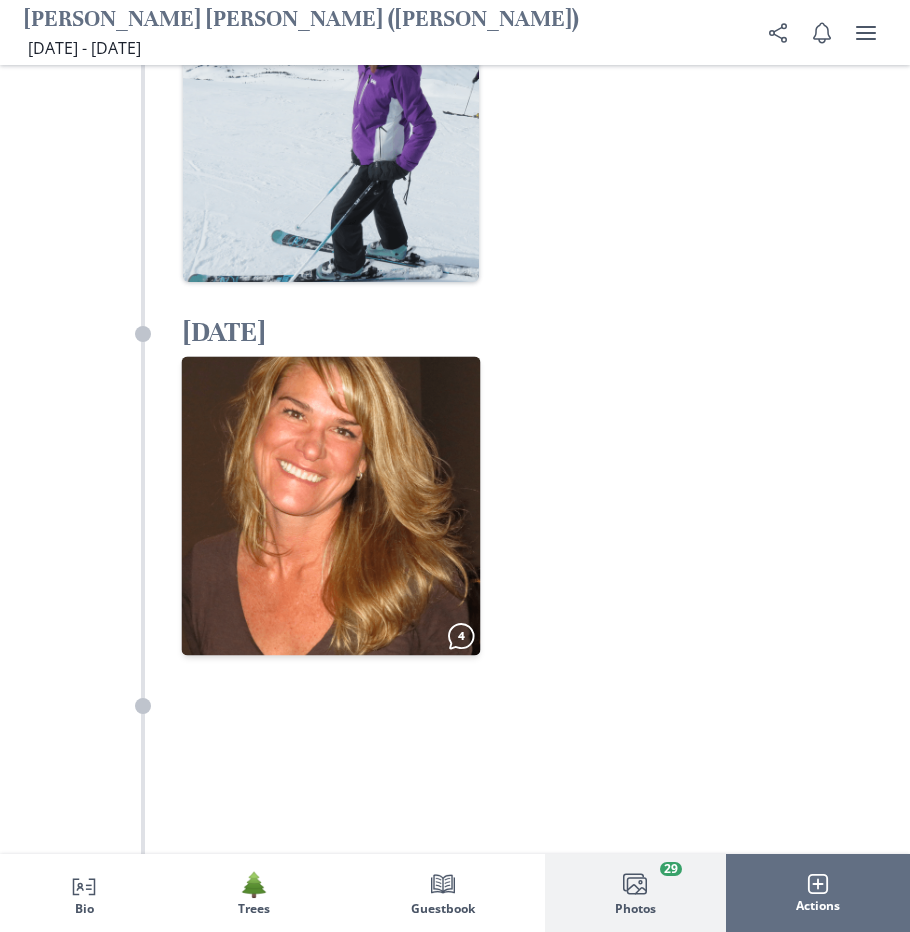 click at bounding box center (331, 505) 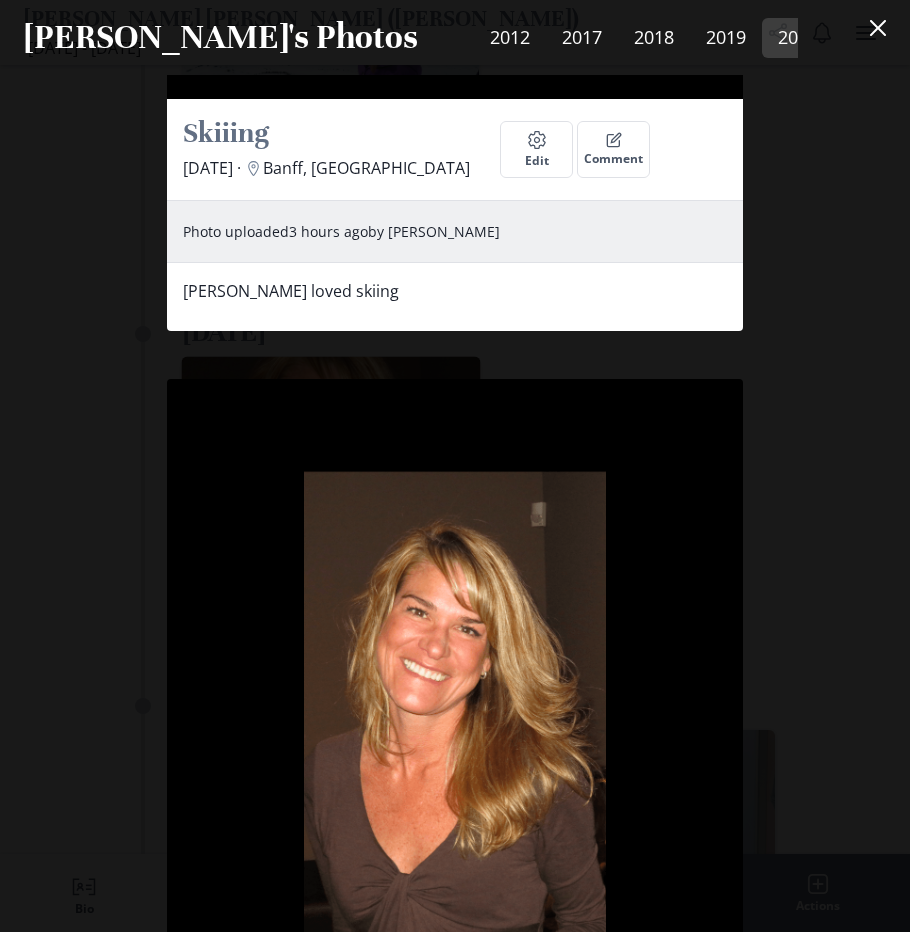 scroll, scrollTop: 20547, scrollLeft: 0, axis: vertical 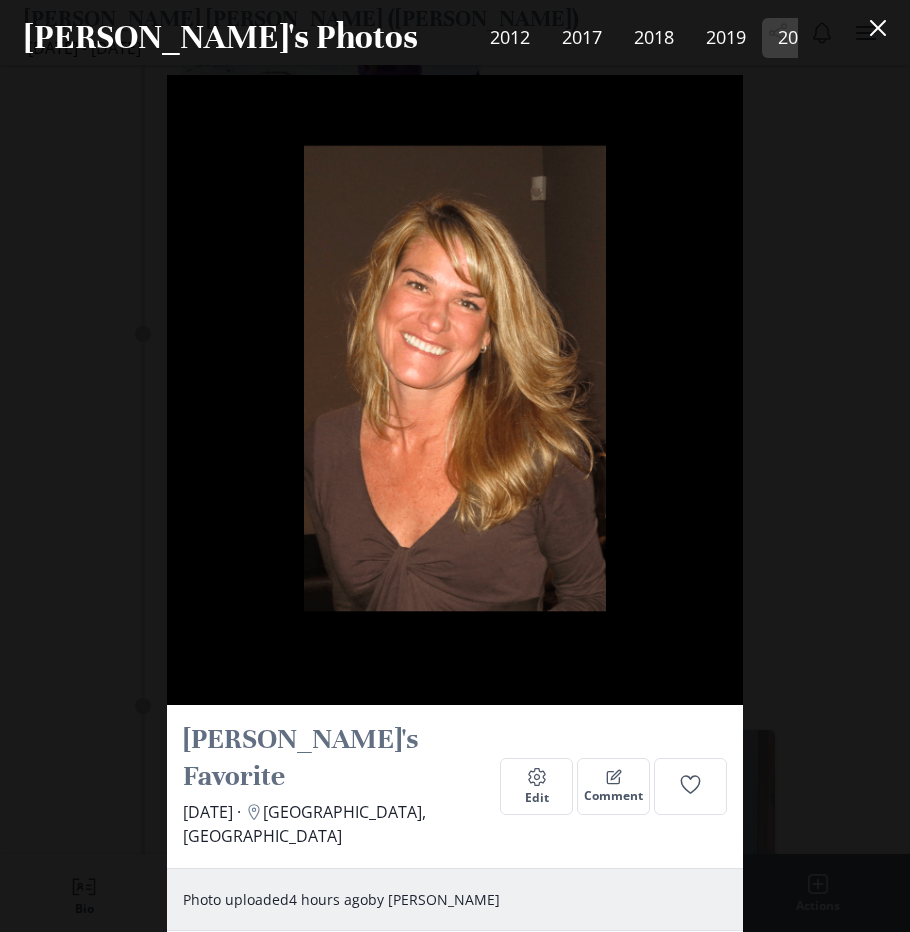 click on "View more" at bounding box center (405, 1241) 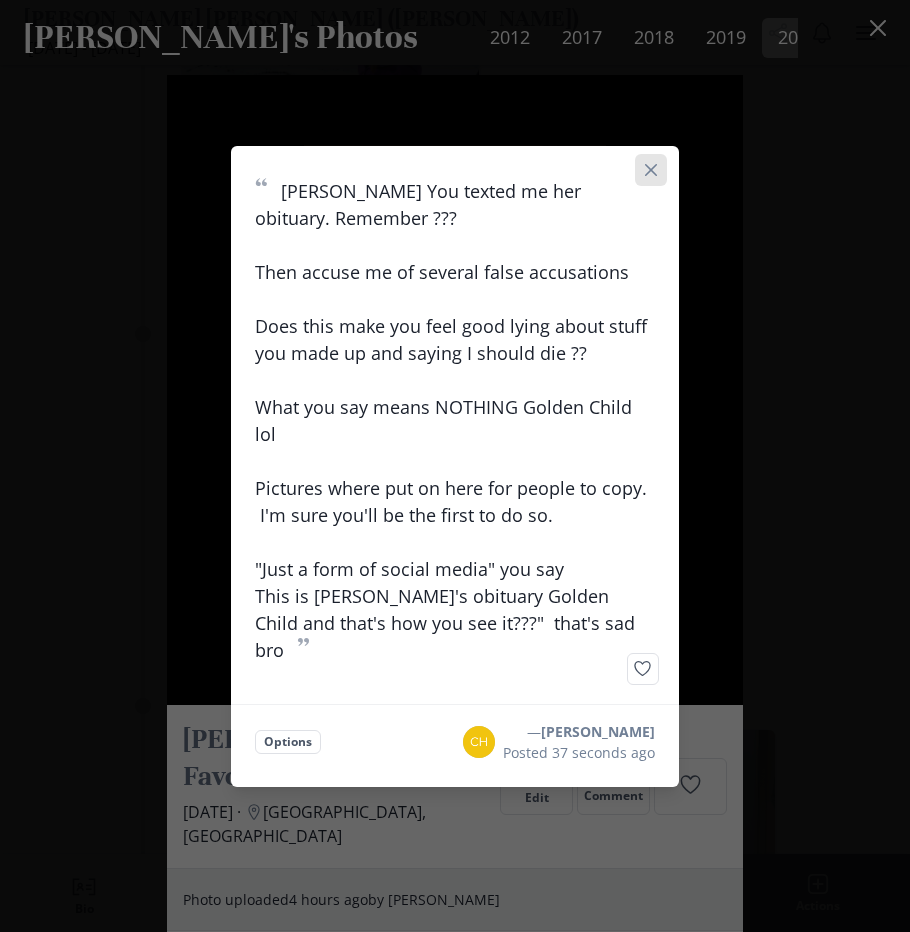 click 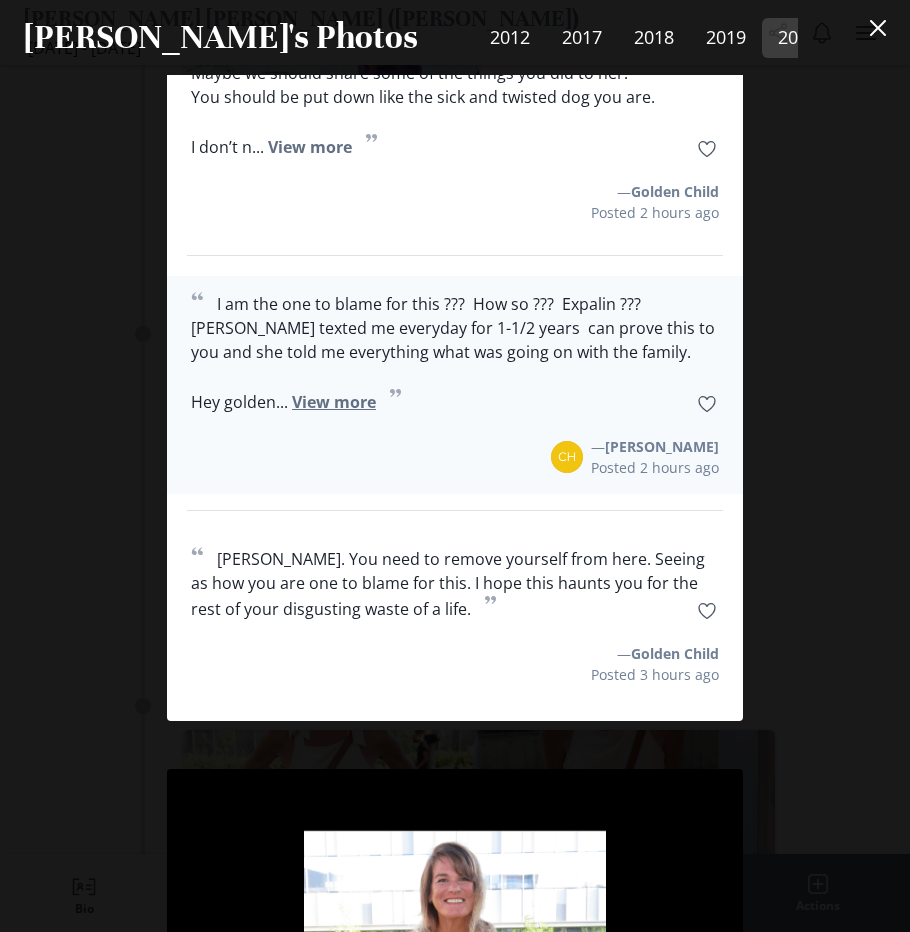 scroll, scrollTop: 22147, scrollLeft: 0, axis: vertical 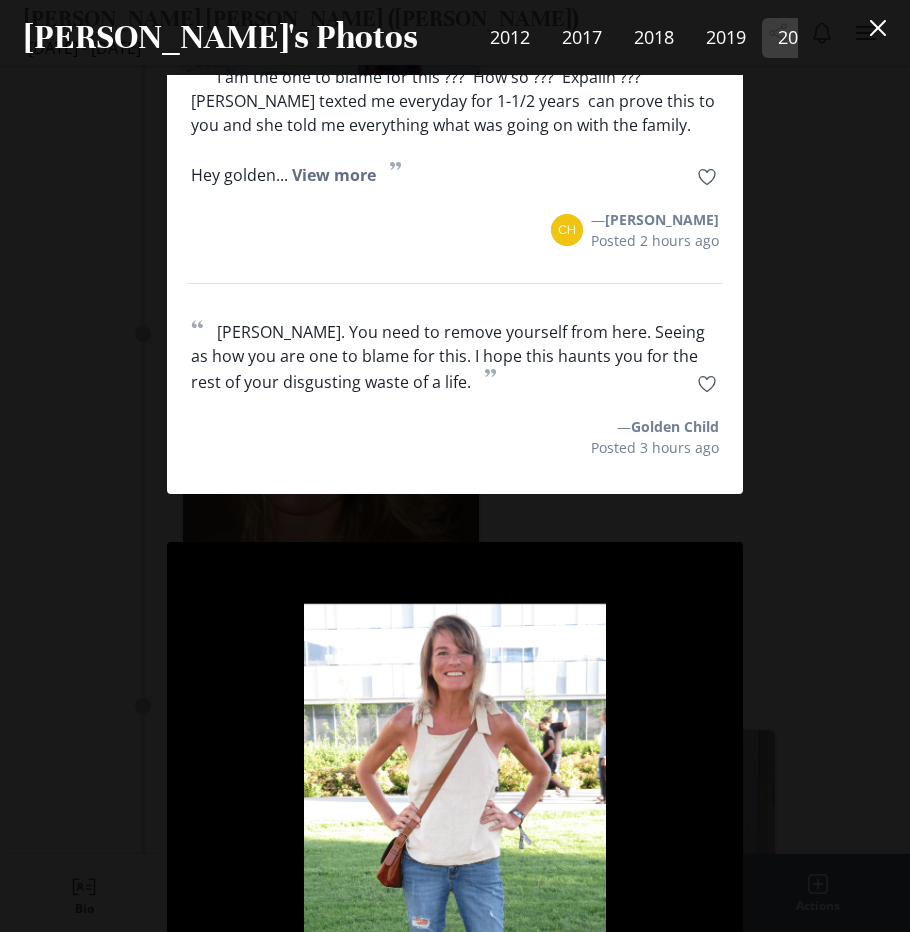 click at bounding box center (455, 868) 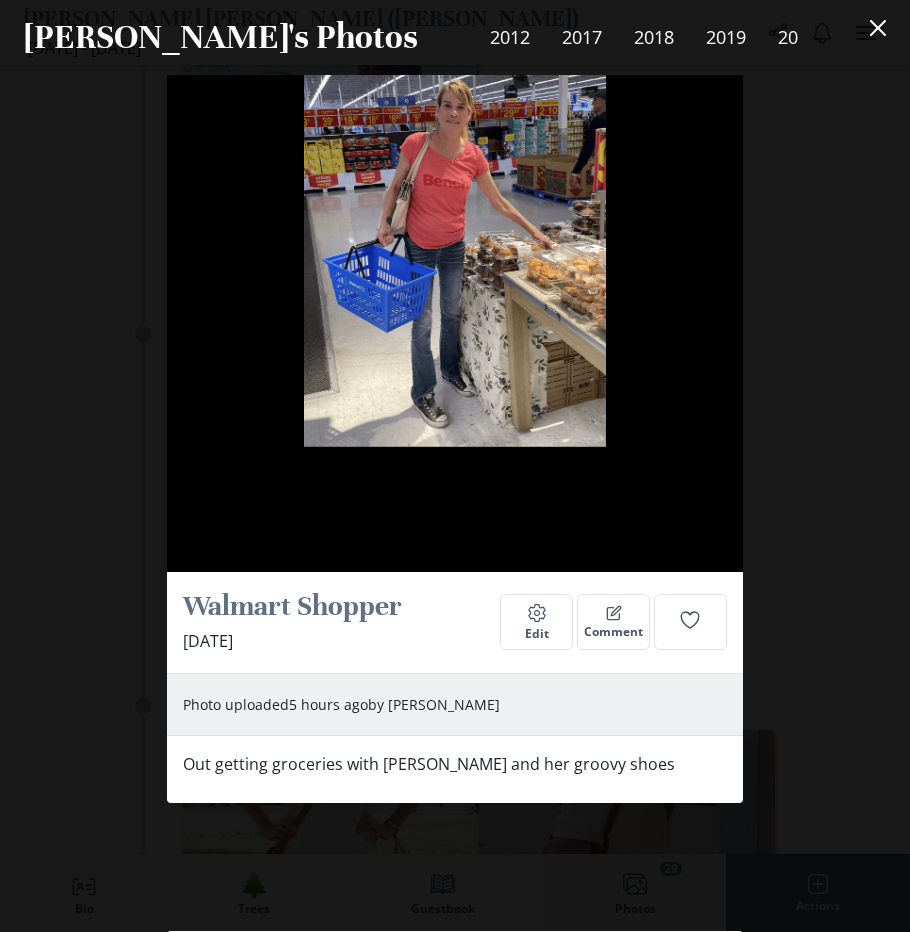 scroll, scrollTop: 28653, scrollLeft: 0, axis: vertical 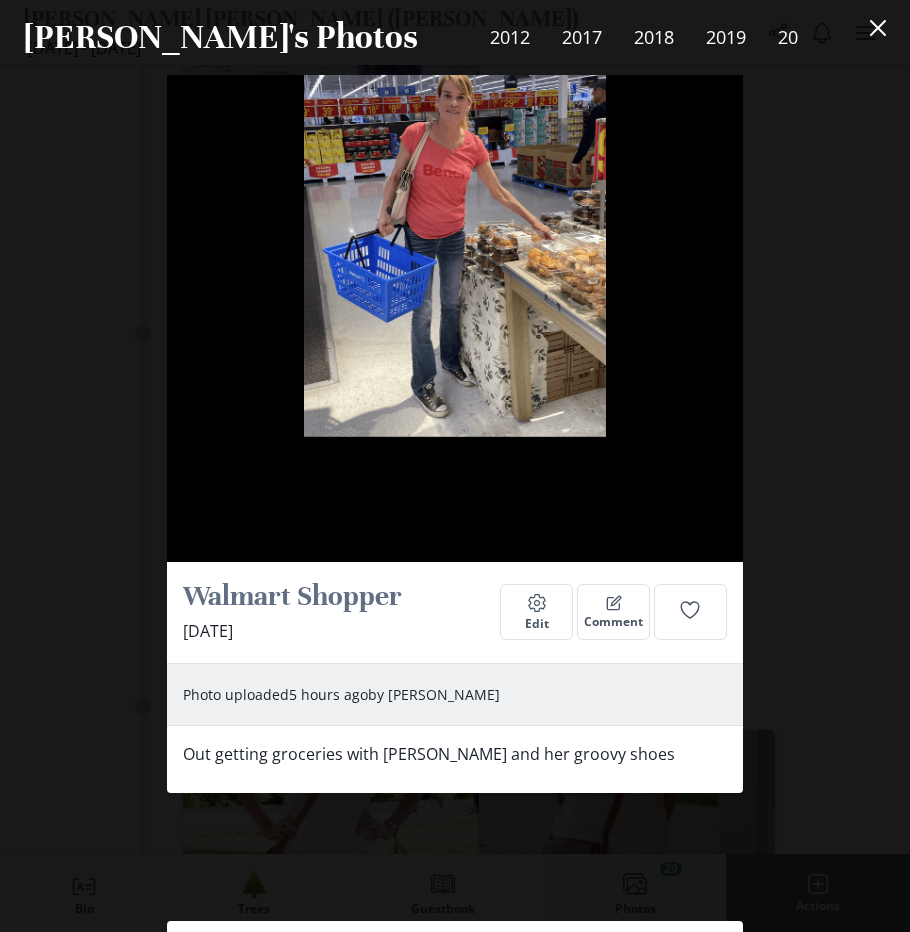 click on "2021" at bounding box center (870, 38) 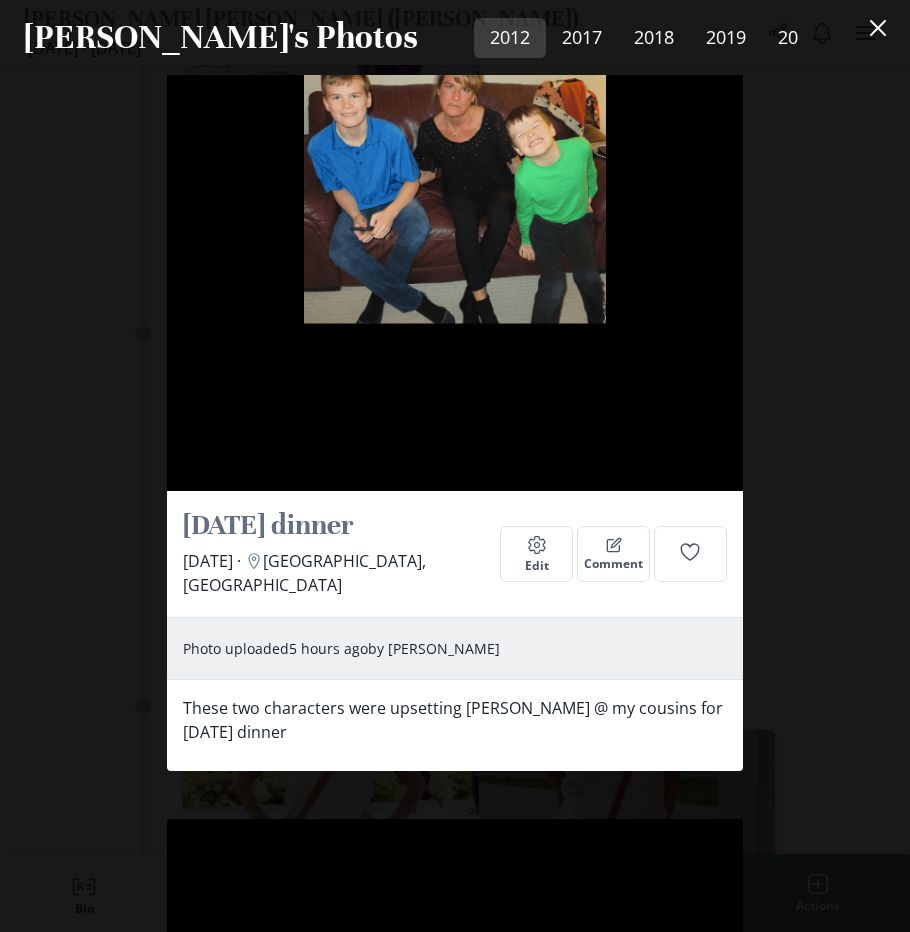 click on "2012" at bounding box center (510, 38) 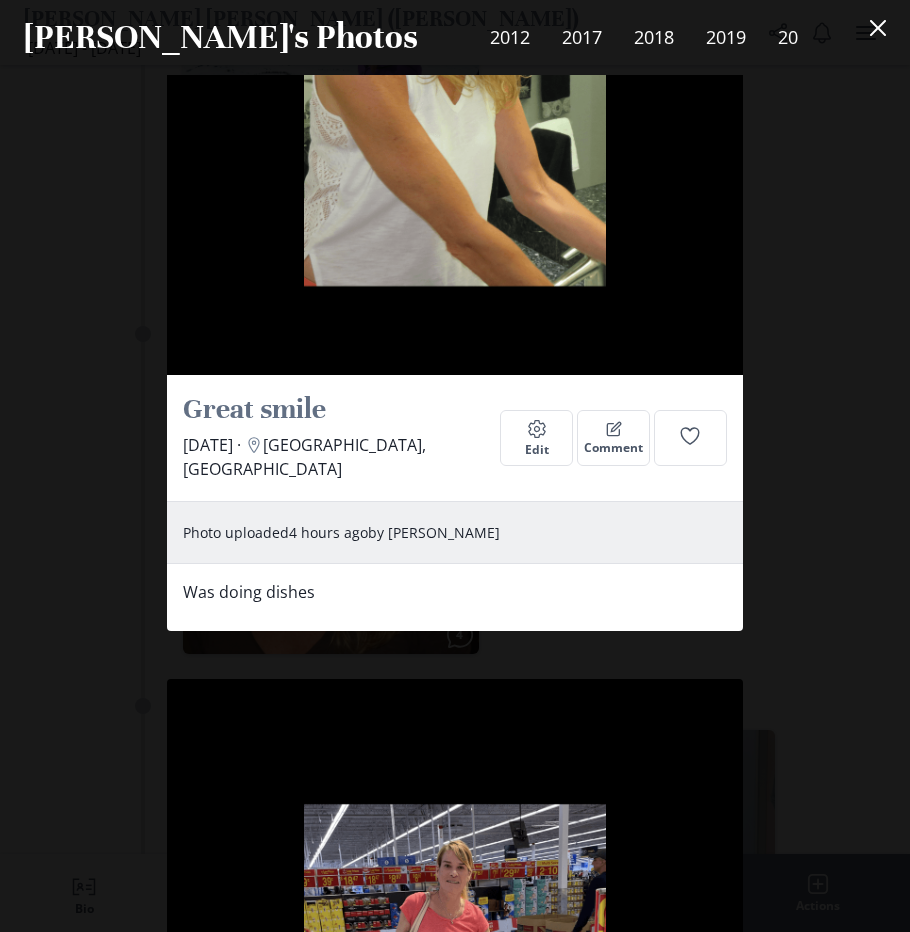 scroll, scrollTop: 27818, scrollLeft: 0, axis: vertical 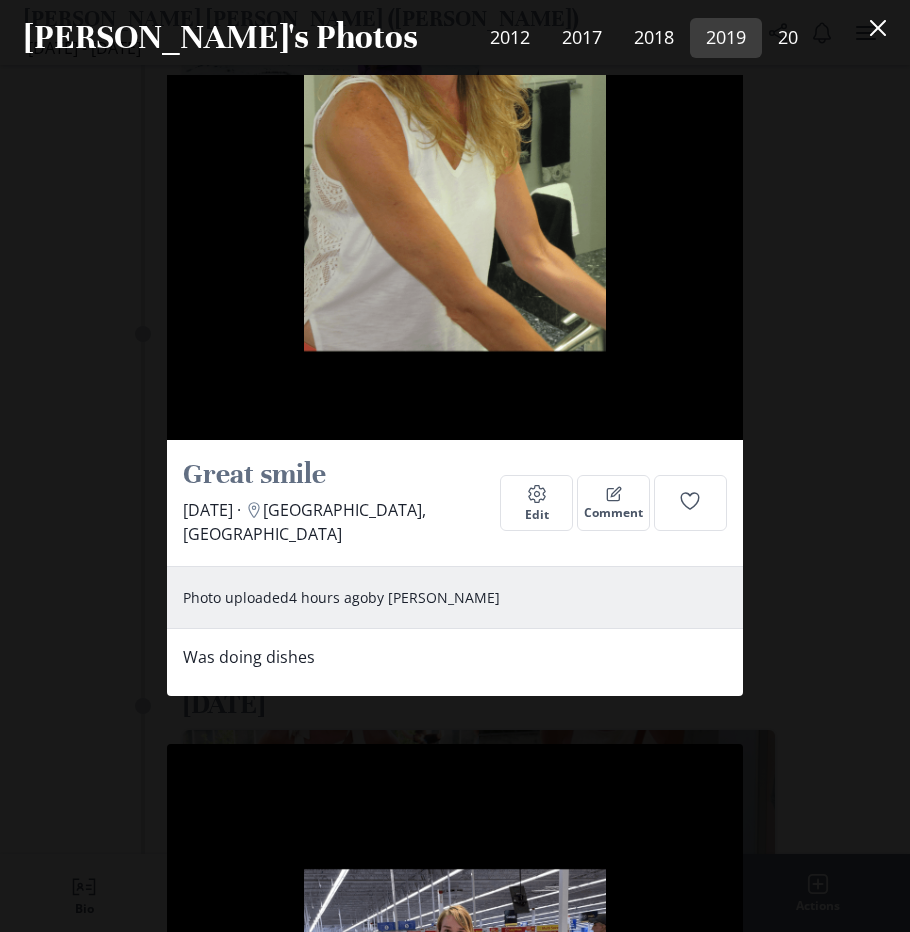 click on "2019" at bounding box center (726, 38) 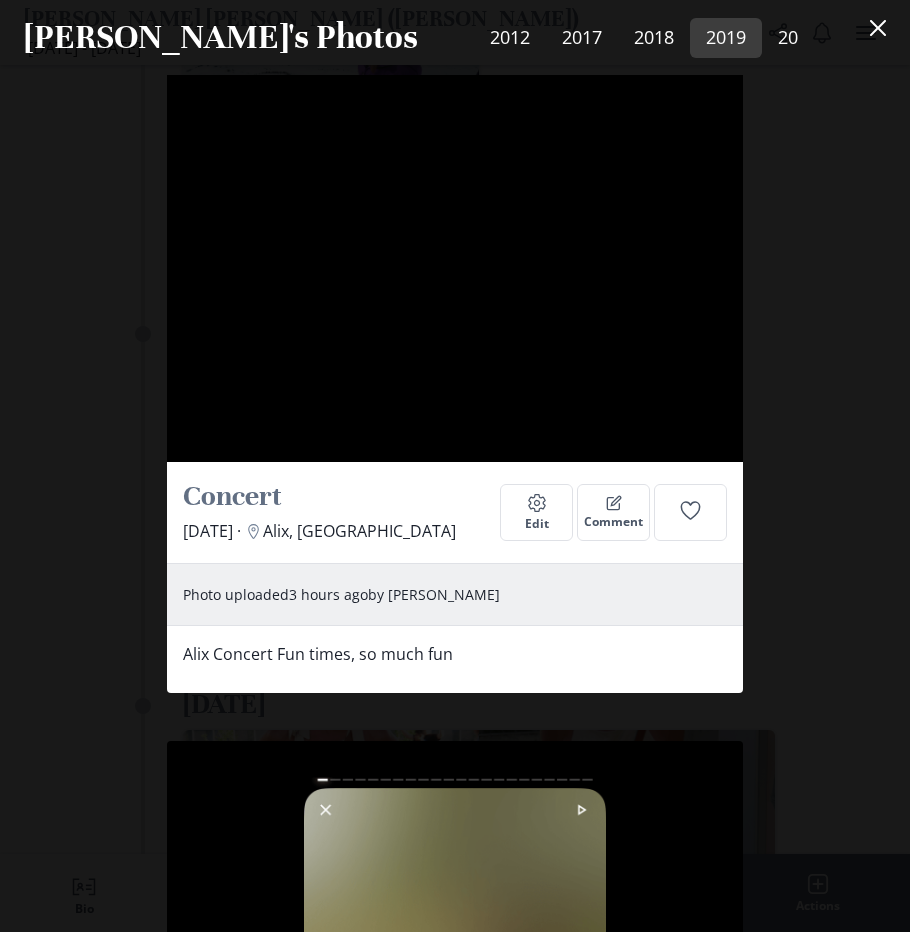 scroll, scrollTop: 17206, scrollLeft: 0, axis: vertical 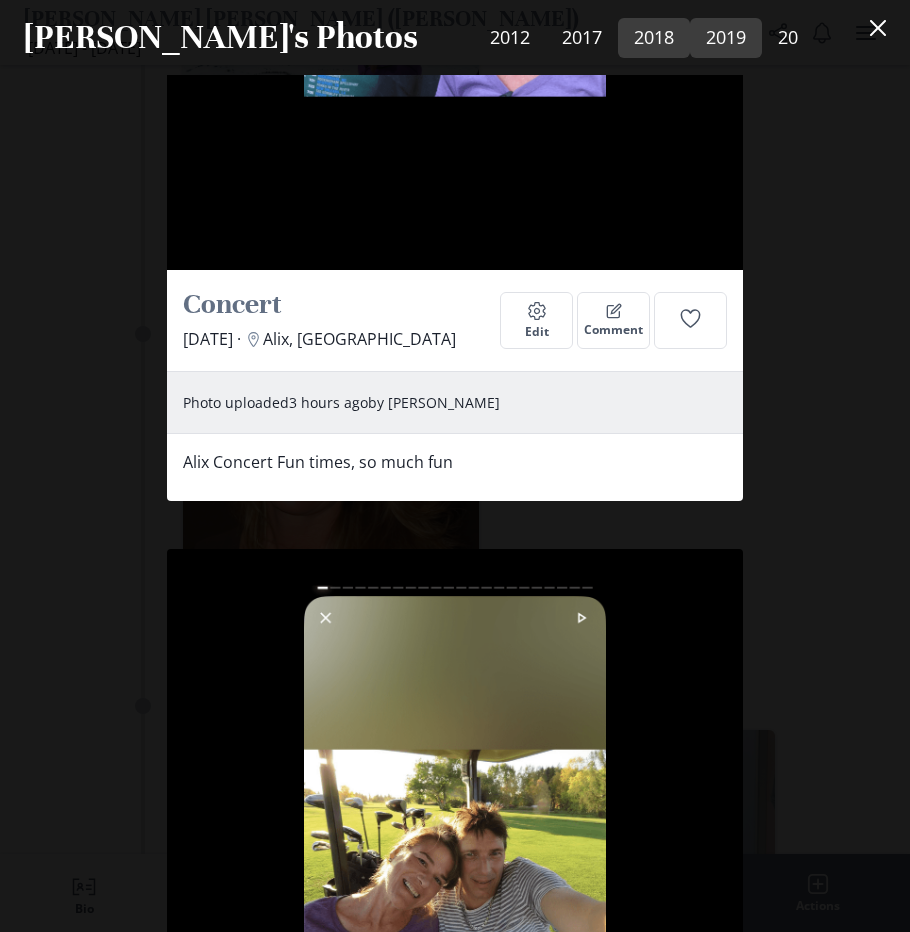 click on "2018" at bounding box center (654, 38) 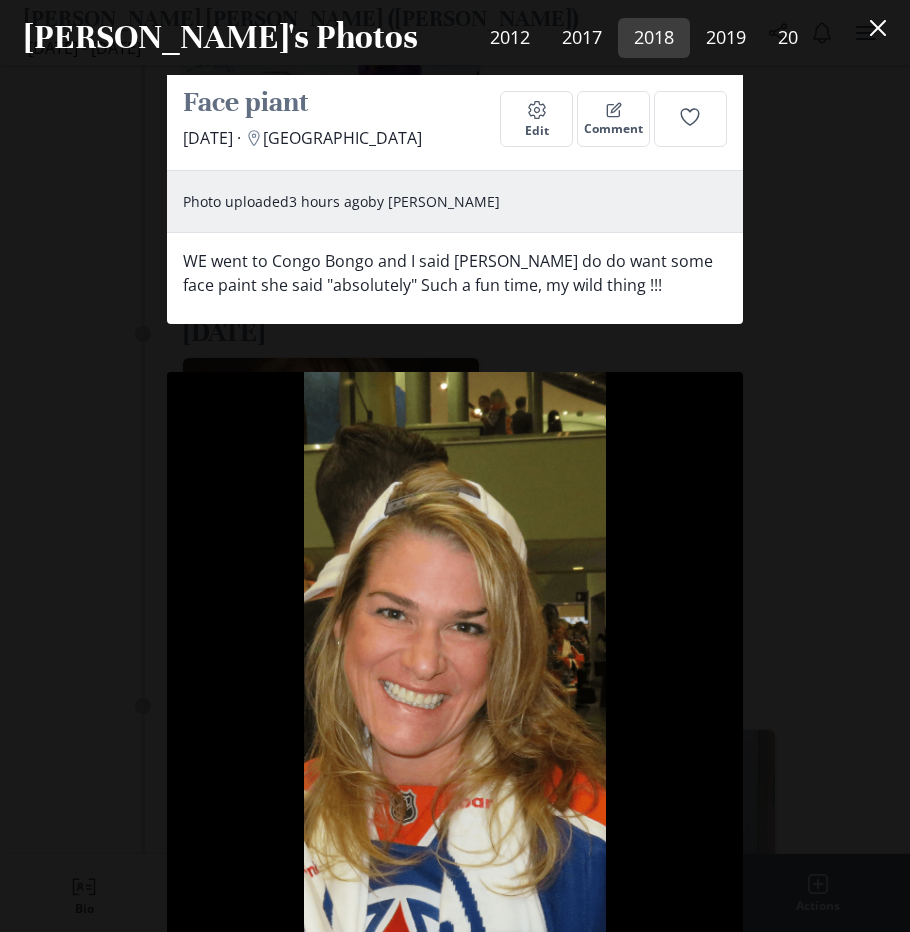 scroll, scrollTop: 6953, scrollLeft: 0, axis: vertical 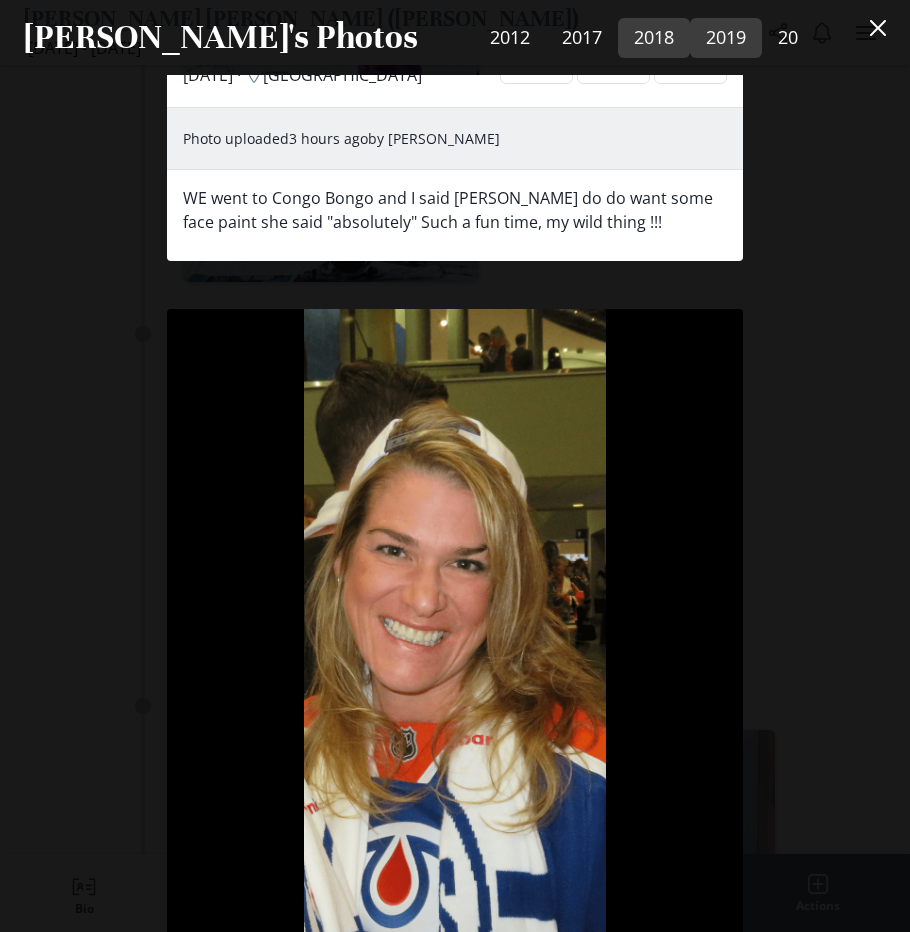 click on "2019" at bounding box center [726, 38] 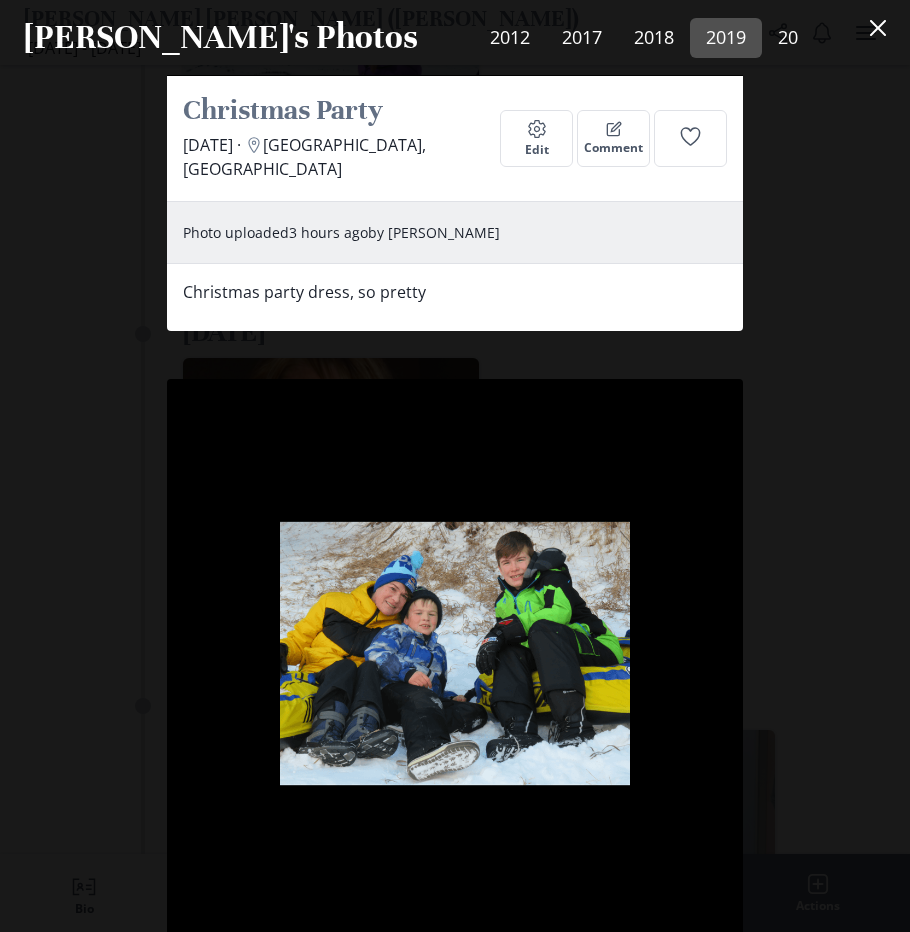 scroll, scrollTop: 10707, scrollLeft: 0, axis: vertical 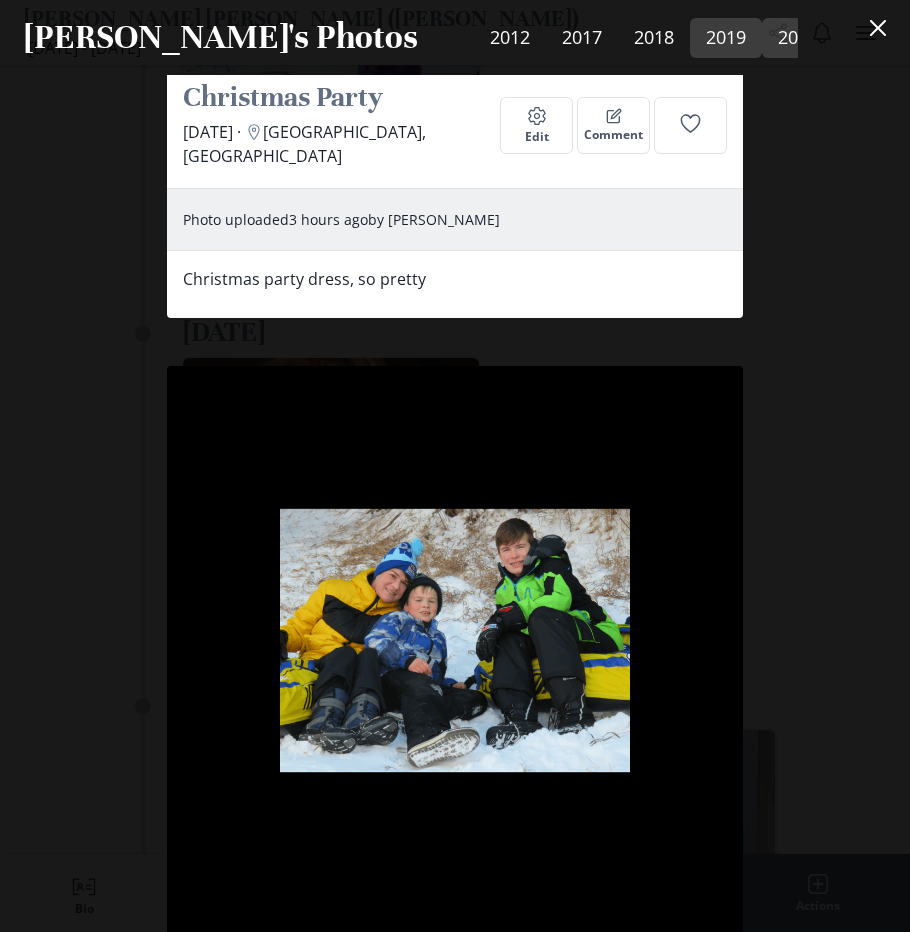 click on "2020" at bounding box center (798, 38) 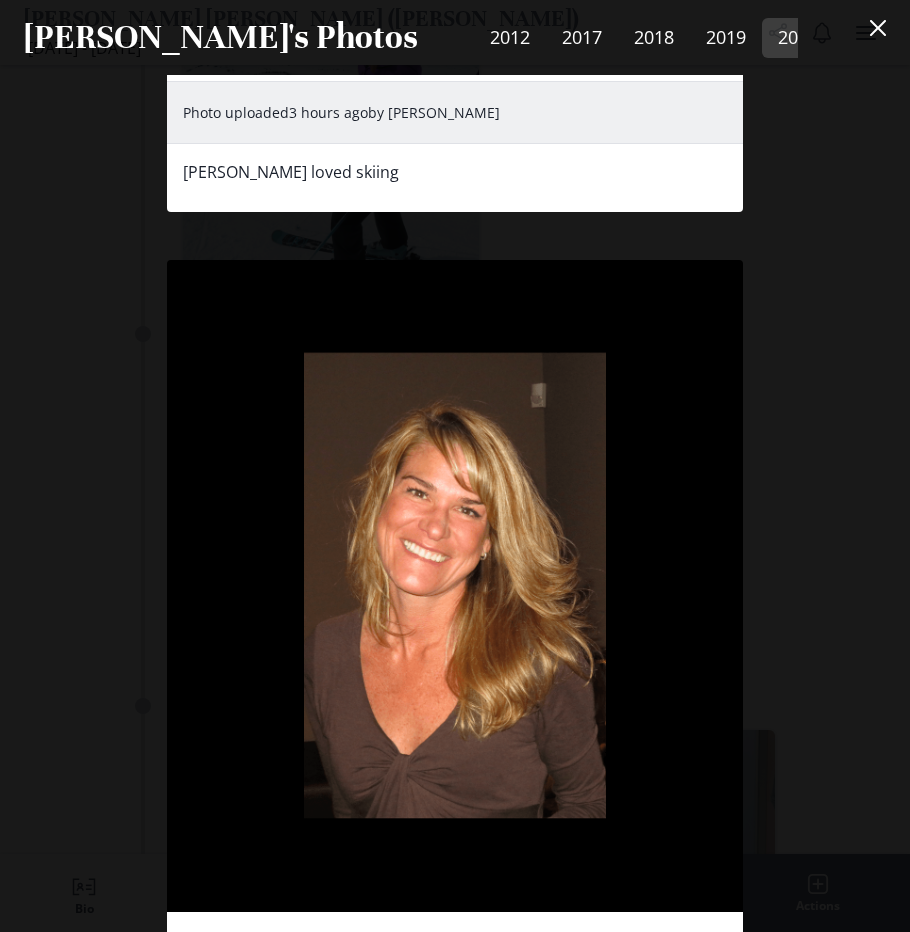 scroll, scrollTop: 20452, scrollLeft: 0, axis: vertical 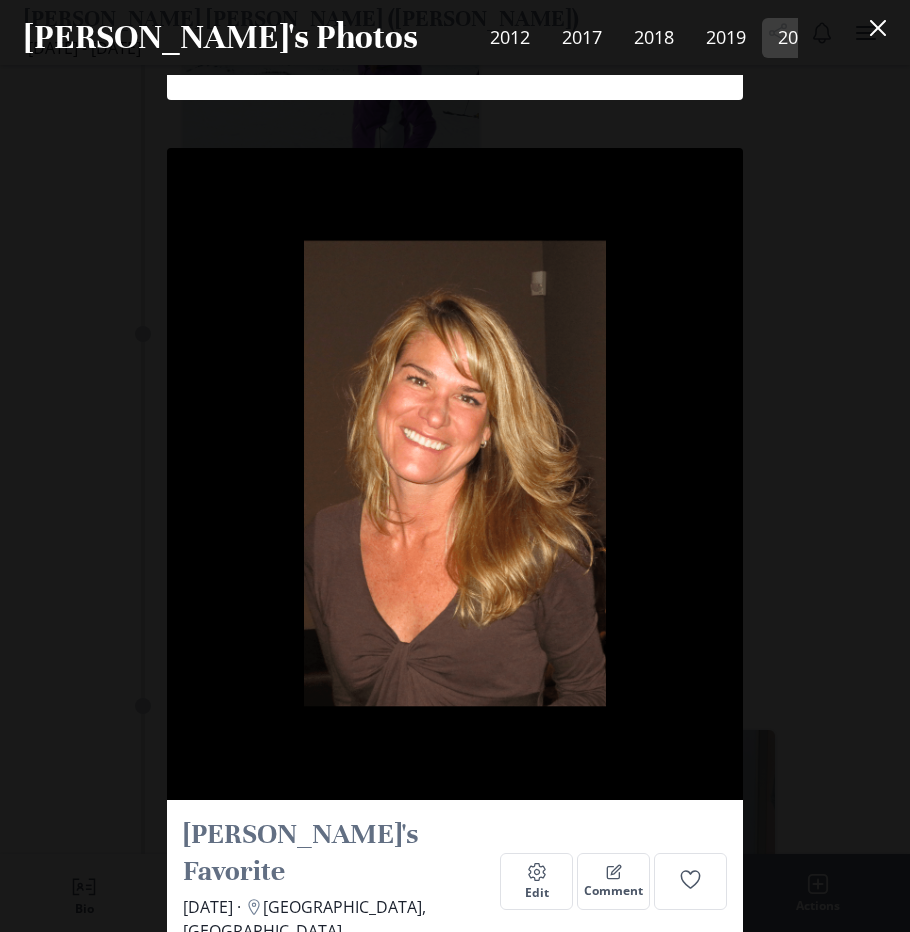 click on "View more" at bounding box center (405, 1336) 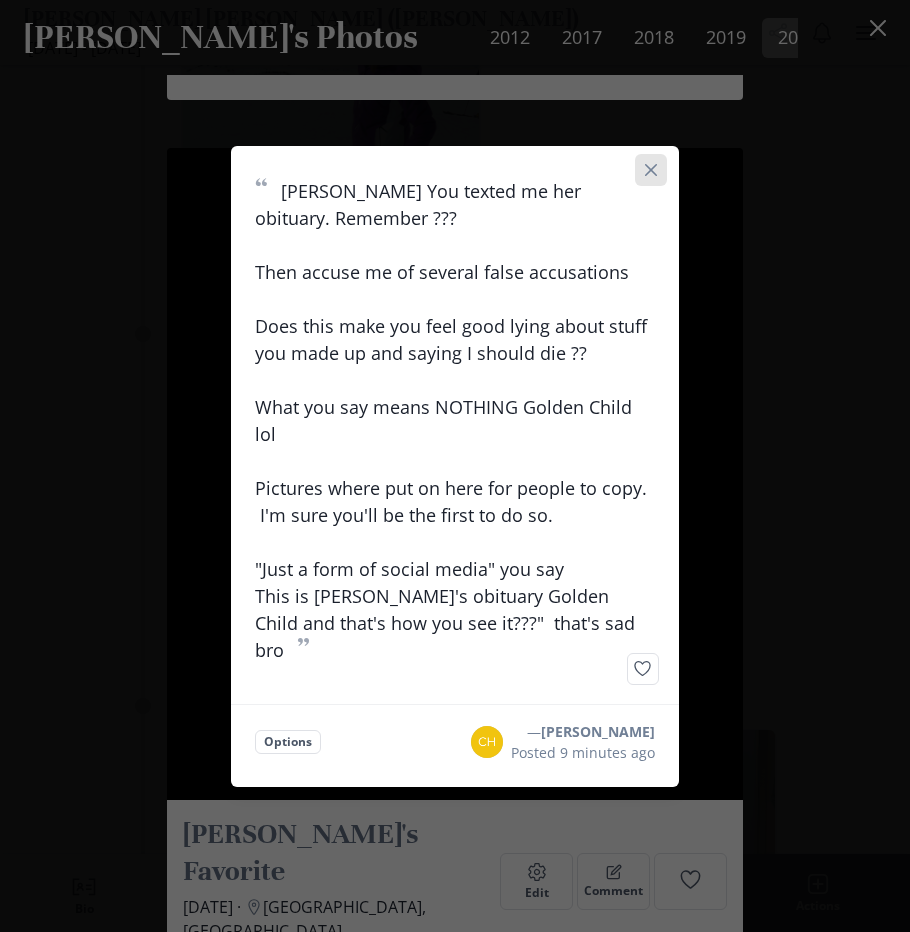 click at bounding box center (651, 170) 